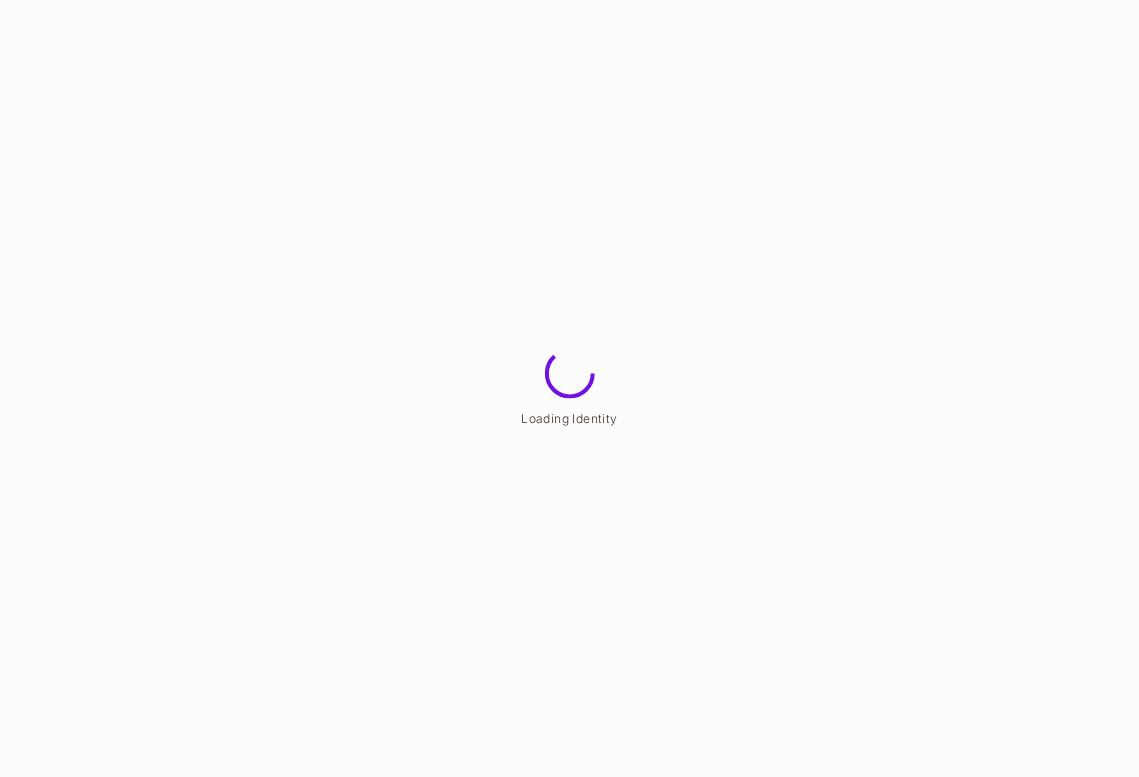 scroll, scrollTop: 0, scrollLeft: 0, axis: both 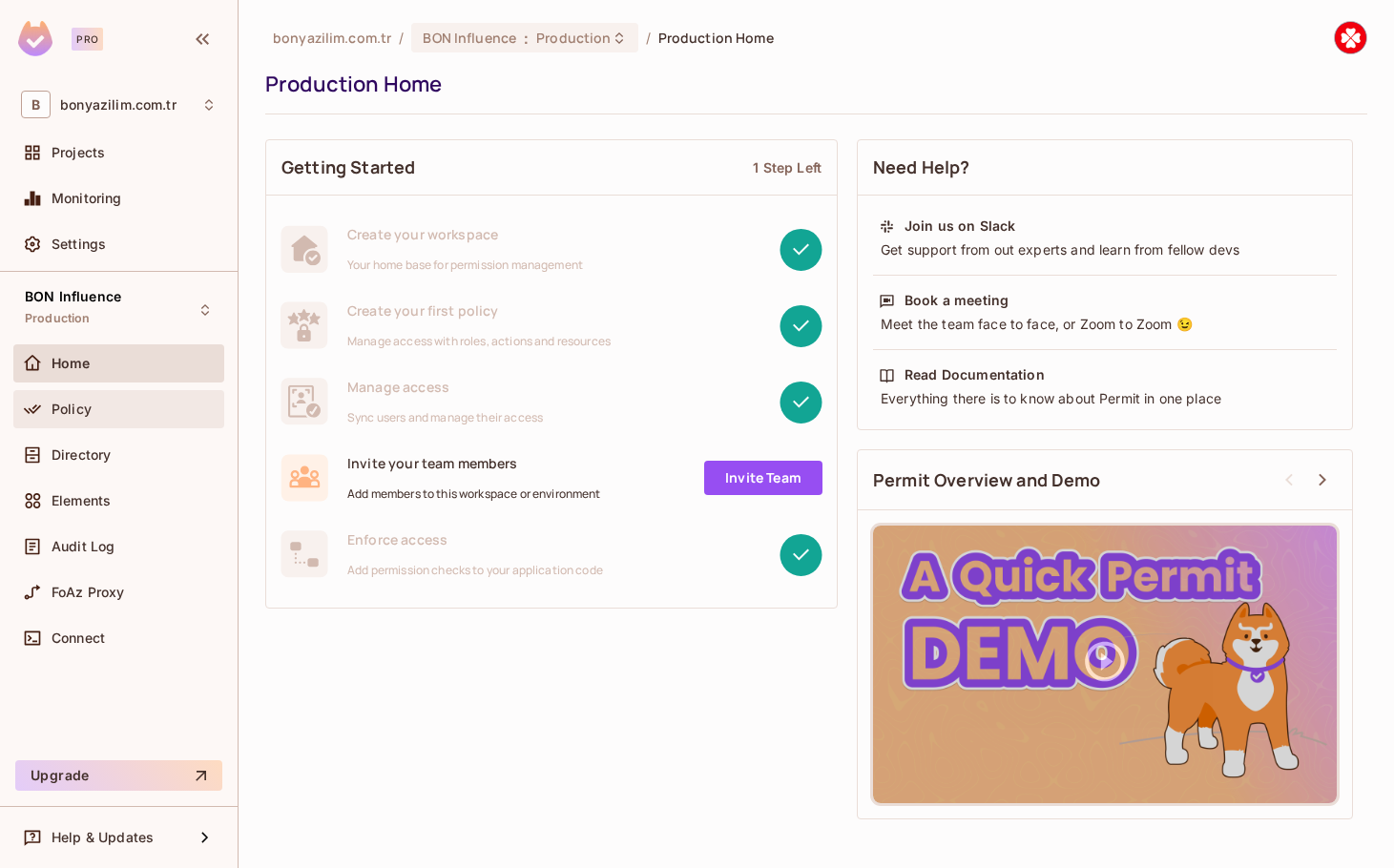 click on "Policy" at bounding box center [134, 409] 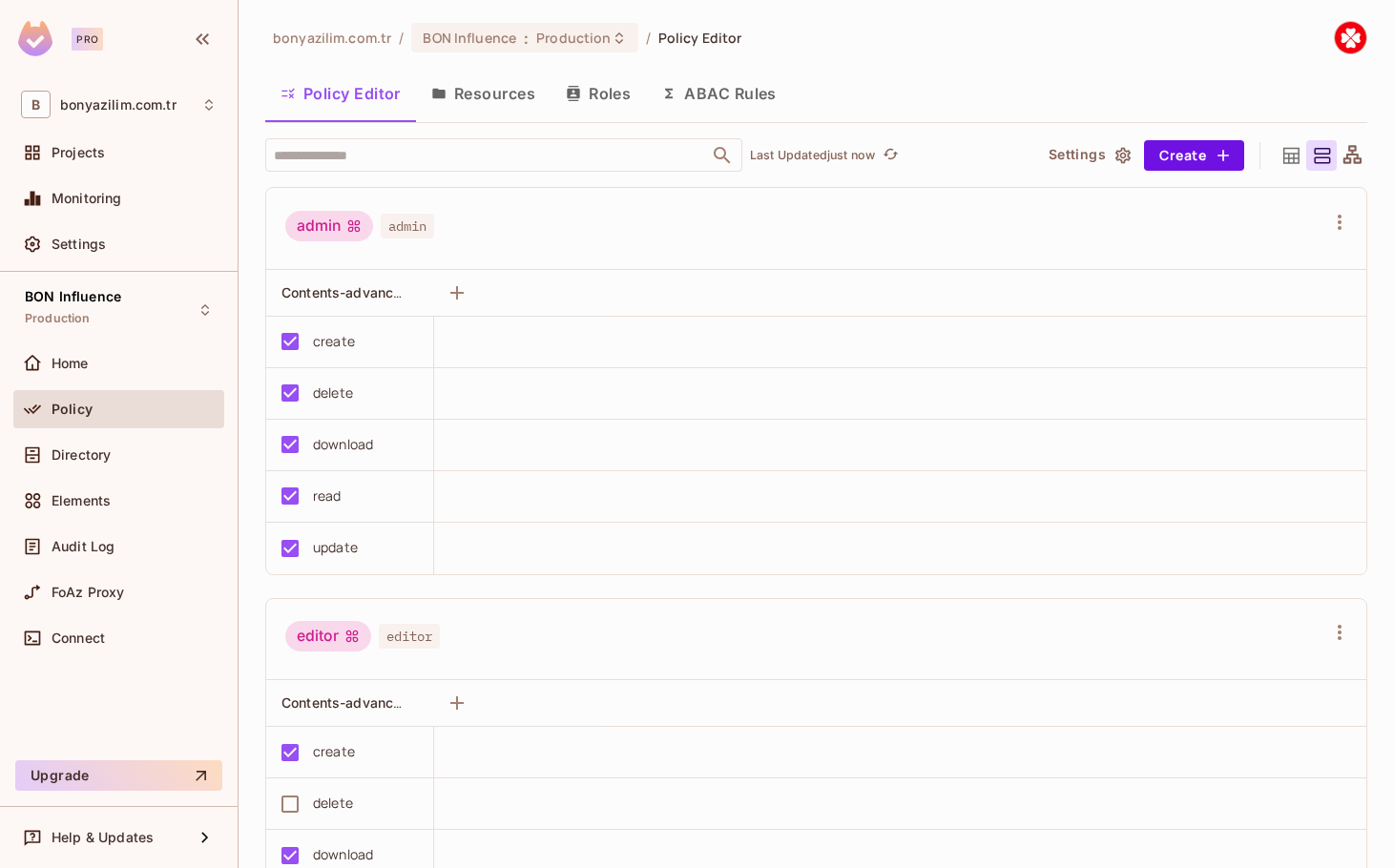 click on "admin admin Contents-advanced   create   delete   download   read   update editor editor Contents-advanced   create   delete   download   read   update viewer viewer Contents-advanced   create   delete   download   read   update" at bounding box center (816, 792) 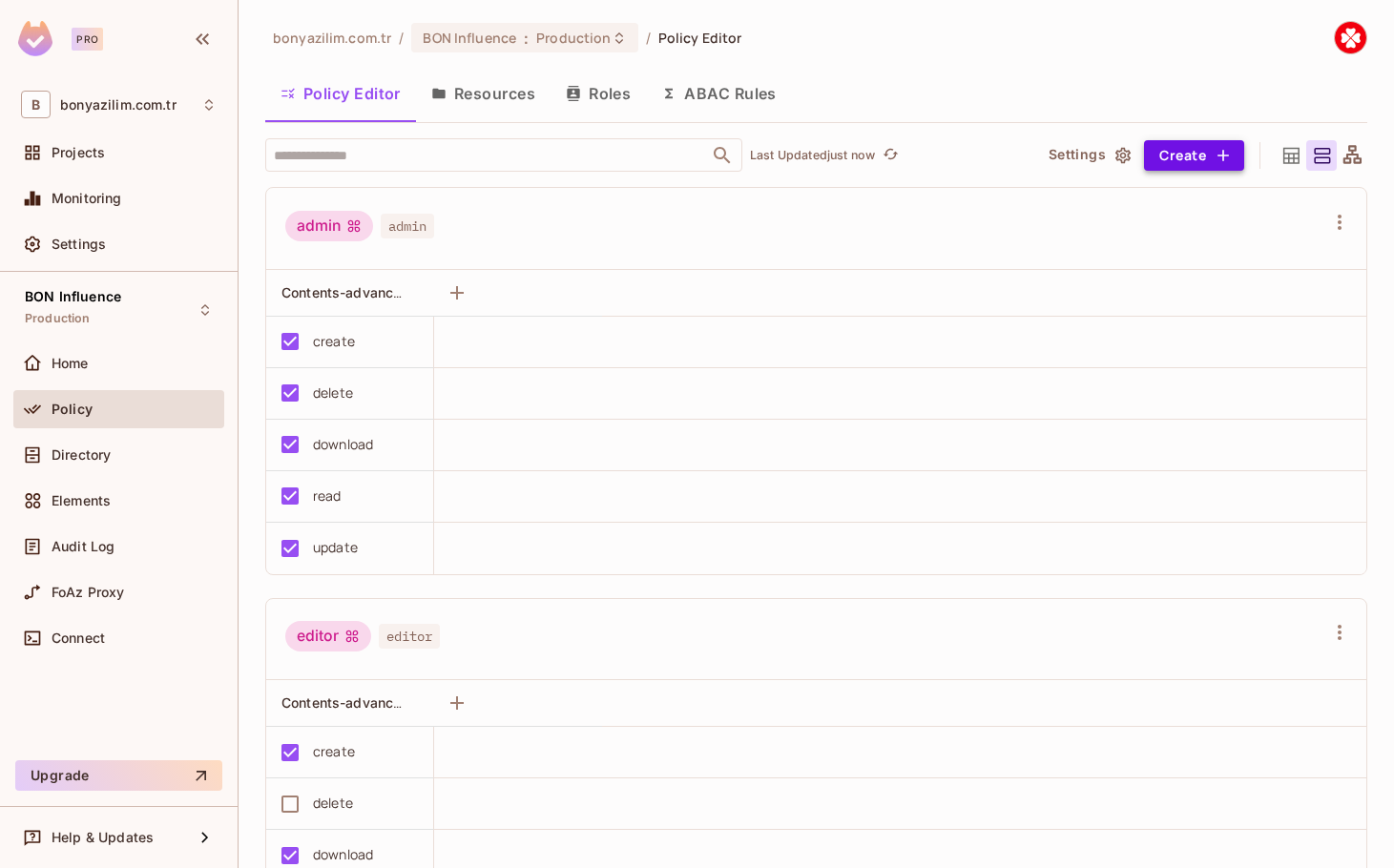 click on "Create" at bounding box center [1194, 155] 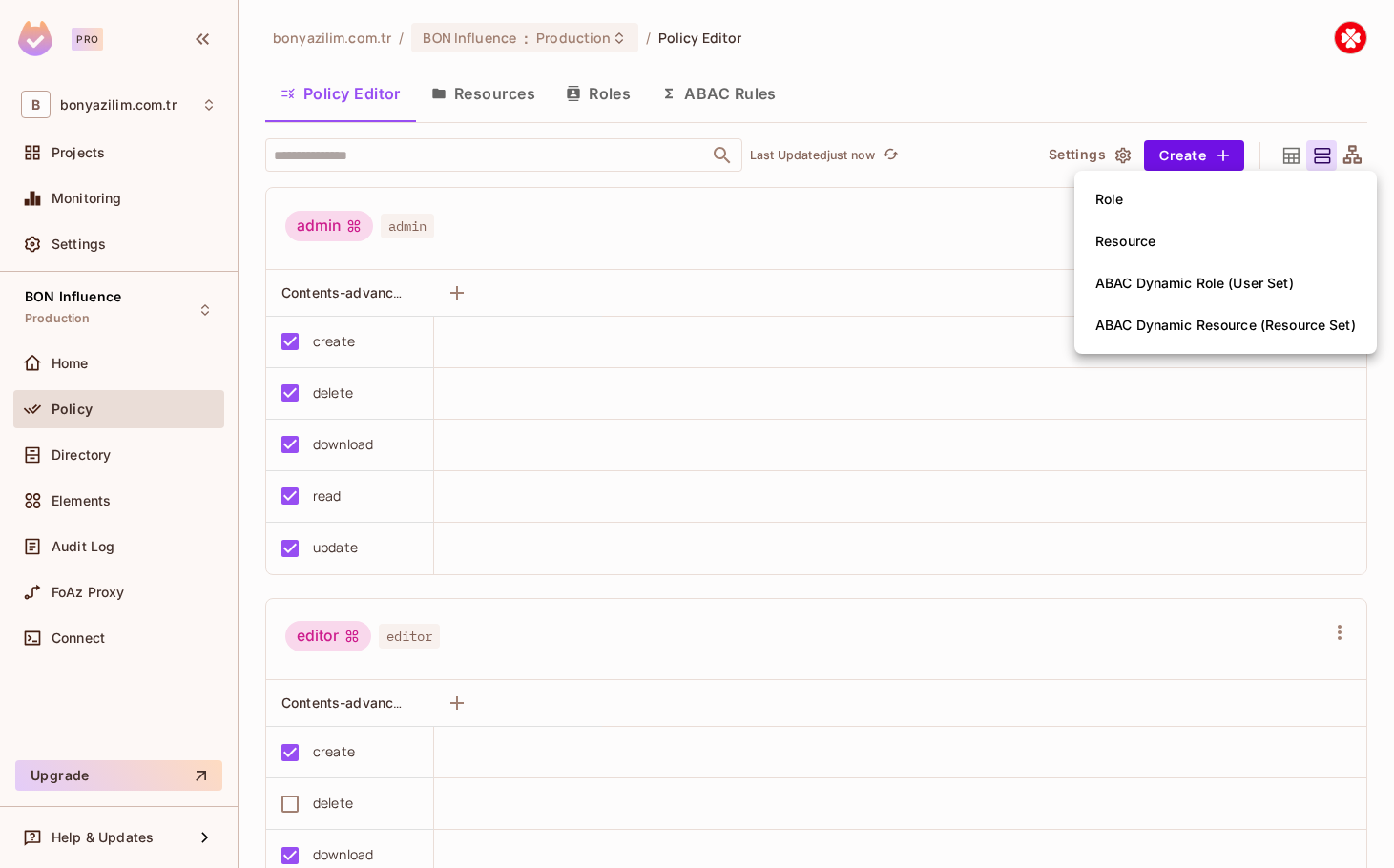 click on "Role" at bounding box center (1225, 199) 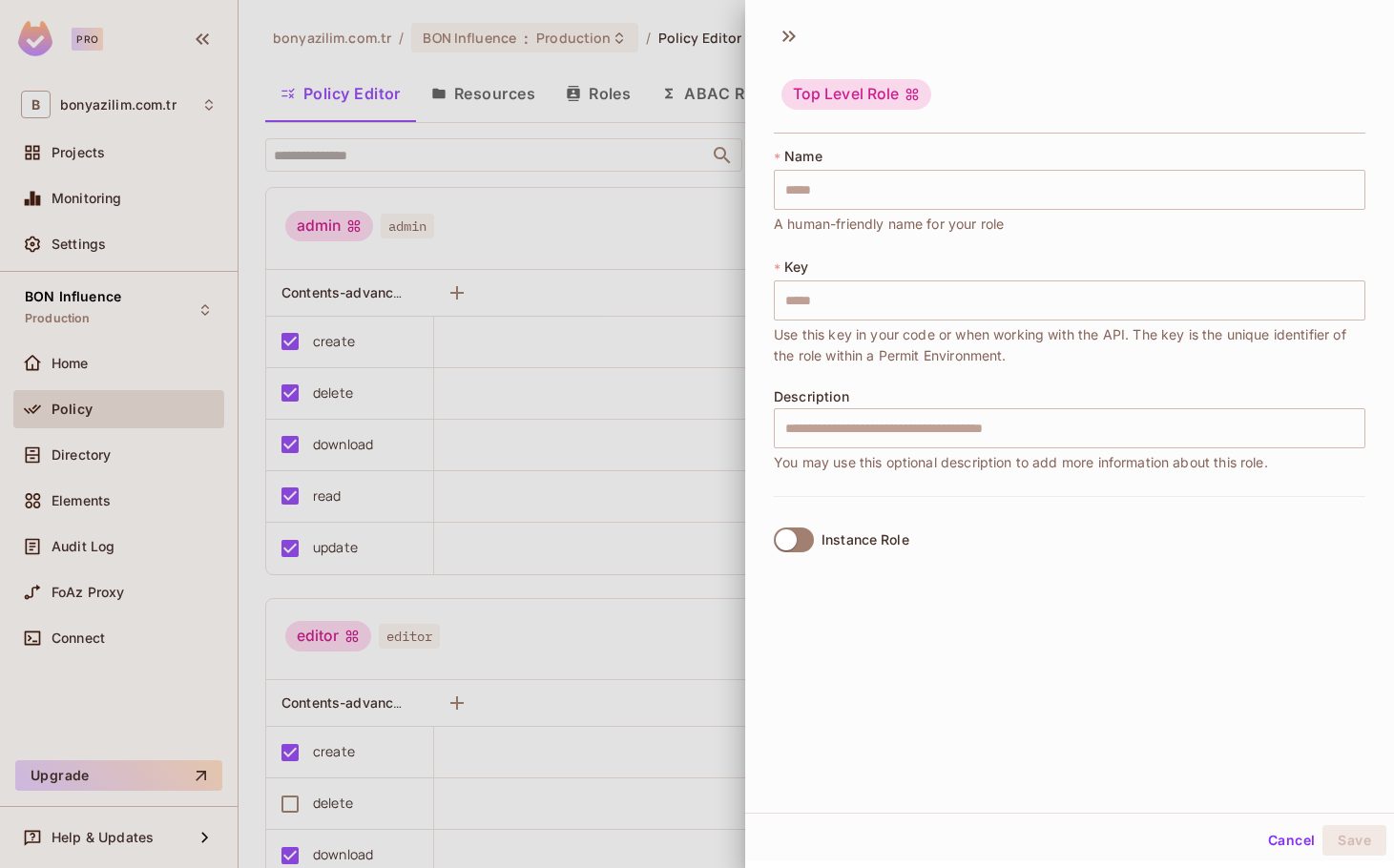 click at bounding box center (697, 434) 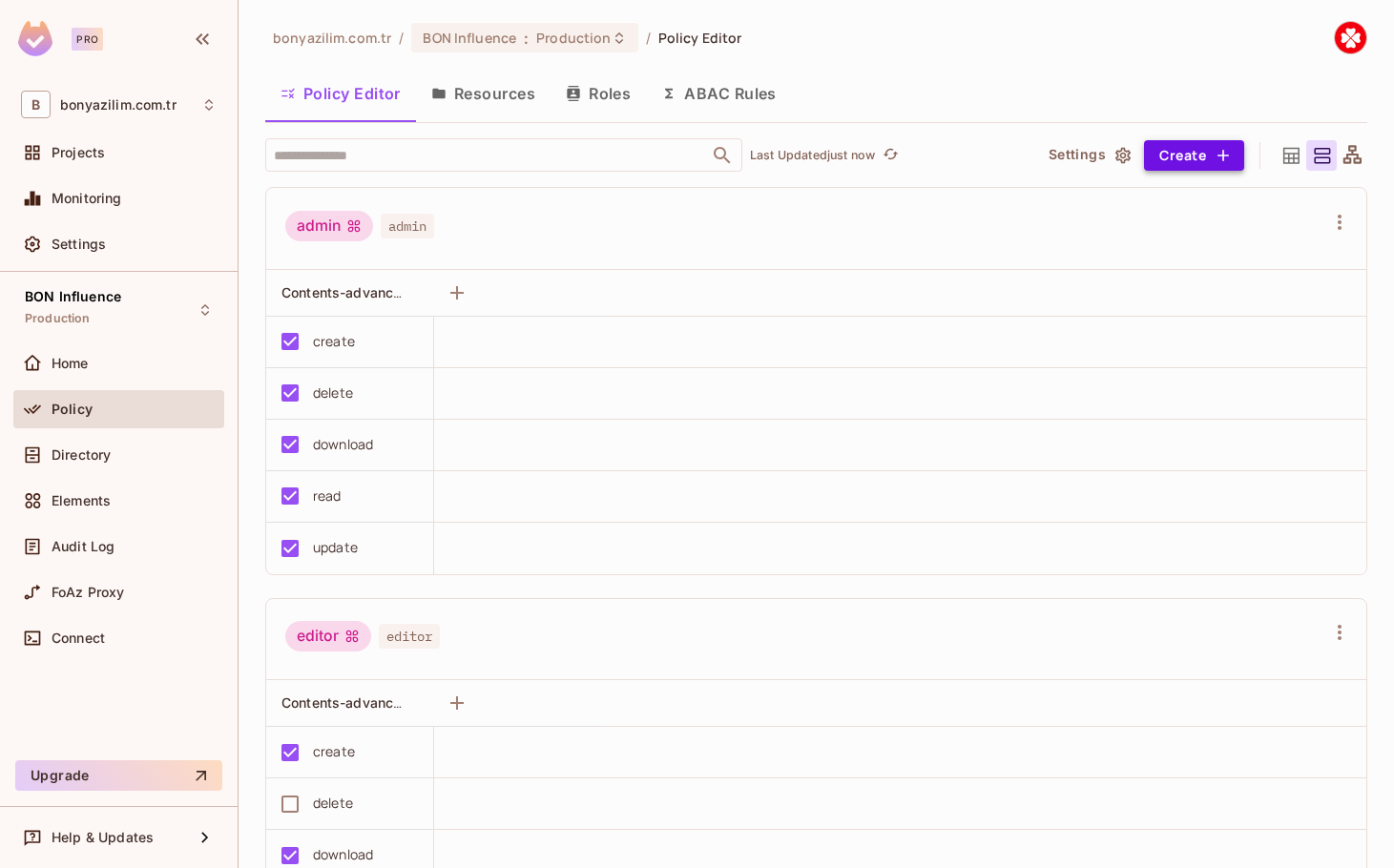 click on "Create" at bounding box center (1194, 155) 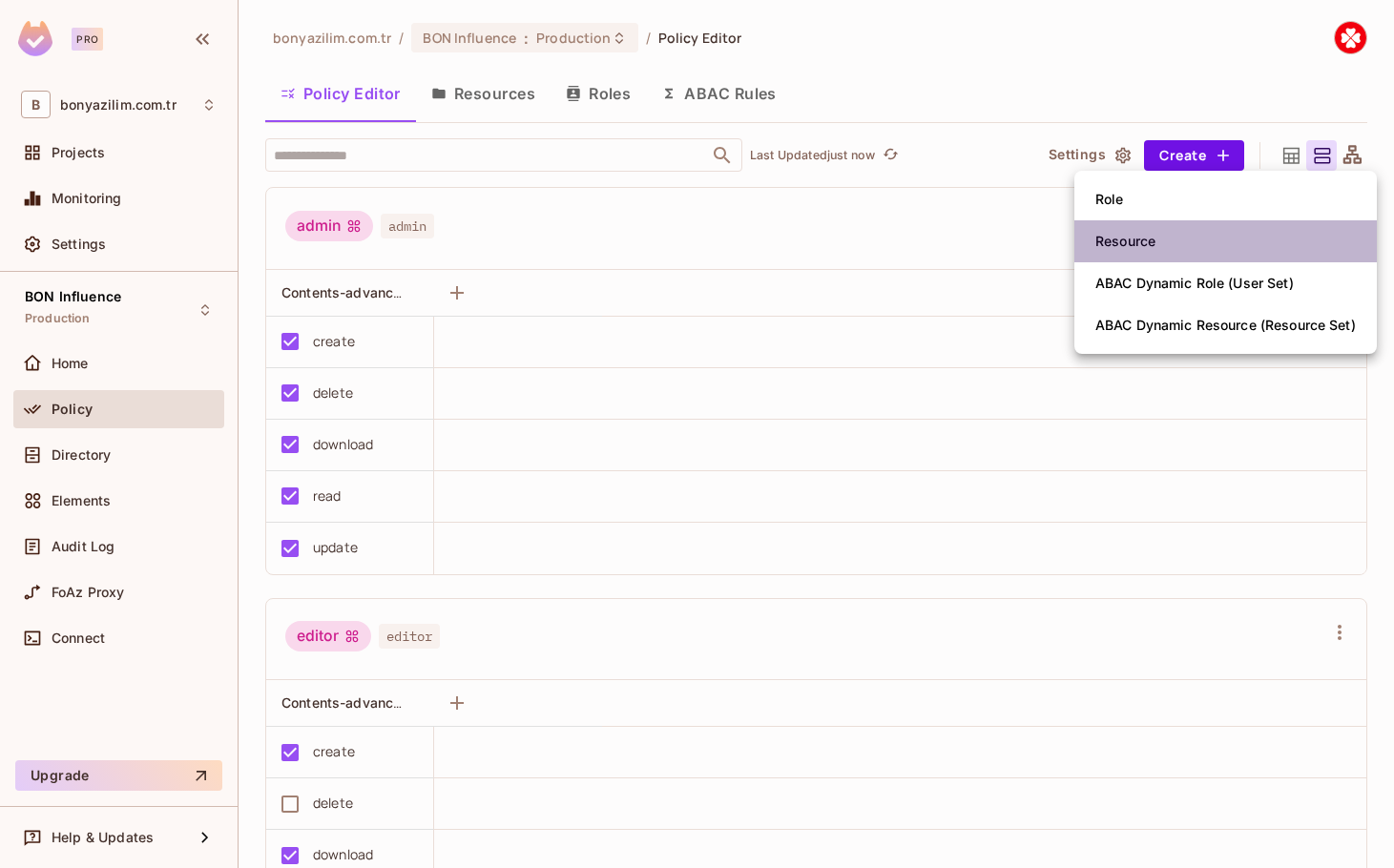 click on "Resource" at bounding box center (1225, 241) 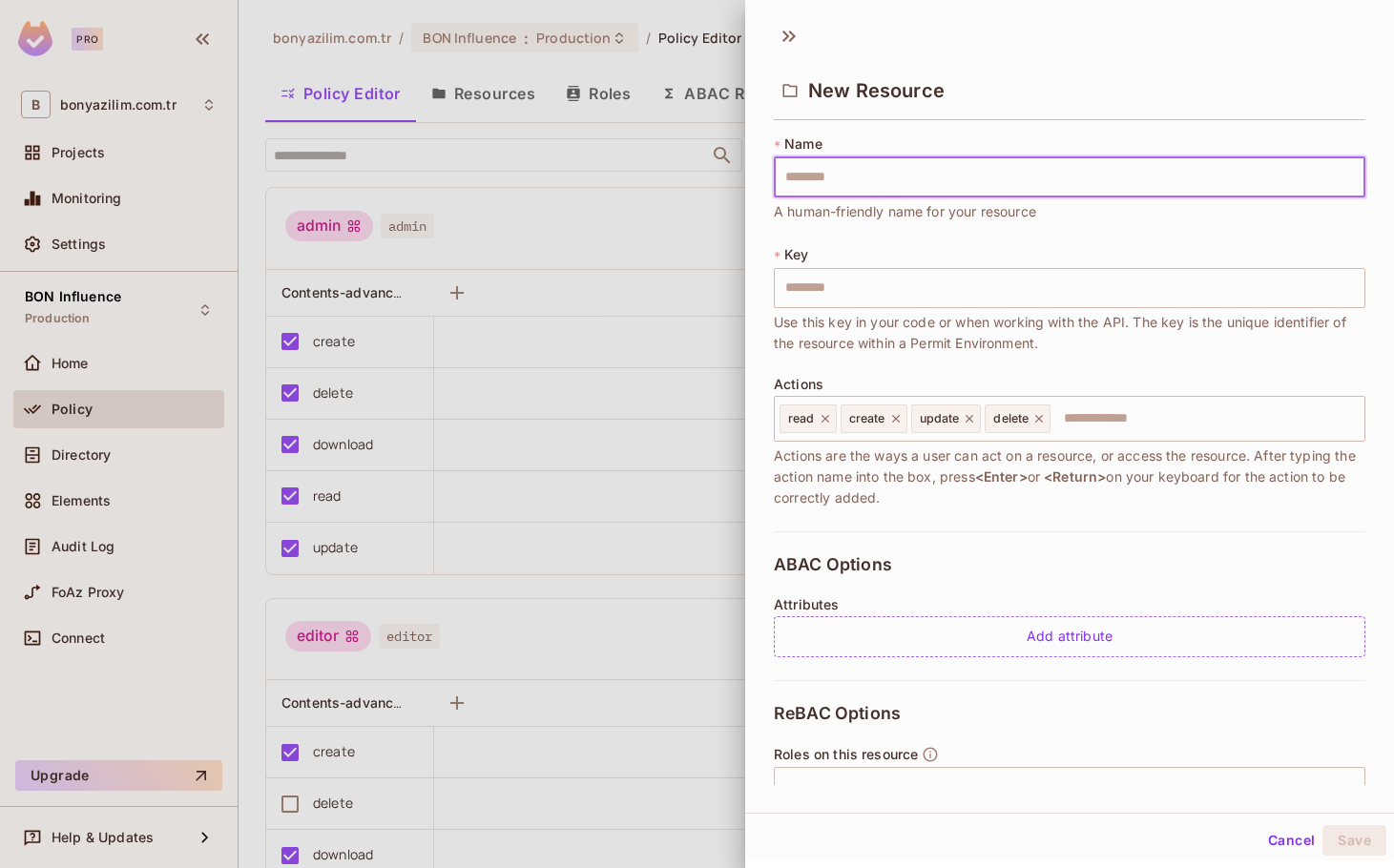 click at bounding box center [1070, 177] 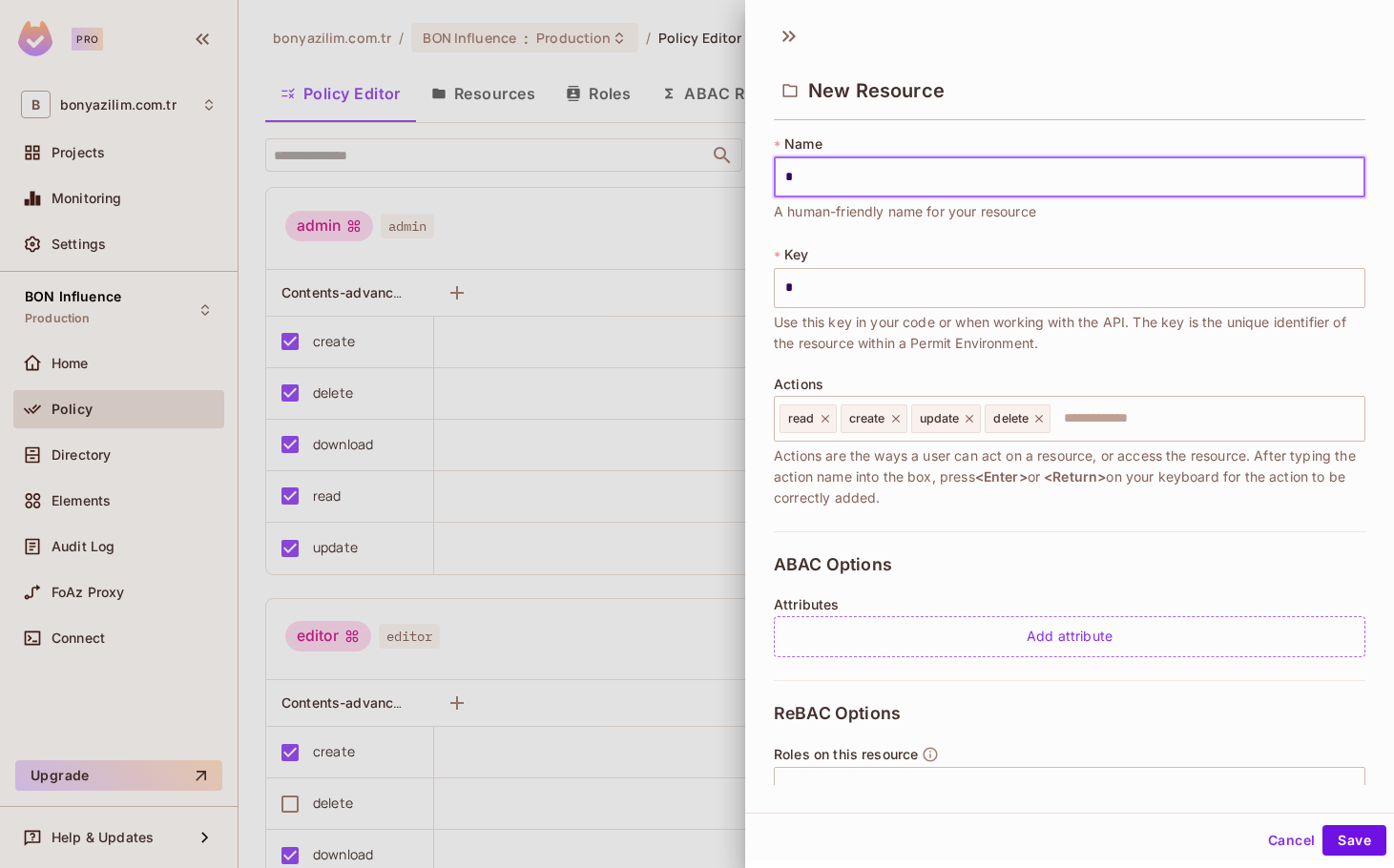 type on "**" 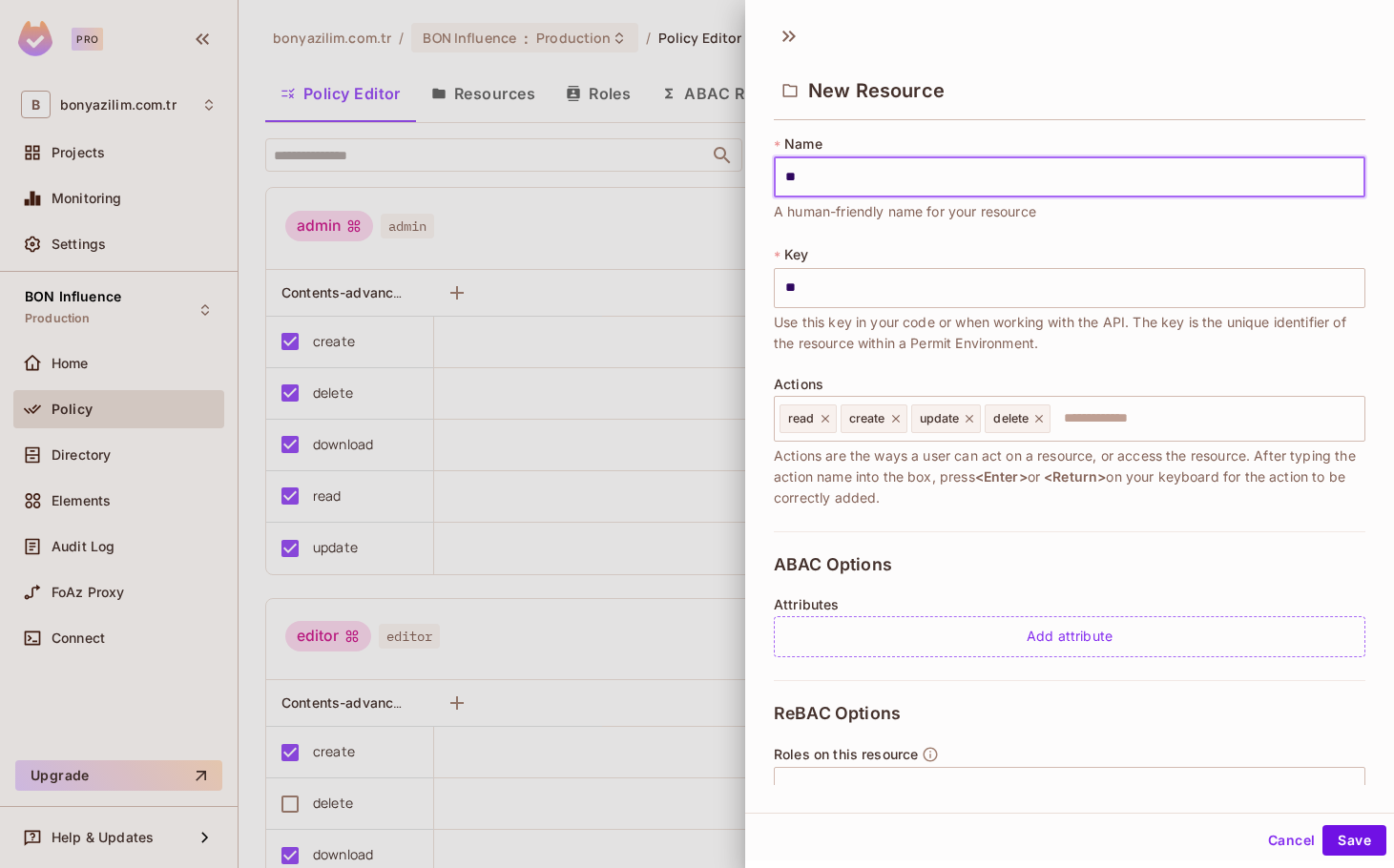 type on "***" 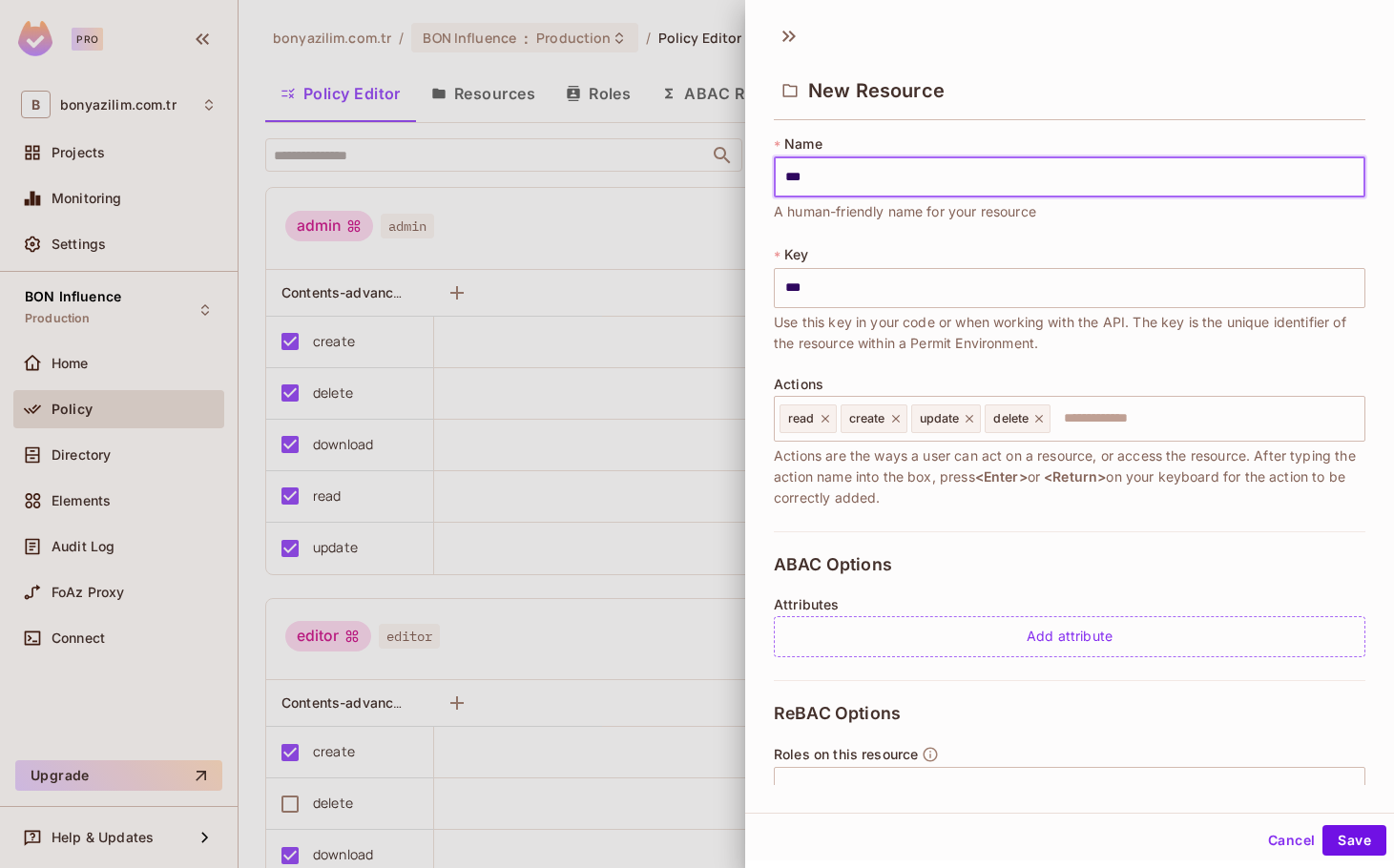 type on "****" 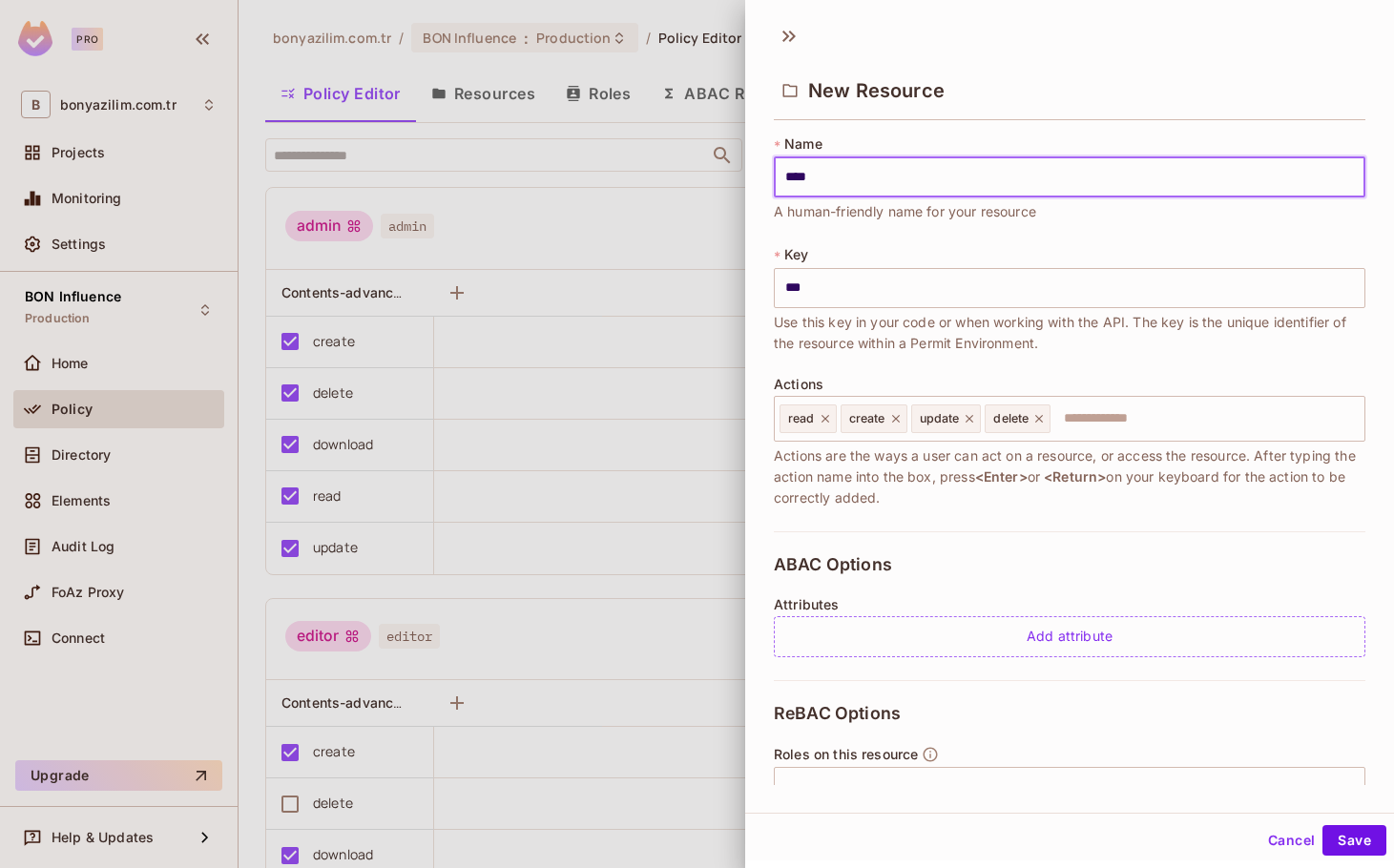 type on "****" 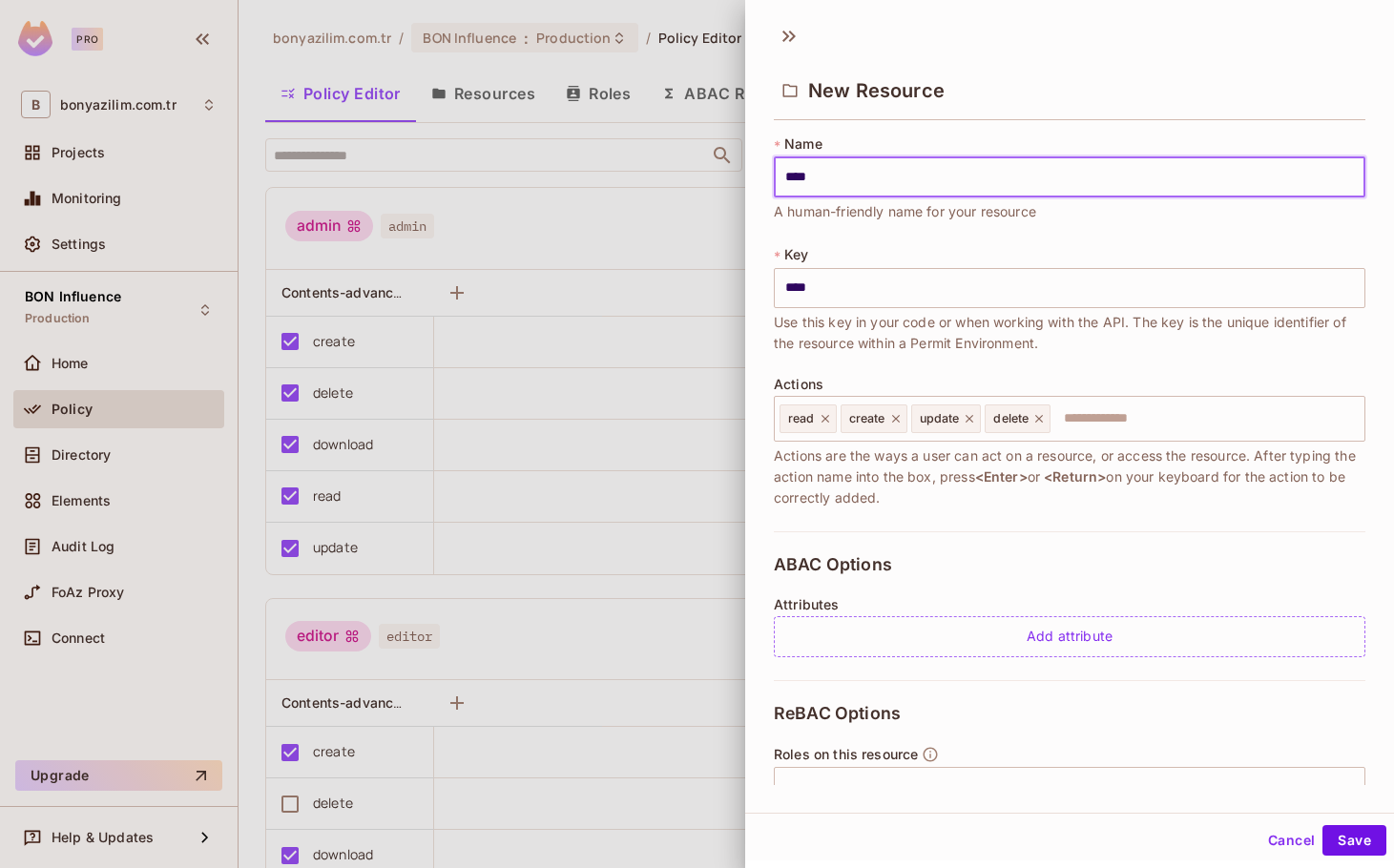 type on "*****" 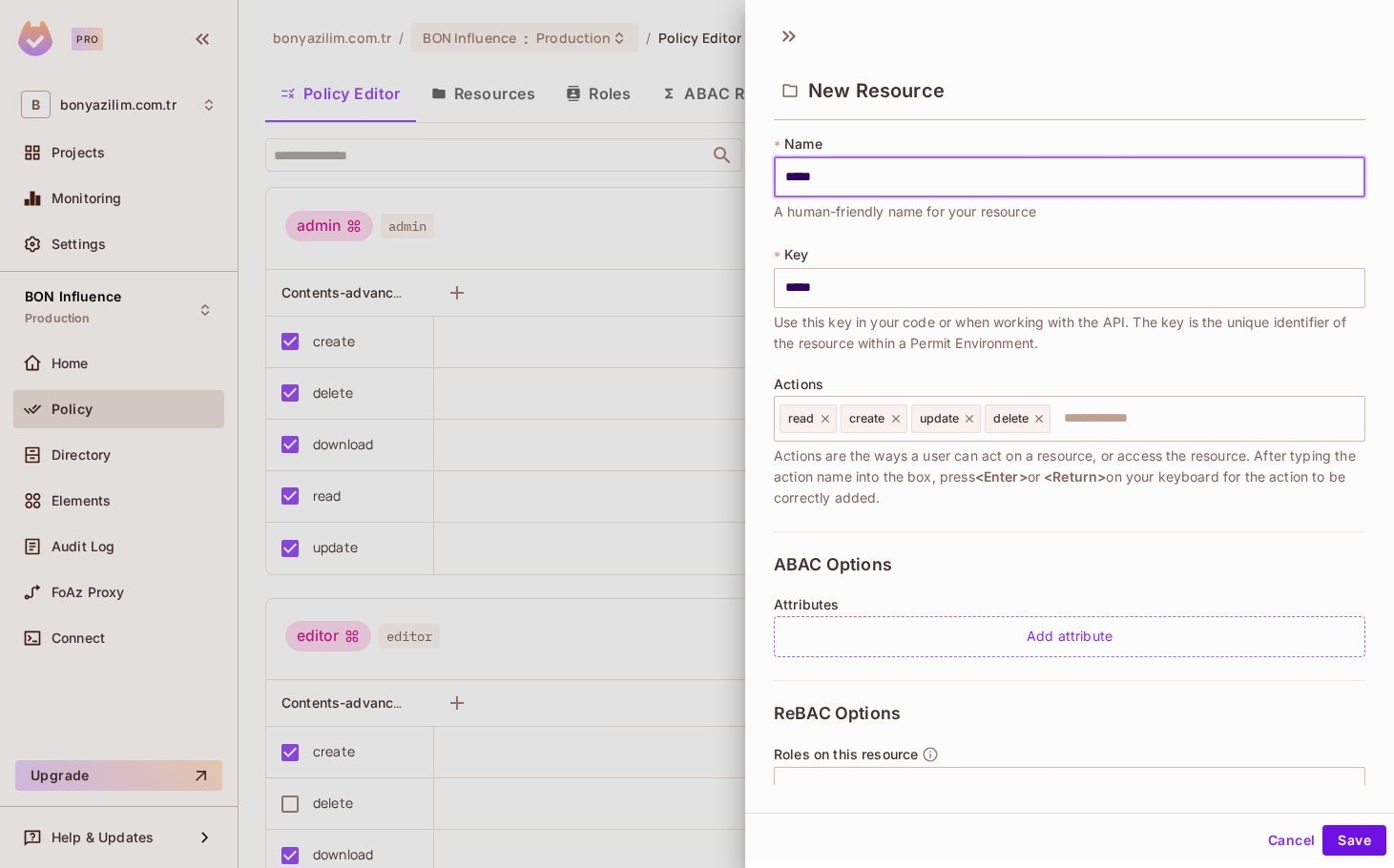 type on "******" 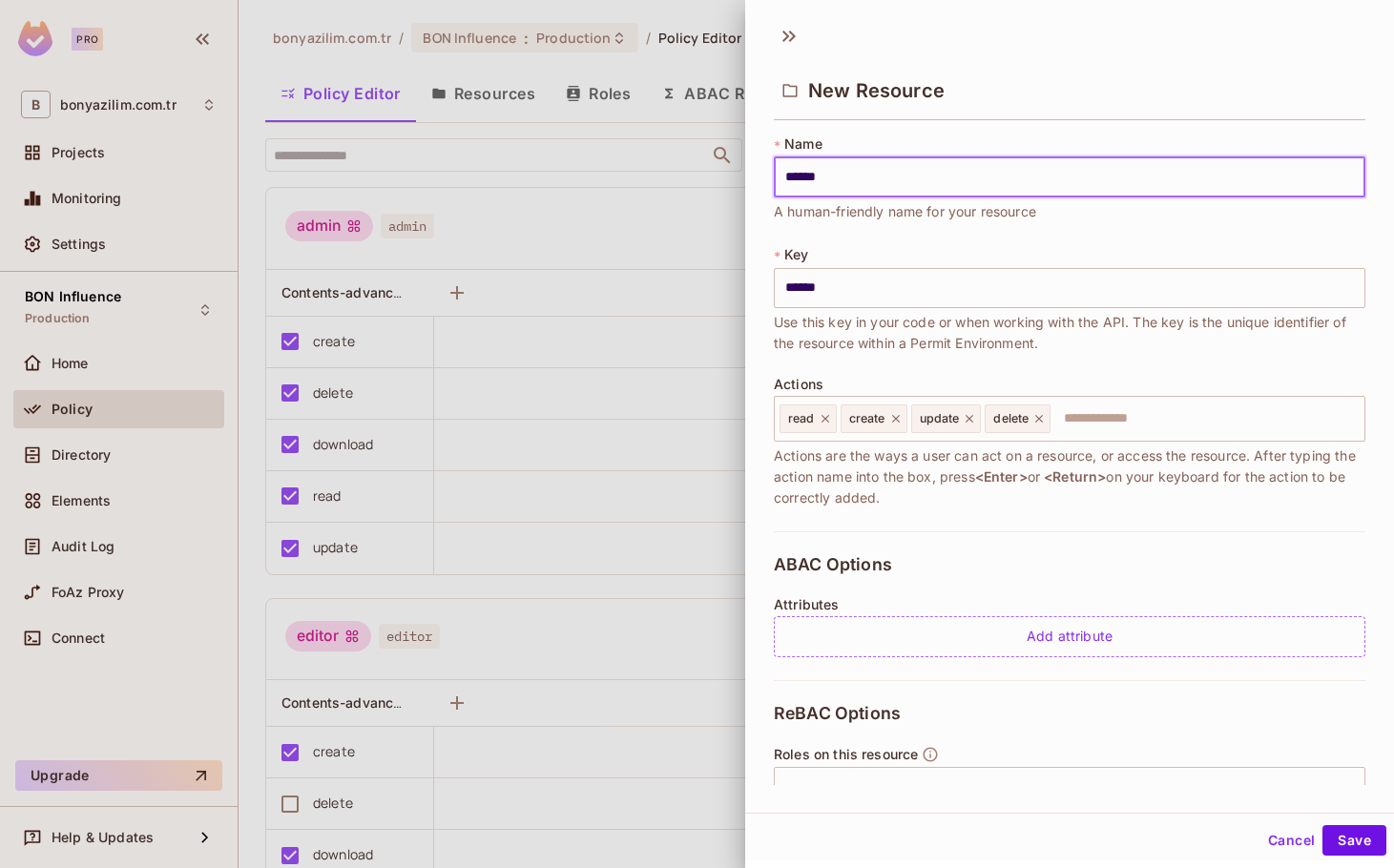 type on "*******" 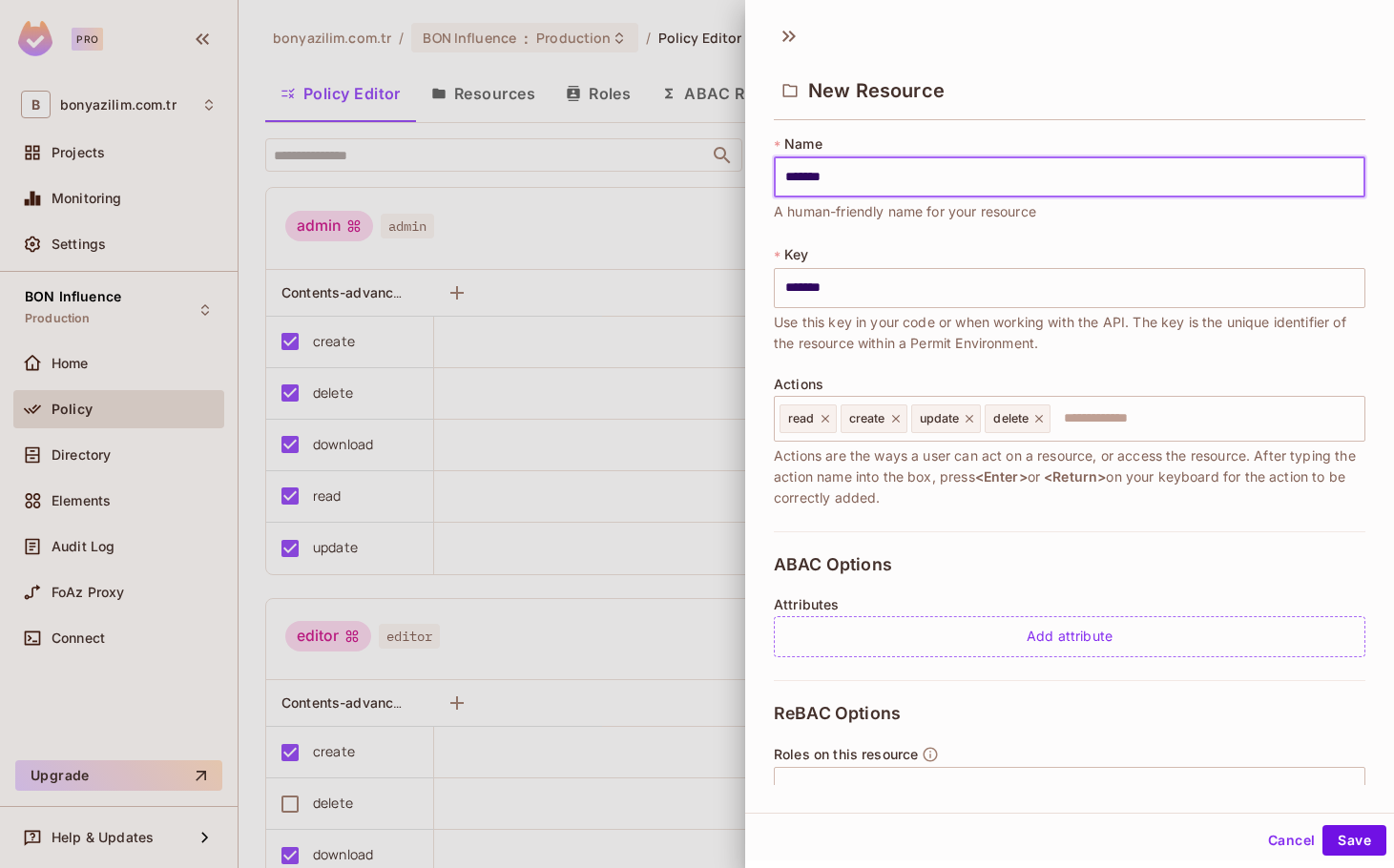 type on "********" 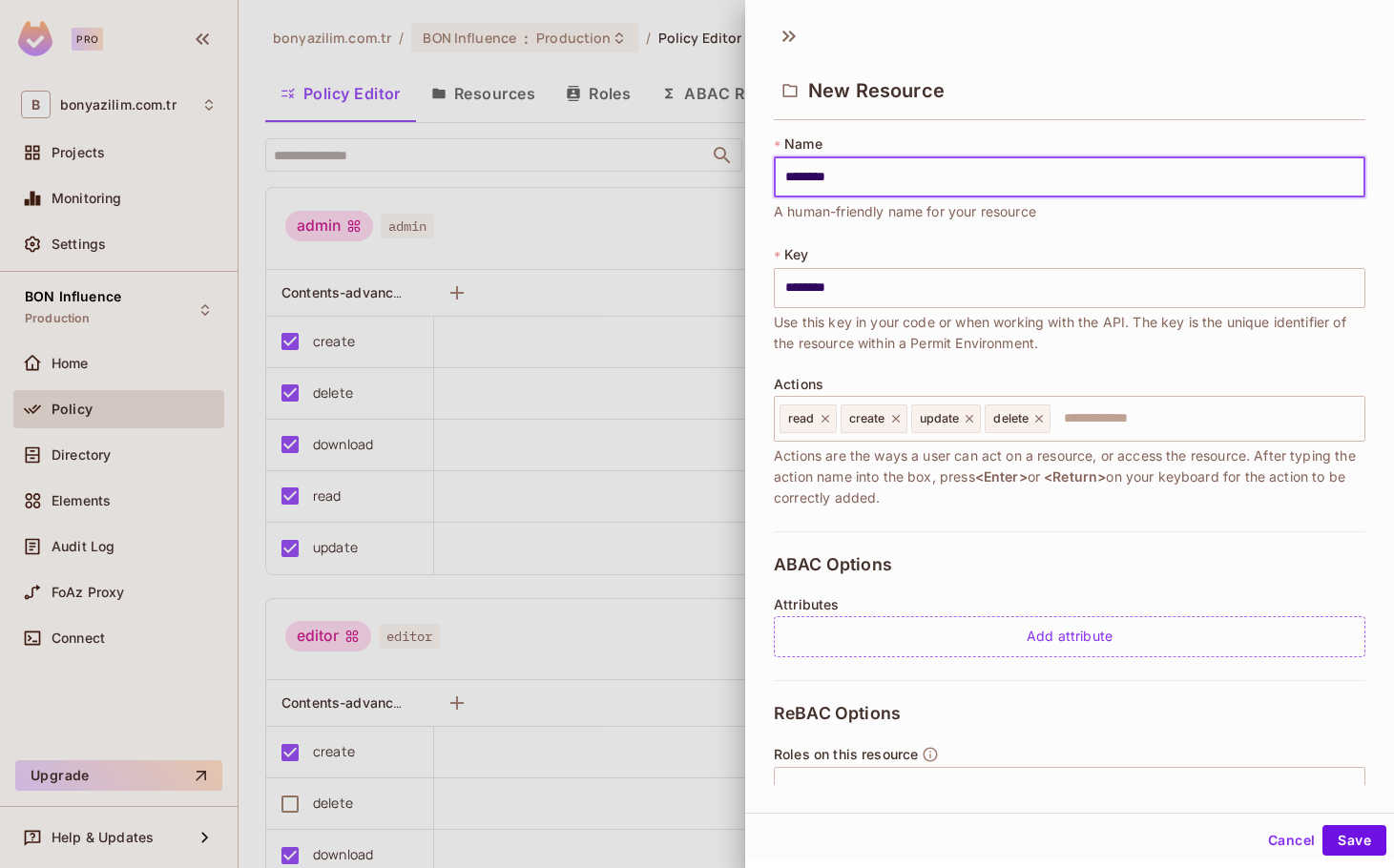 type on "********" 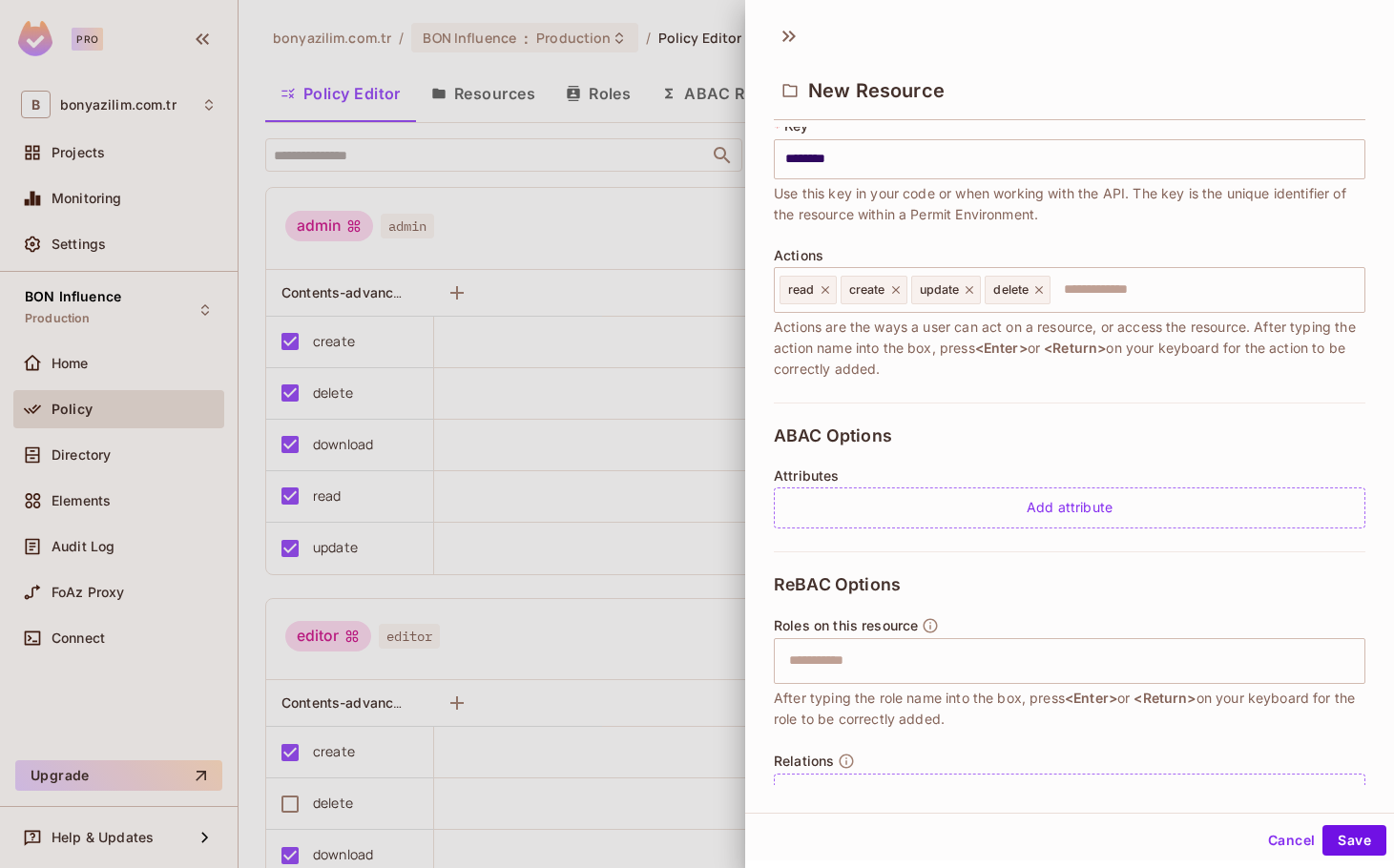 scroll, scrollTop: 0, scrollLeft: 0, axis: both 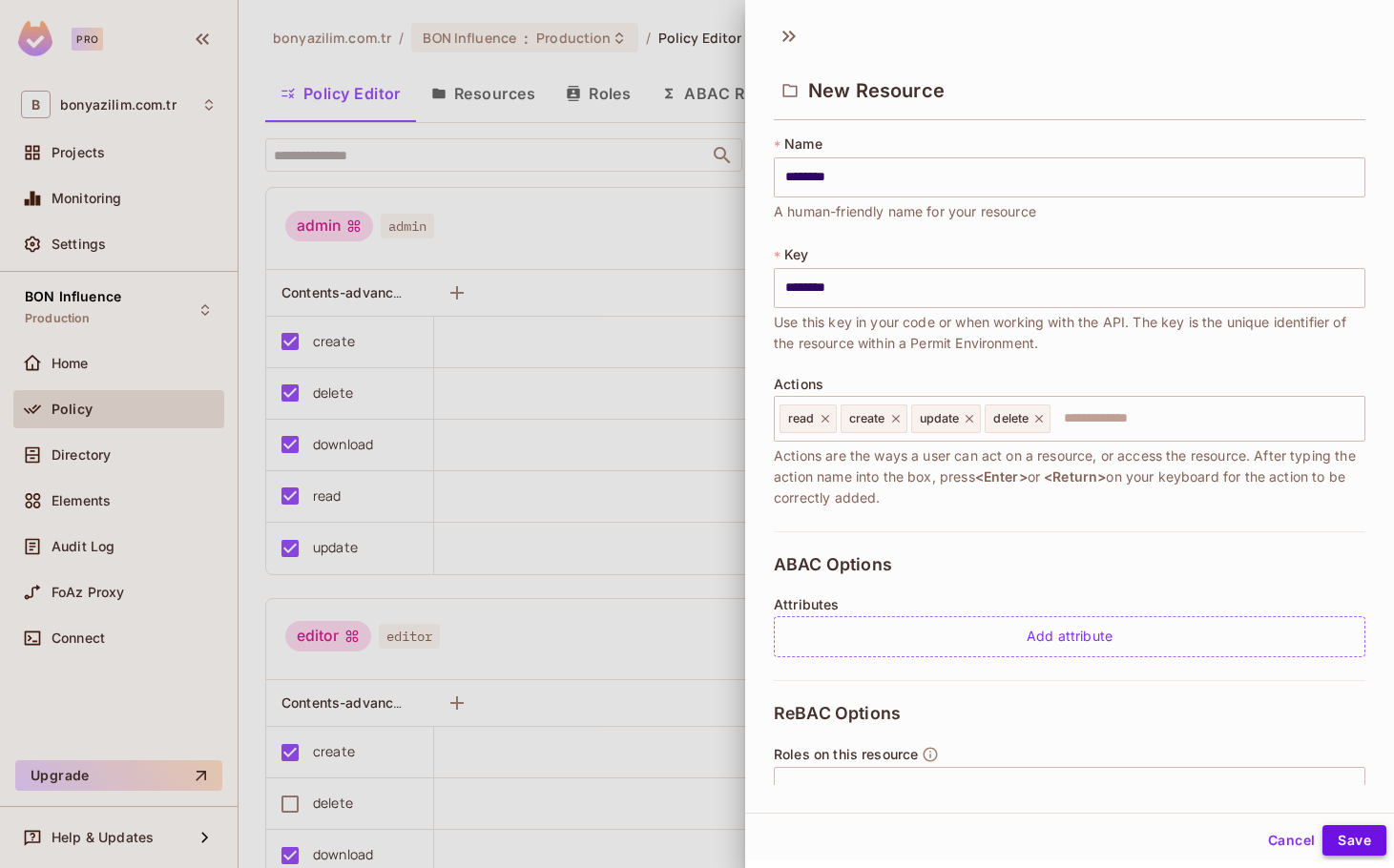 click on "Save" at bounding box center (1354, 840) 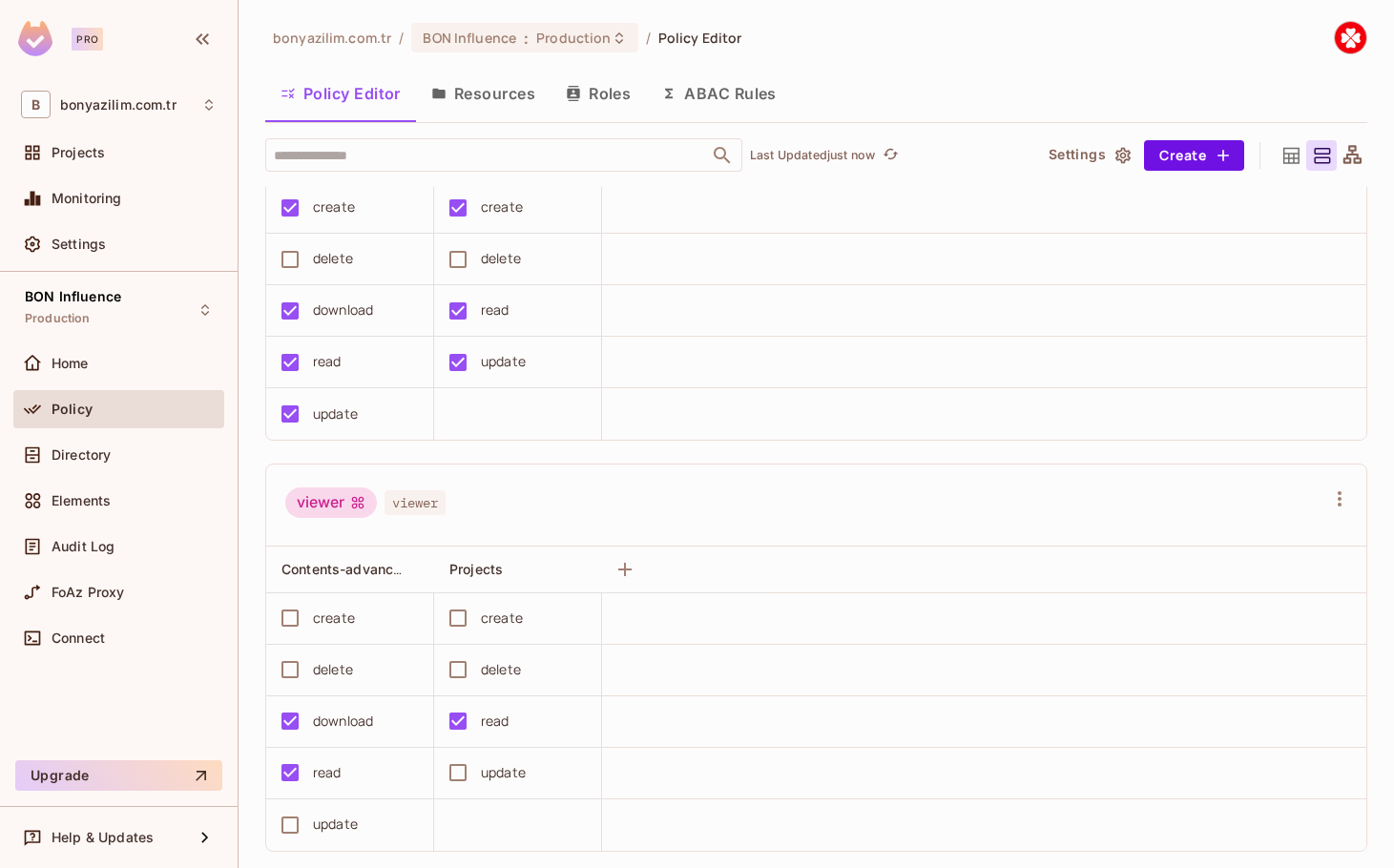 scroll, scrollTop: 575, scrollLeft: 0, axis: vertical 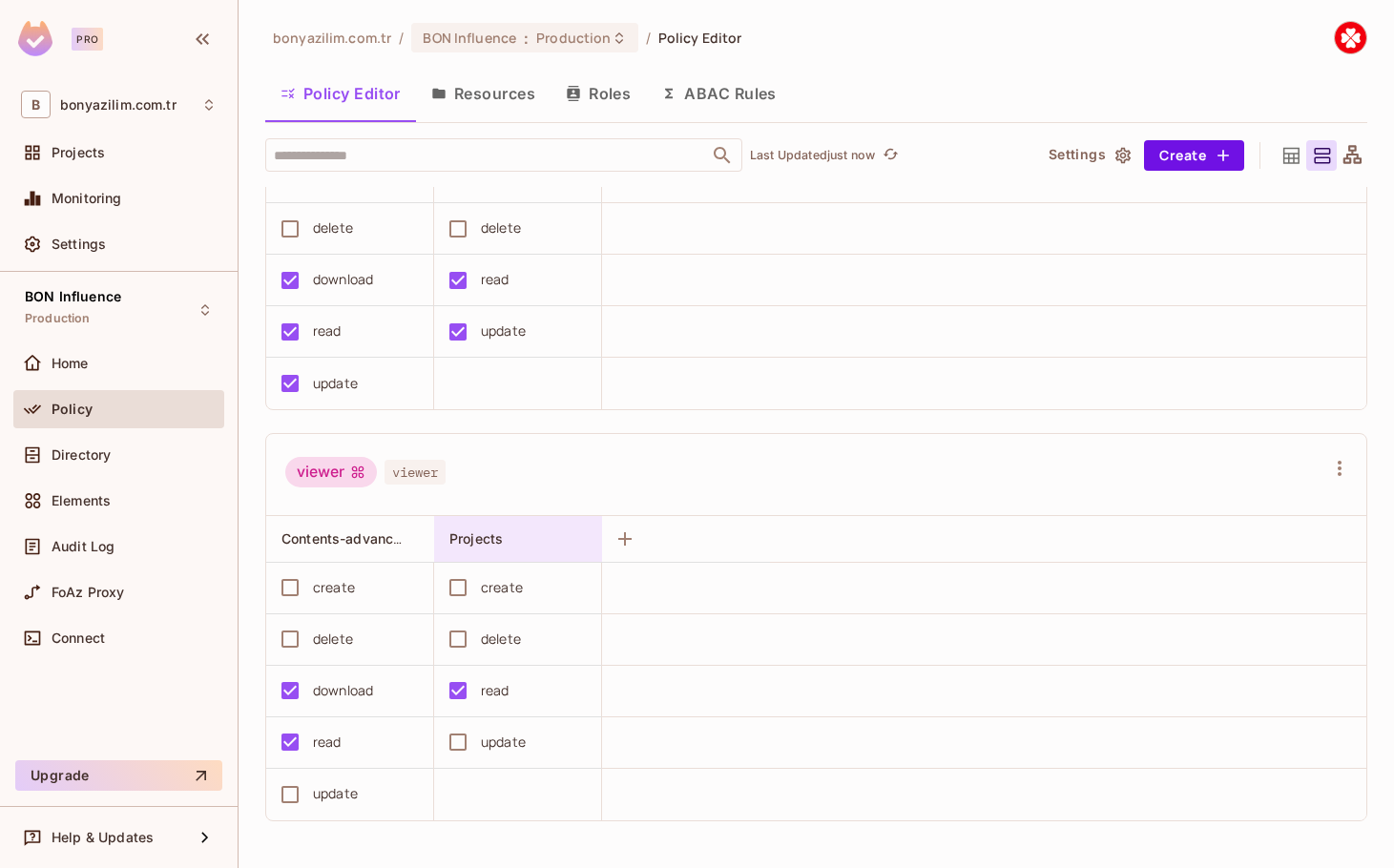 click on "Projects" at bounding box center [476, 538] 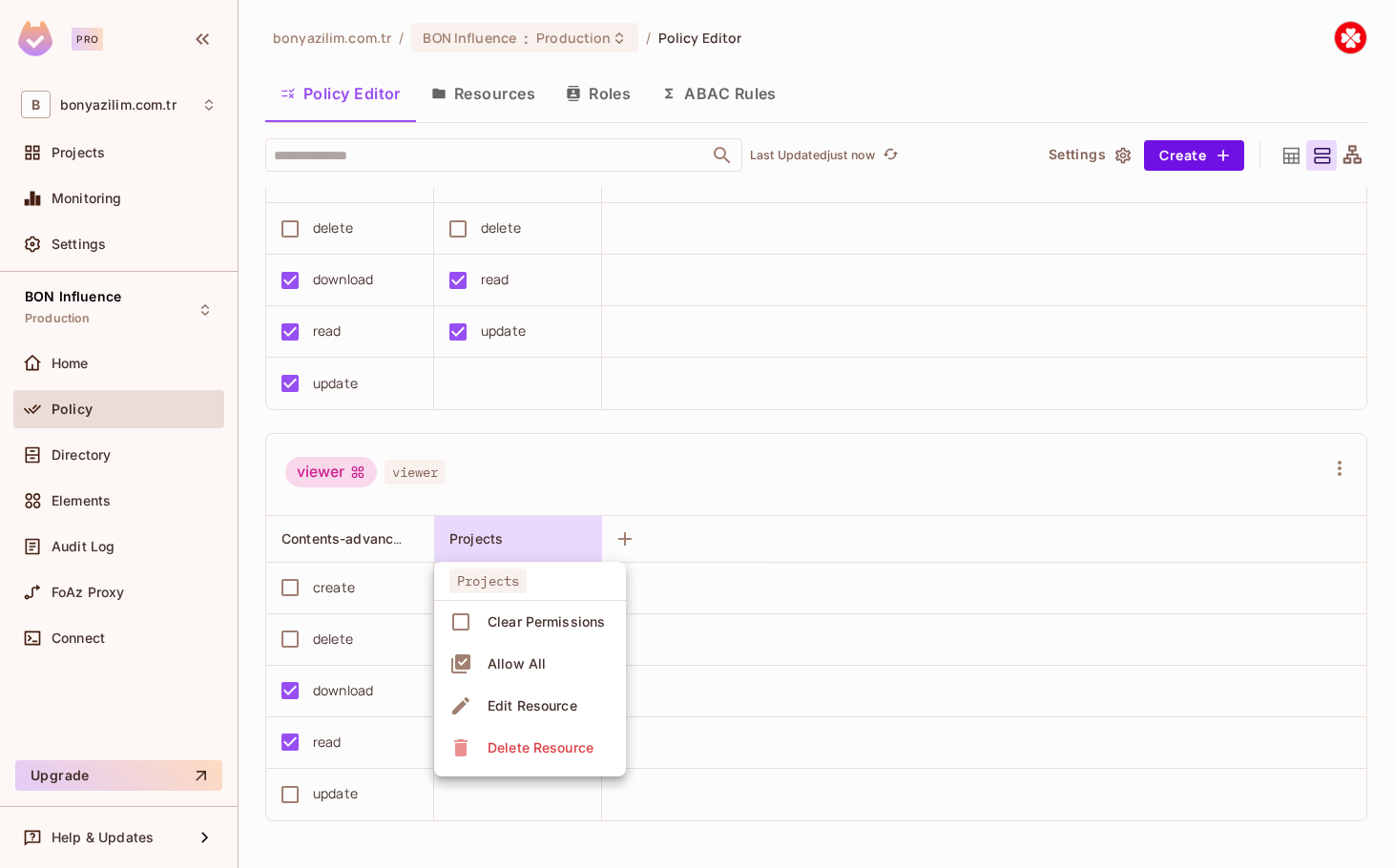 click on "Edit Resource" at bounding box center (532, 706) 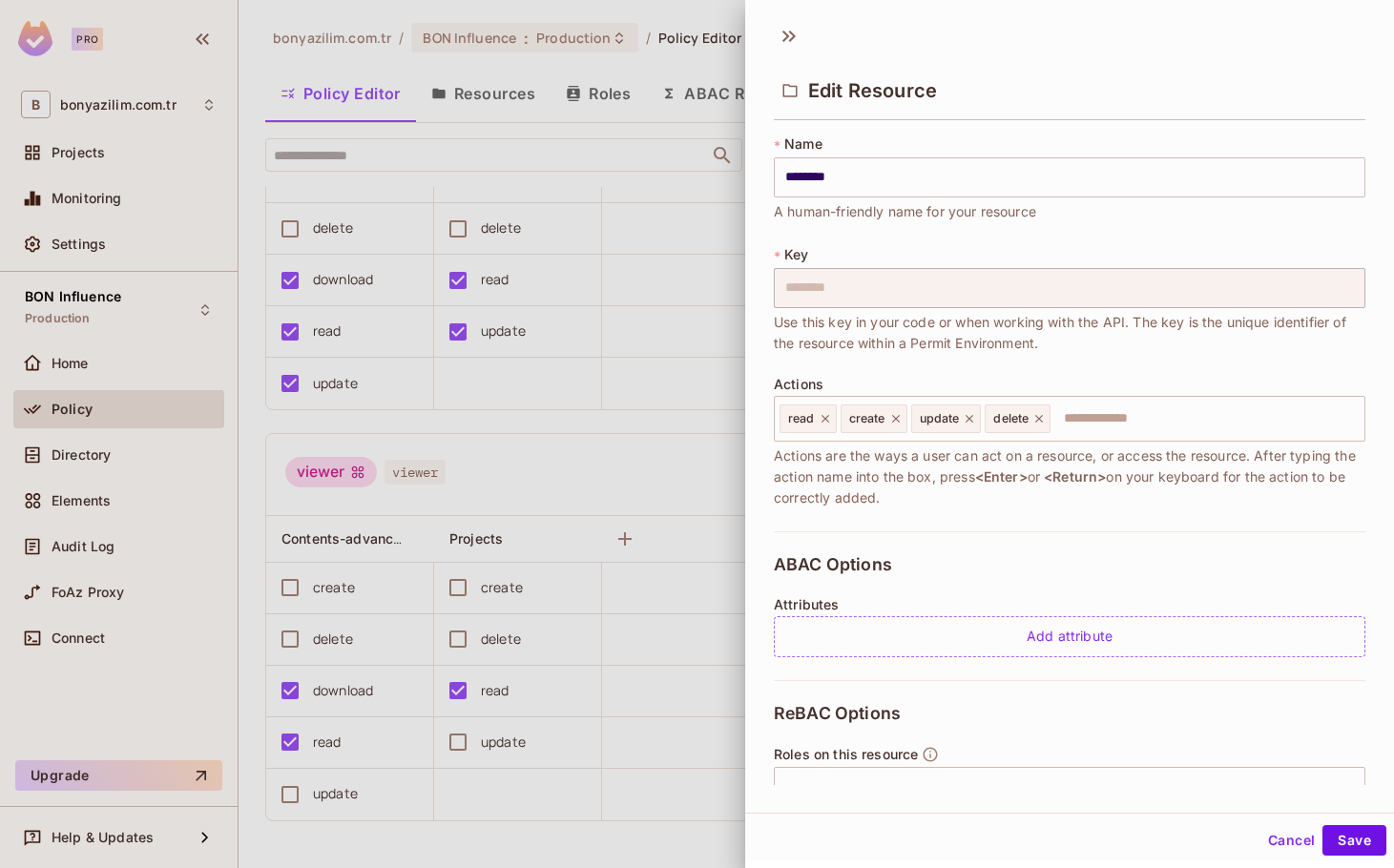 click at bounding box center [697, 434] 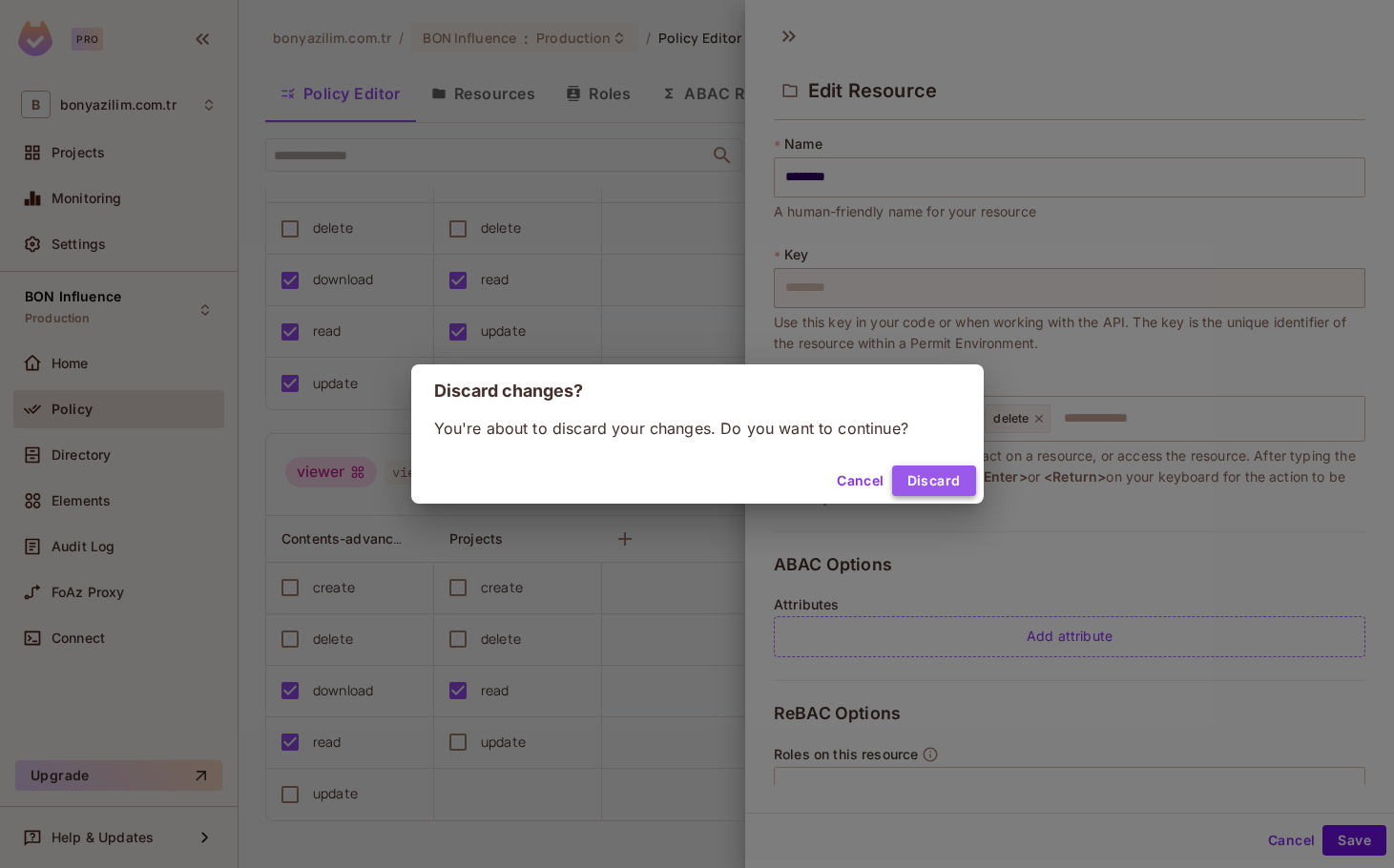 click on "Discard" at bounding box center (934, 481) 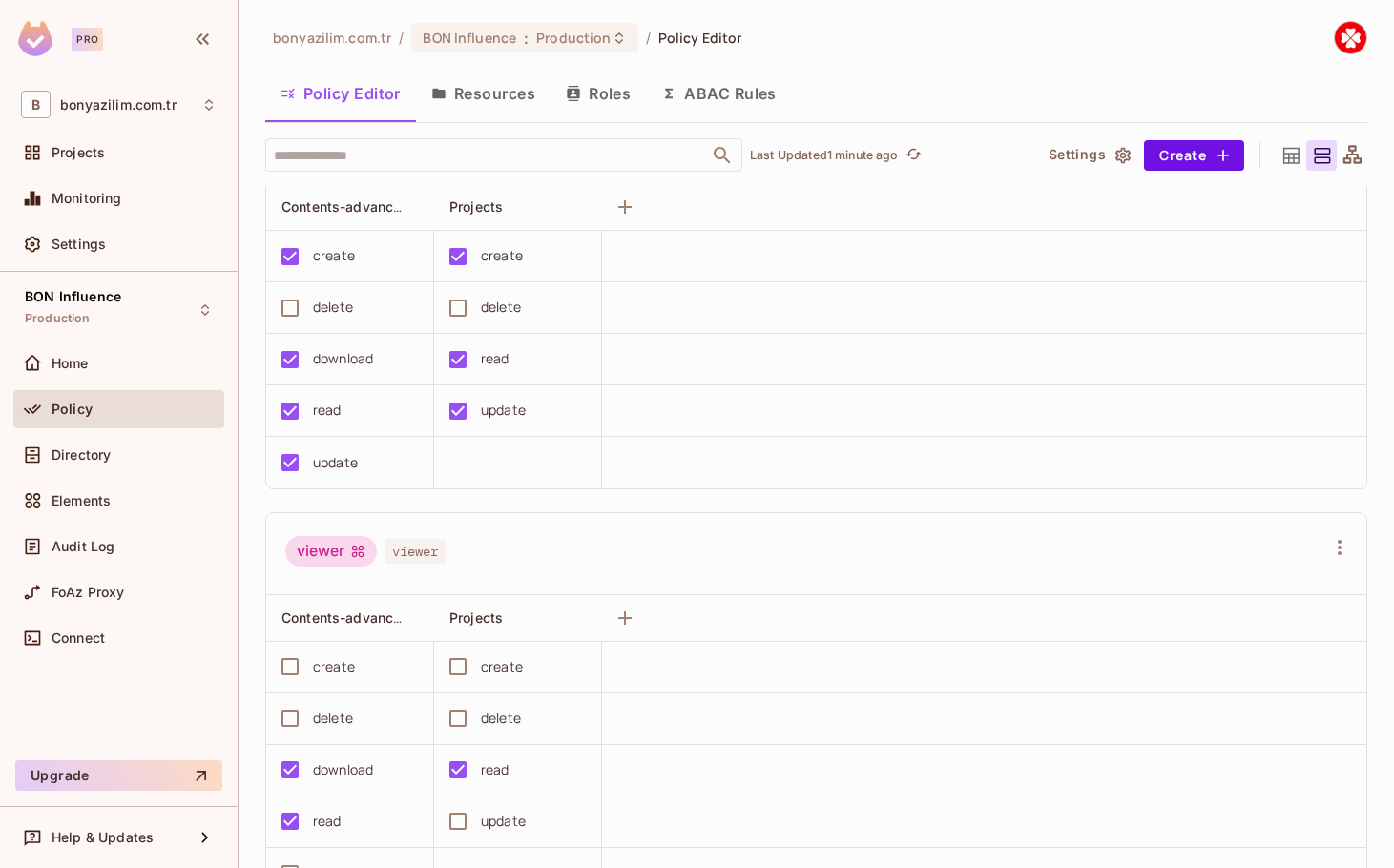scroll, scrollTop: 575, scrollLeft: 0, axis: vertical 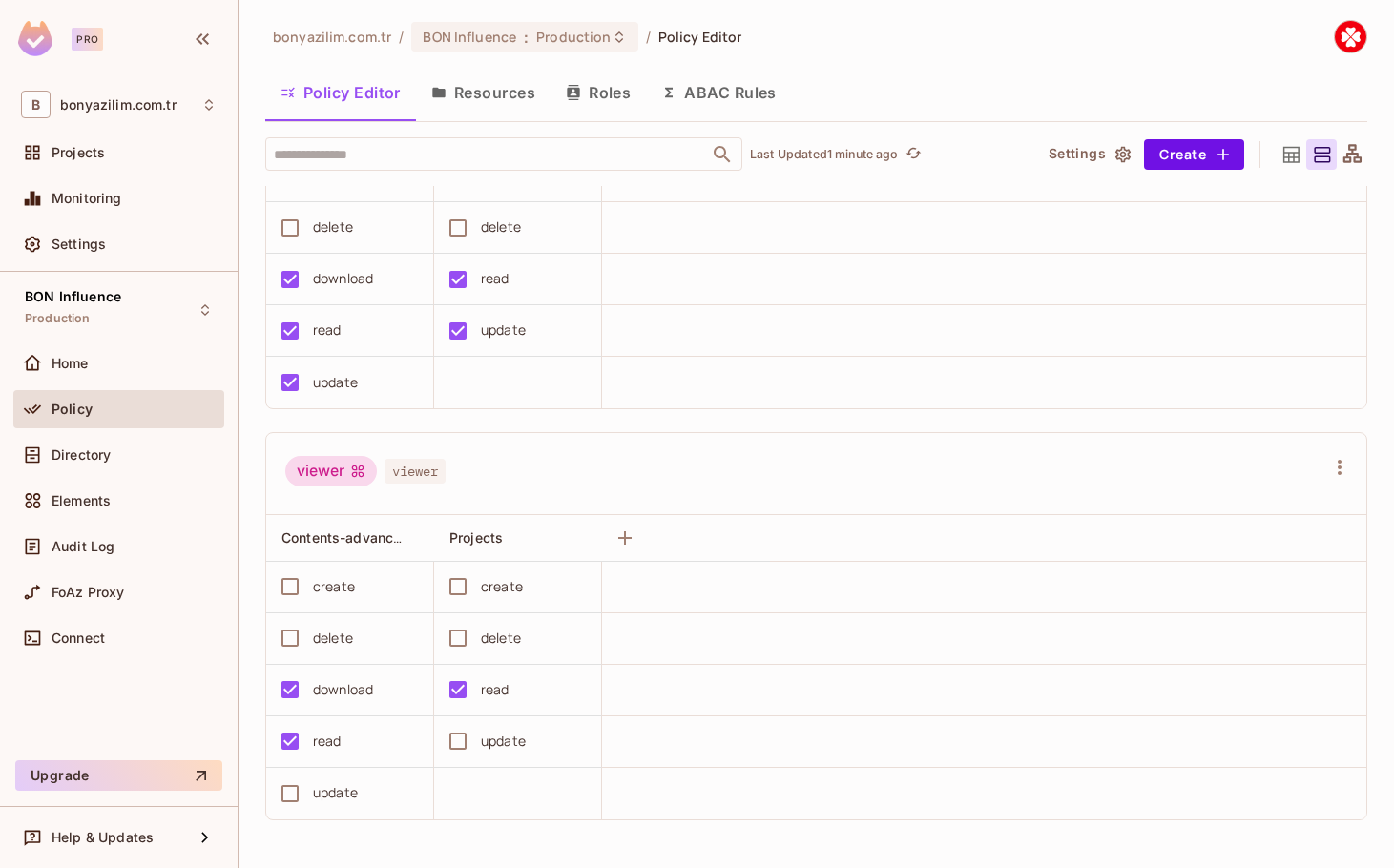 click on "viewer viewer" at bounding box center (804, 474) 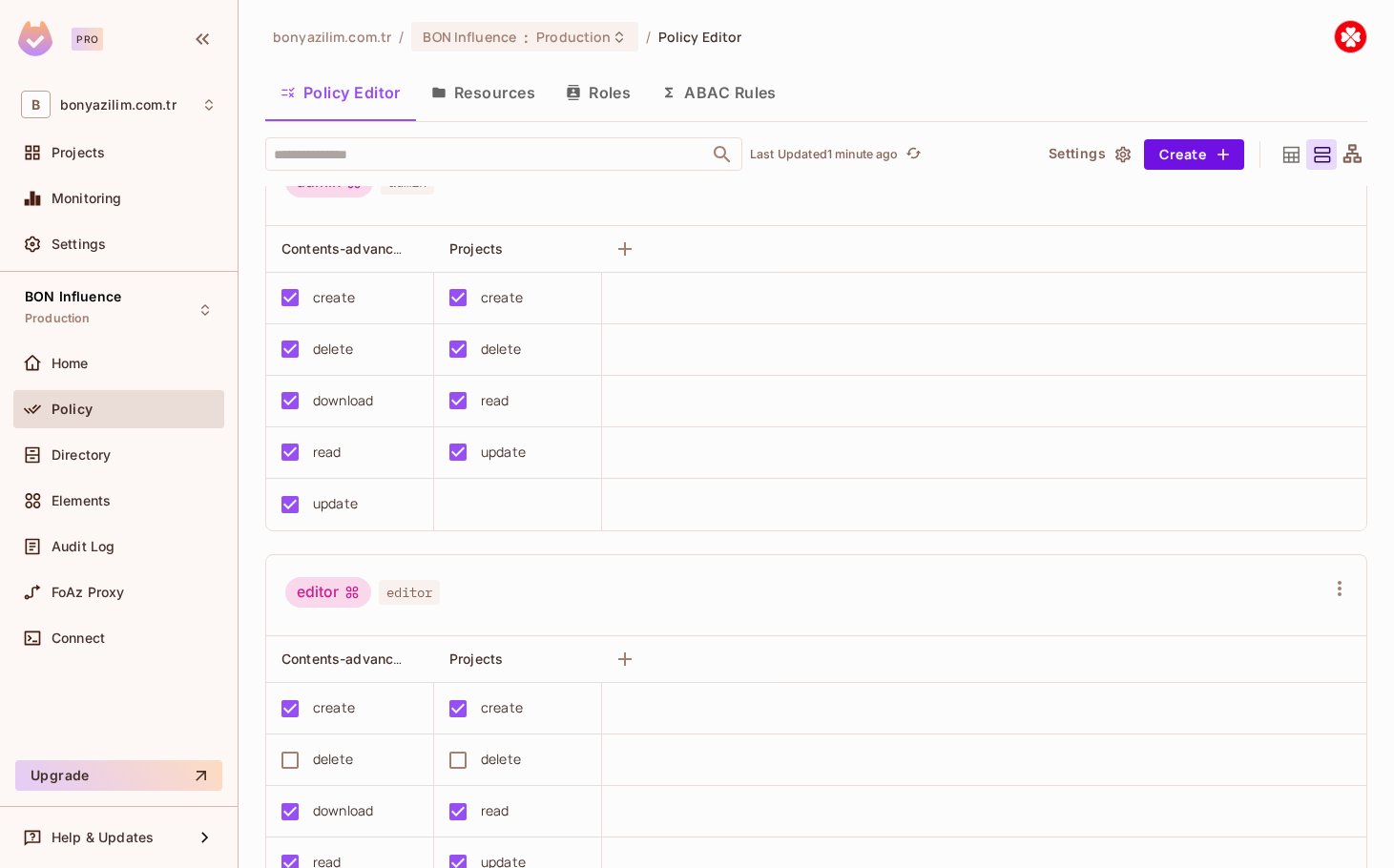 scroll, scrollTop: 0, scrollLeft: 0, axis: both 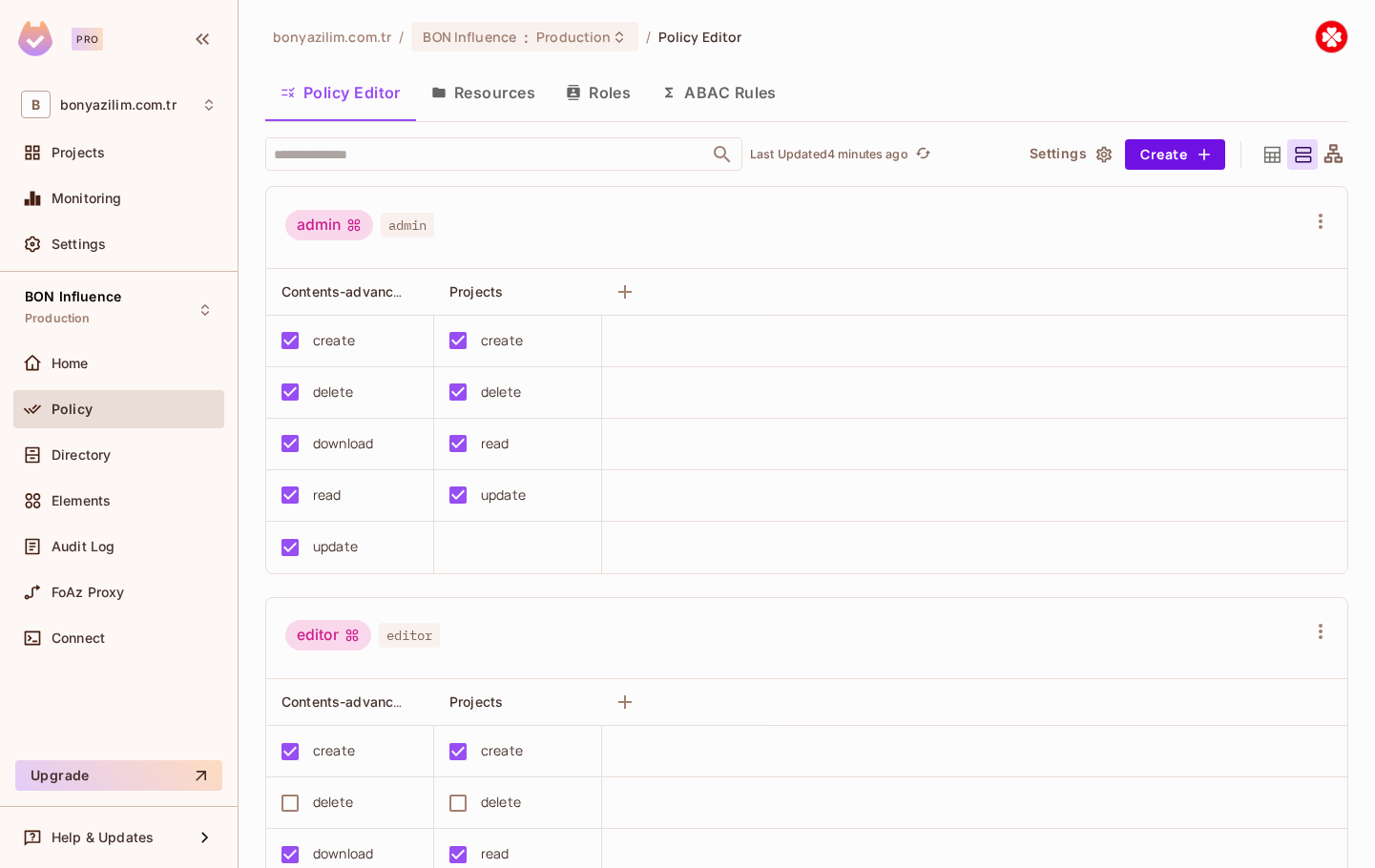 click on "Resources" at bounding box center [483, 93] 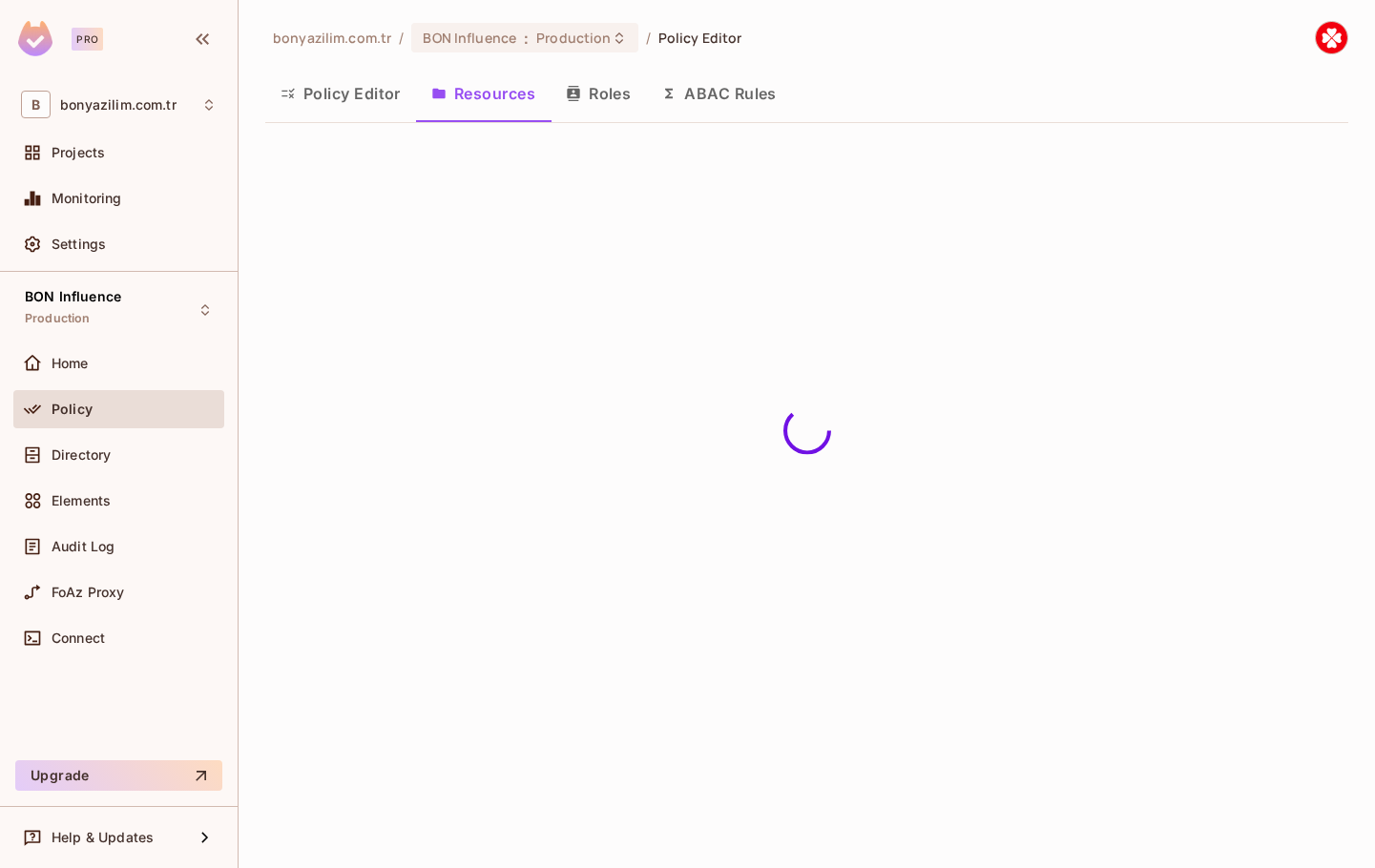 scroll, scrollTop: 0, scrollLeft: 0, axis: both 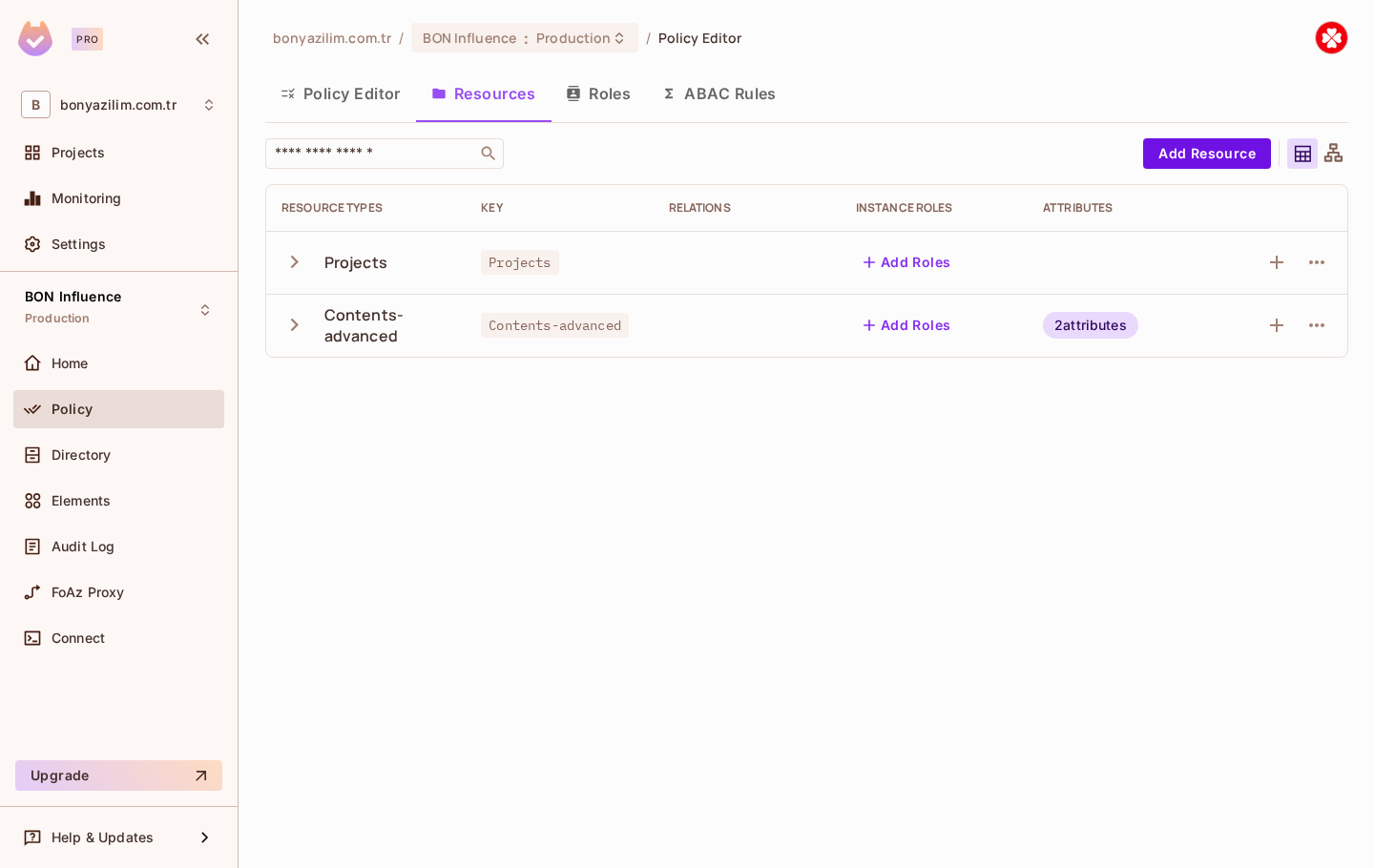 click on "Projects" at bounding box center [356, 262] 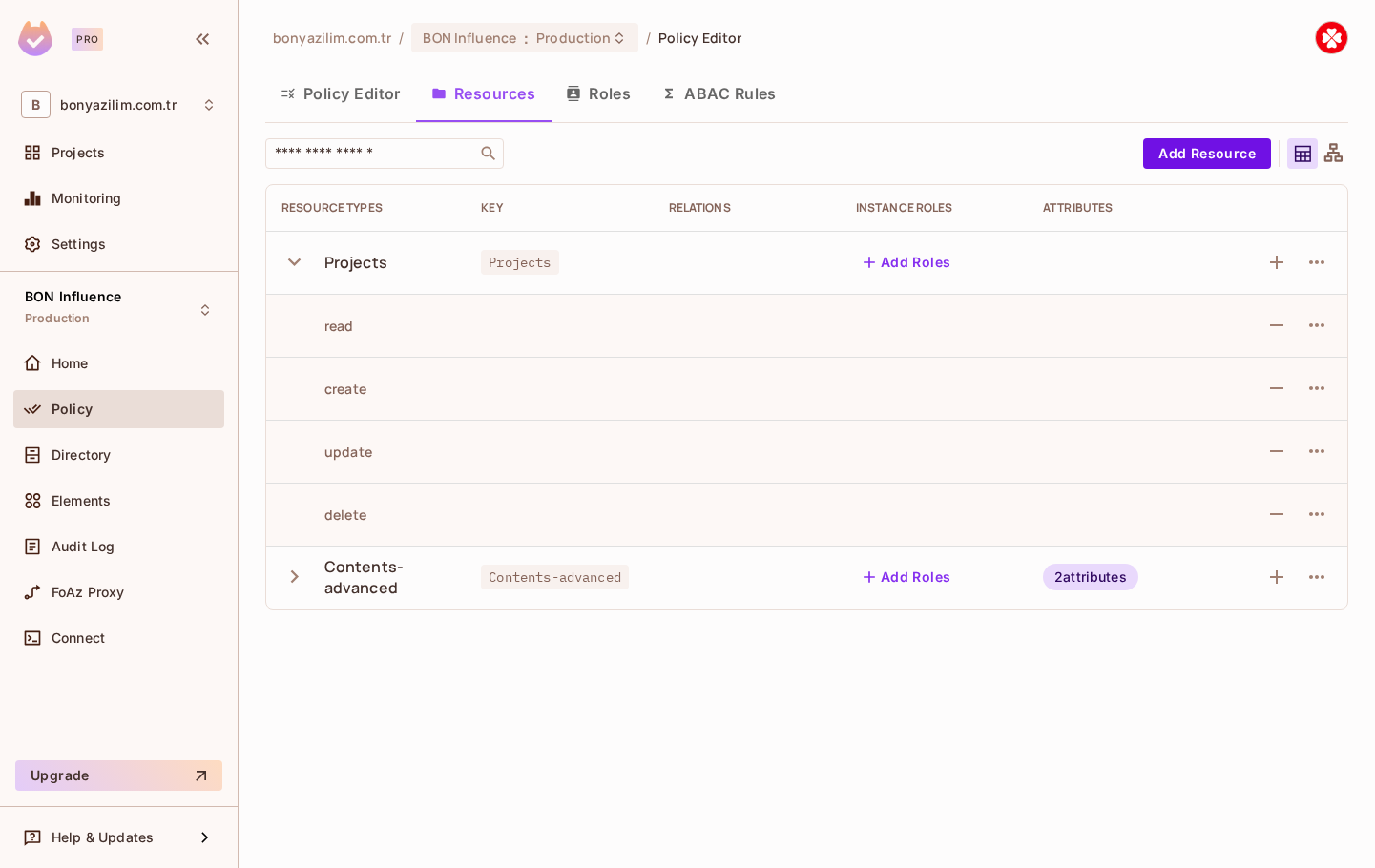 click on "Add Roles" at bounding box center [907, 262] 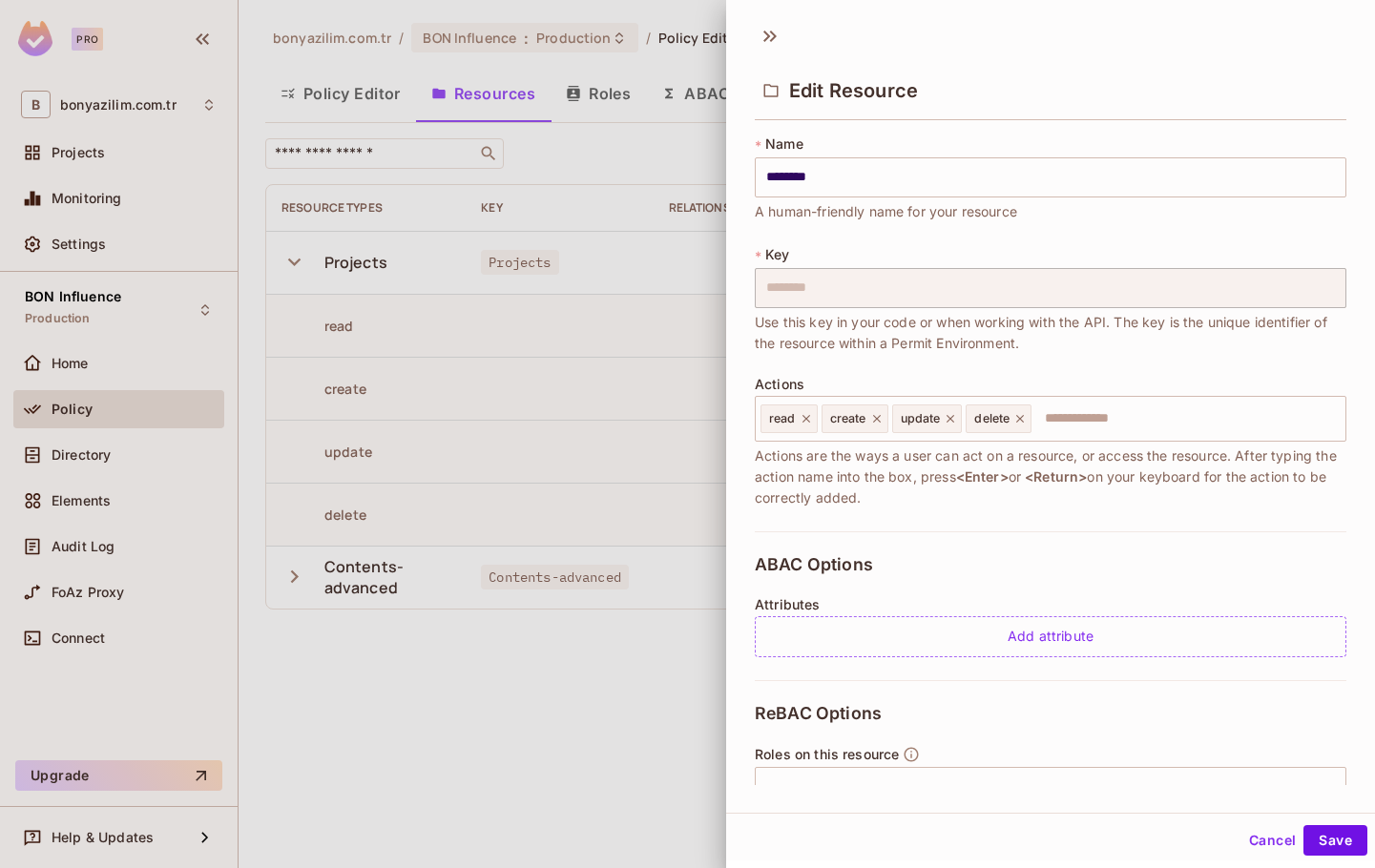 click at bounding box center [687, 434] 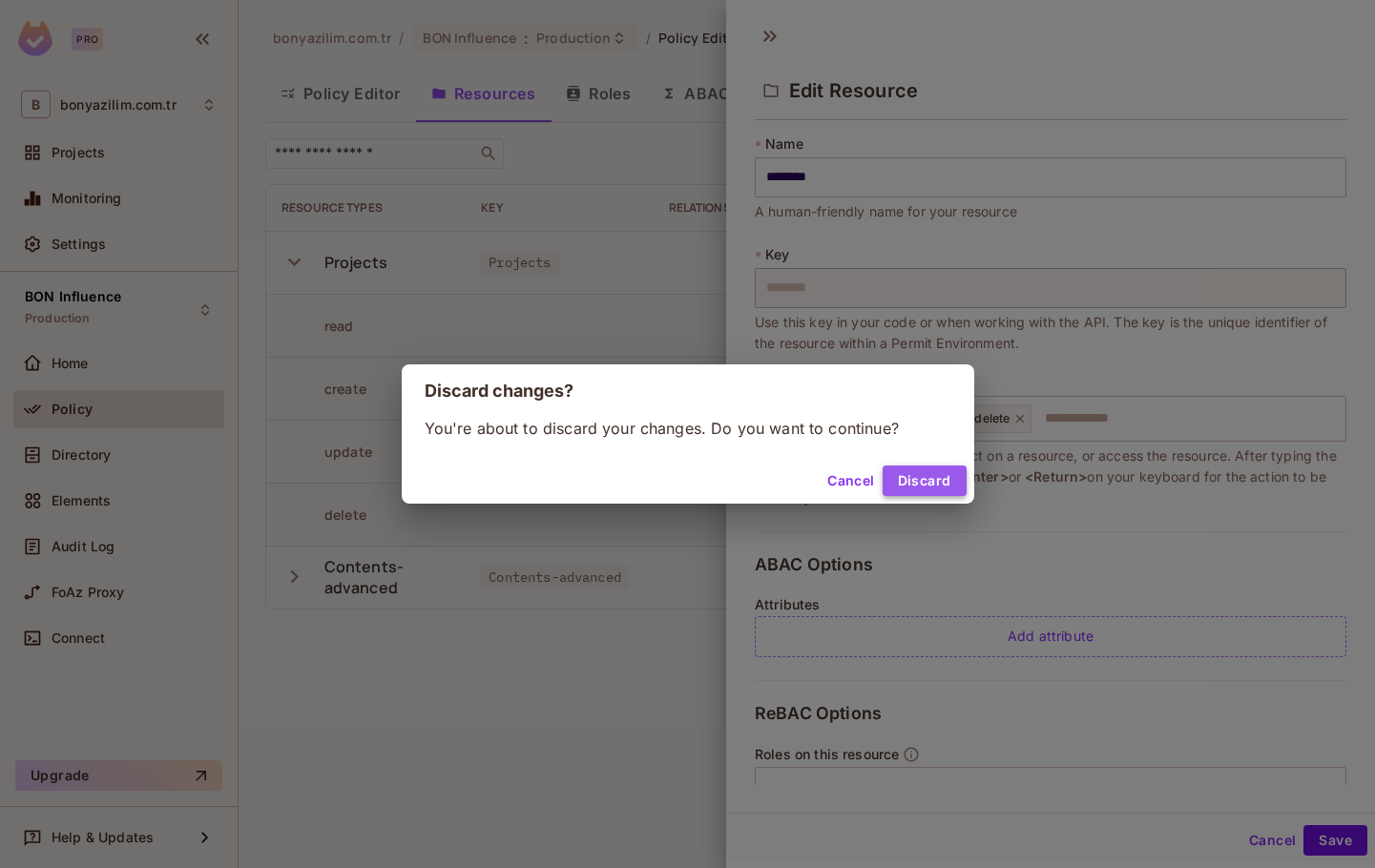 click on "Discard" at bounding box center [925, 481] 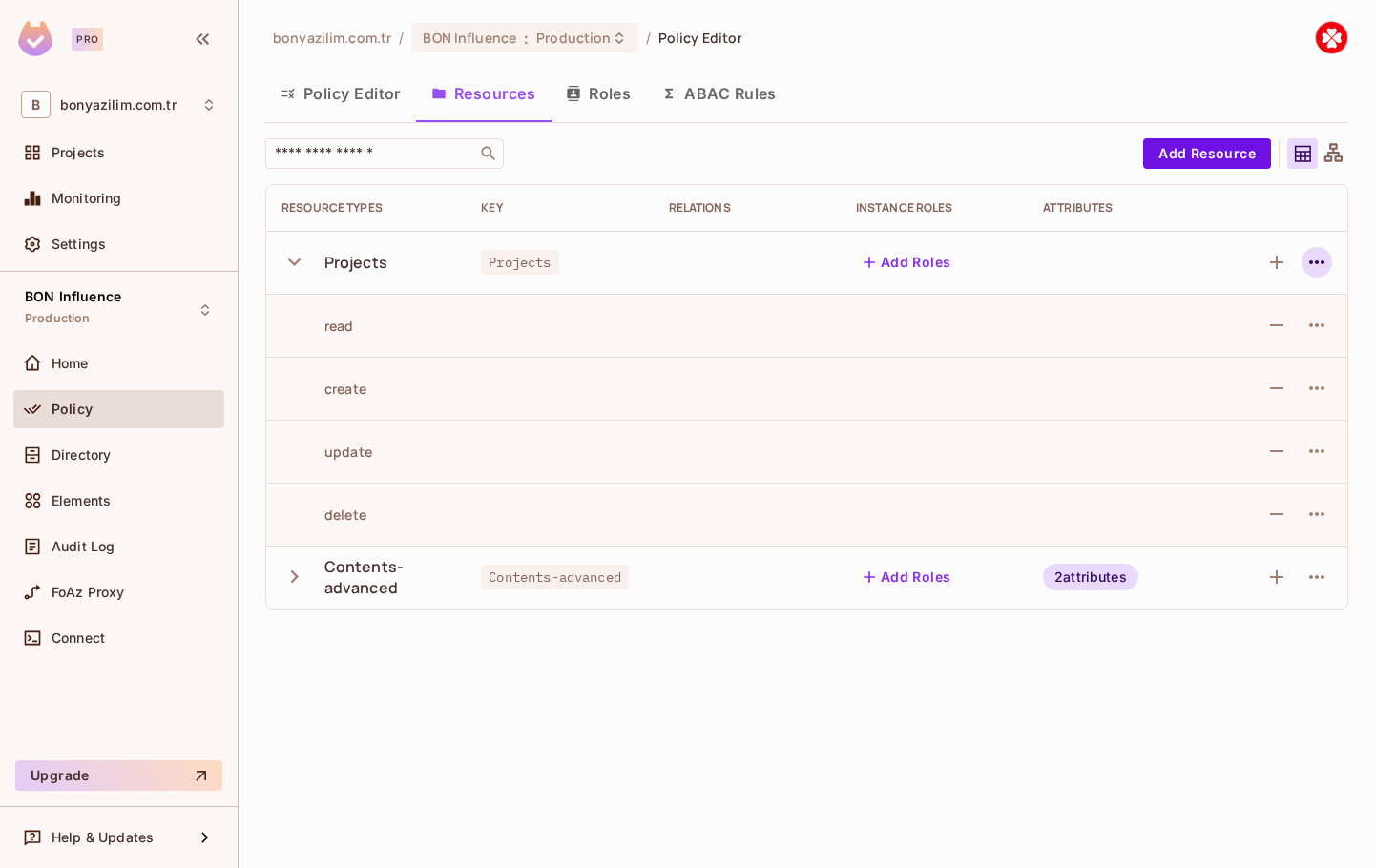 click 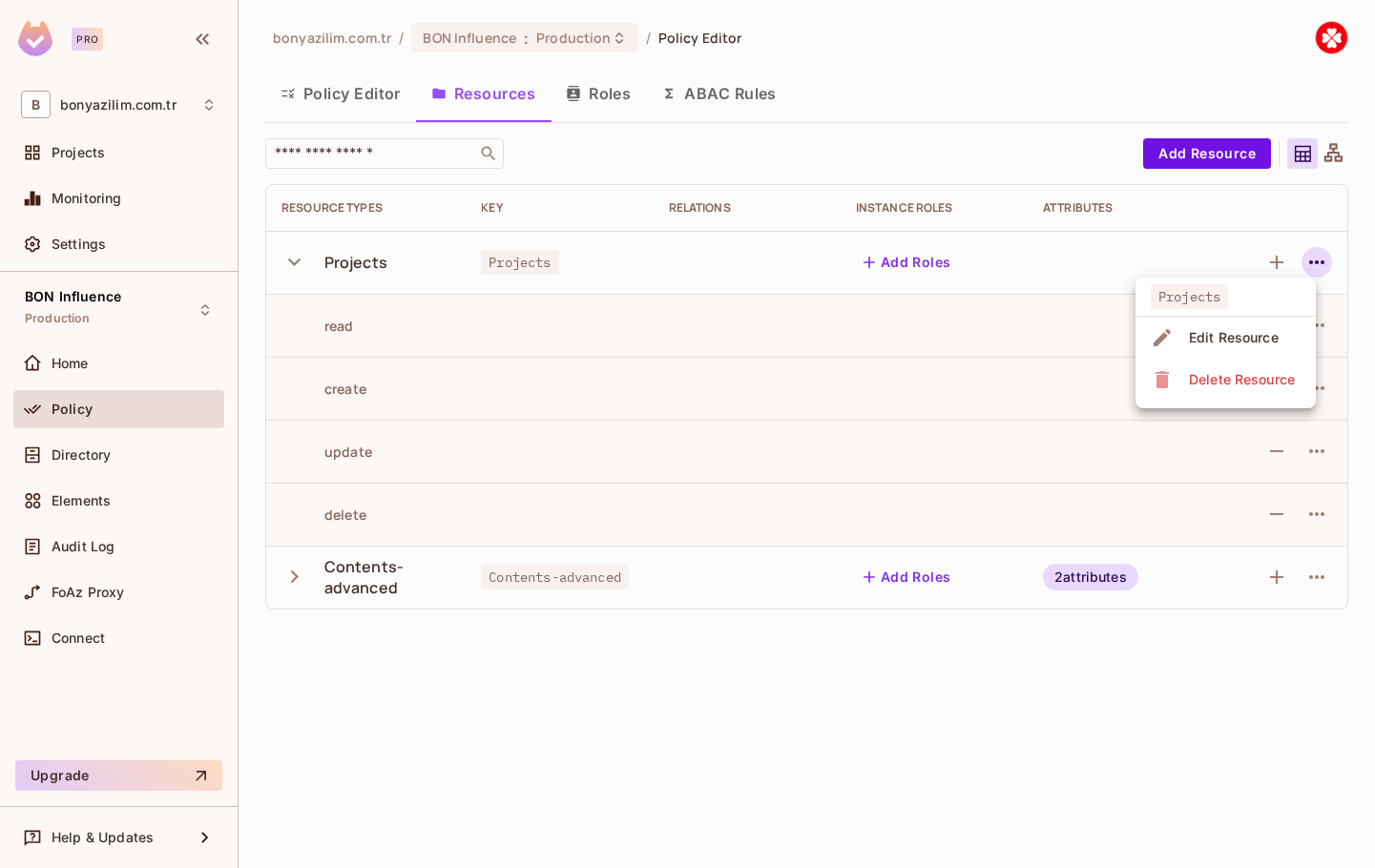 click at bounding box center (687, 434) 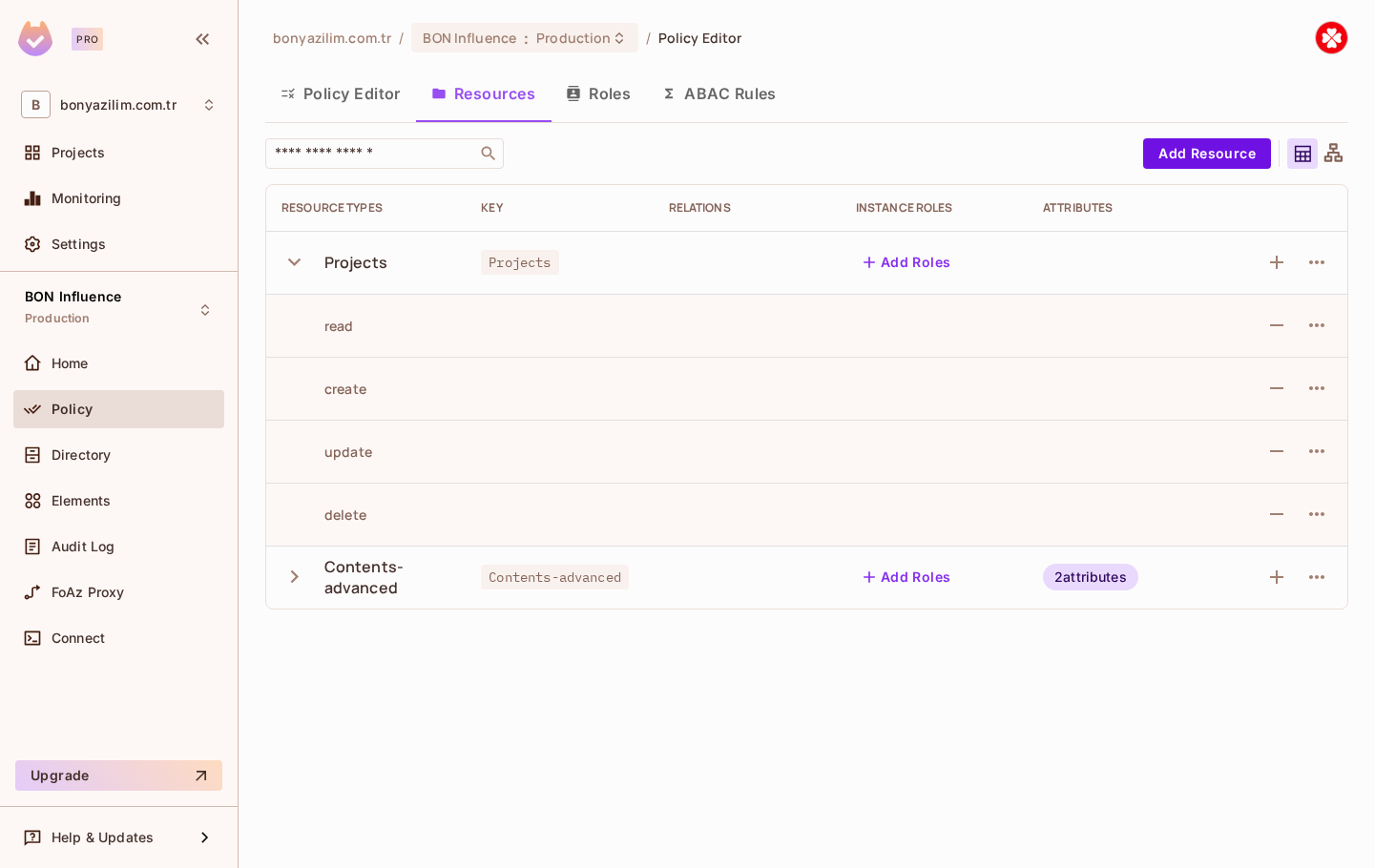 click on "Roles" at bounding box center (598, 93) 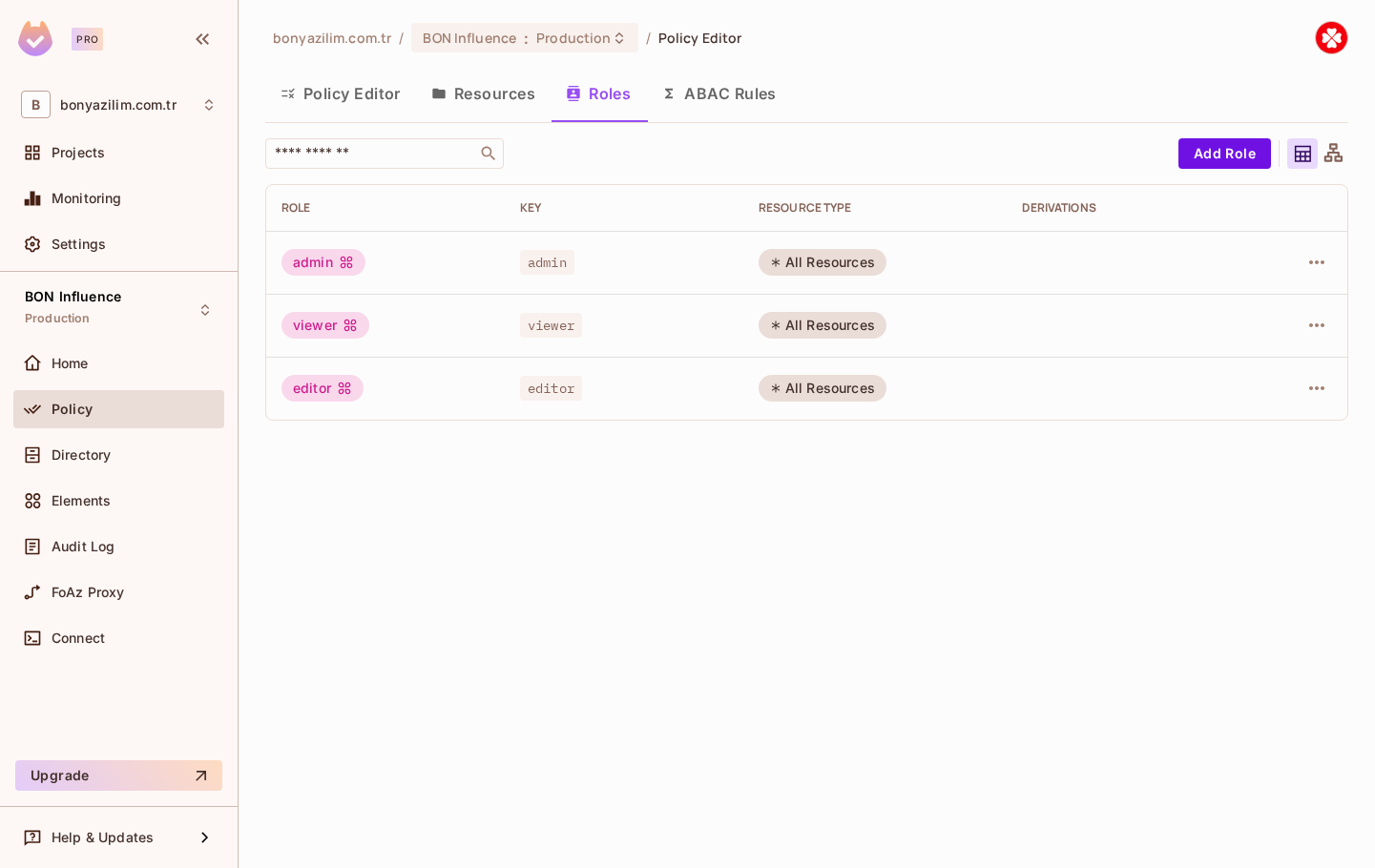 click at bounding box center (1296, 262) 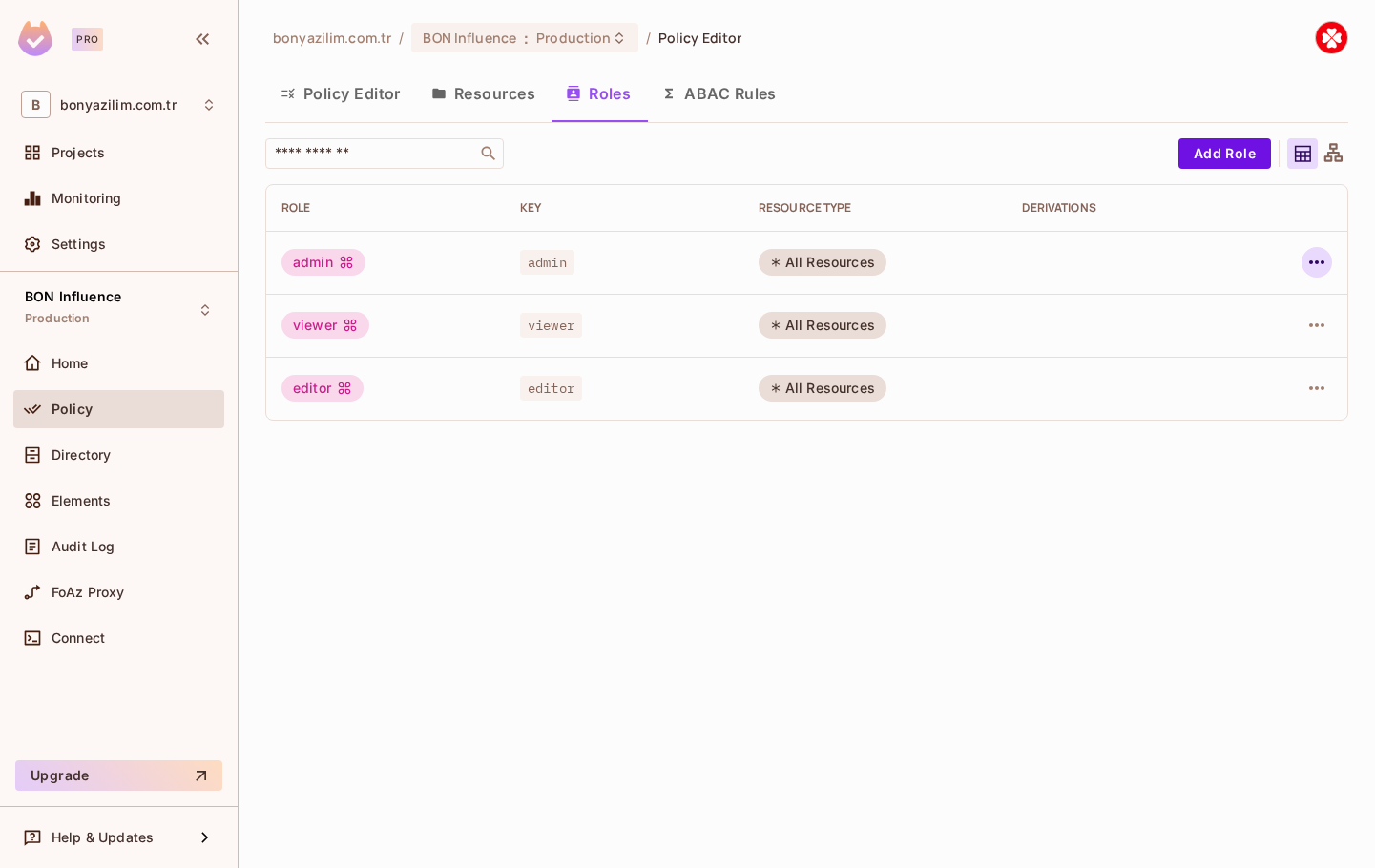 click 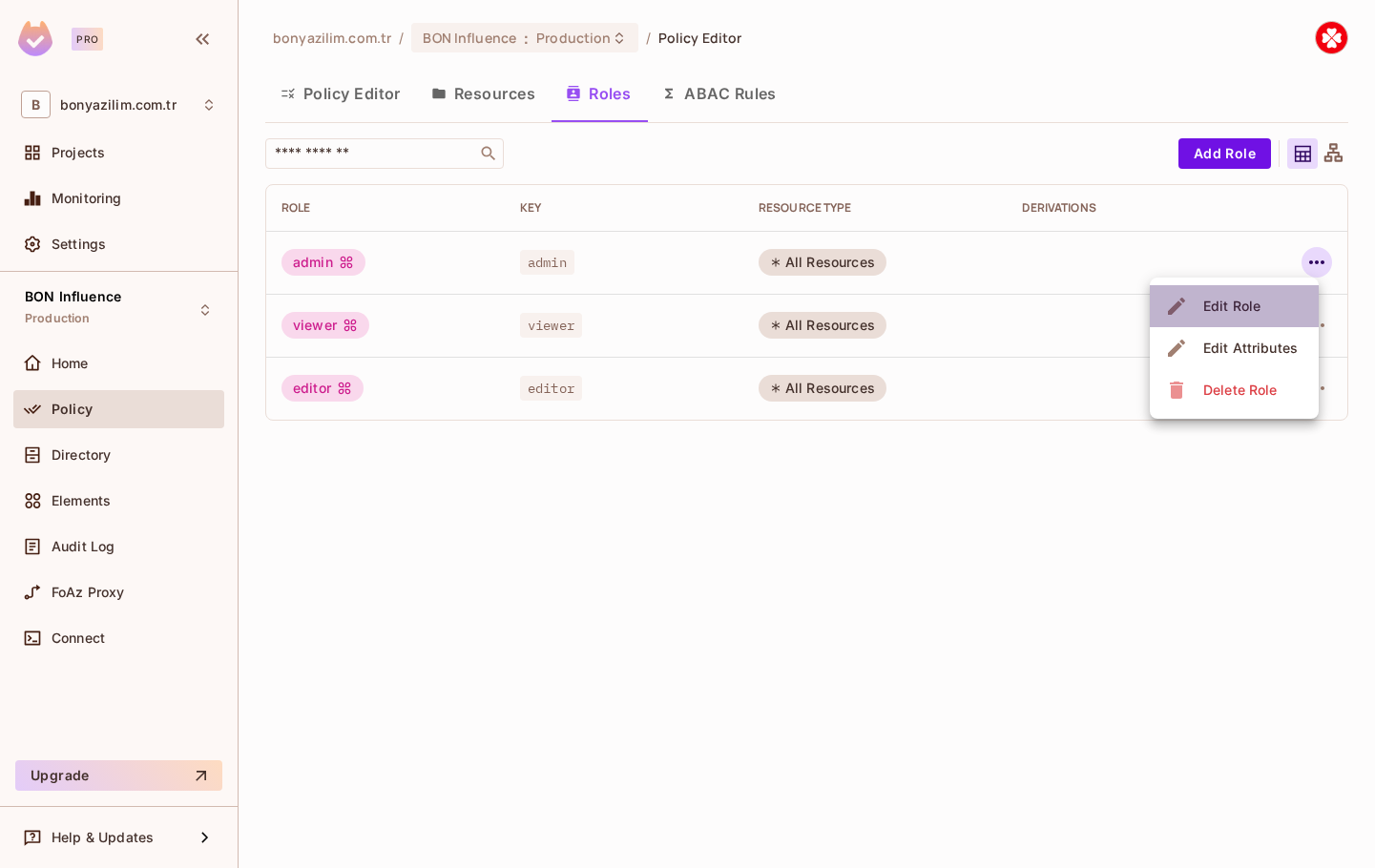 click on "Edit Role" at bounding box center (1234, 306) 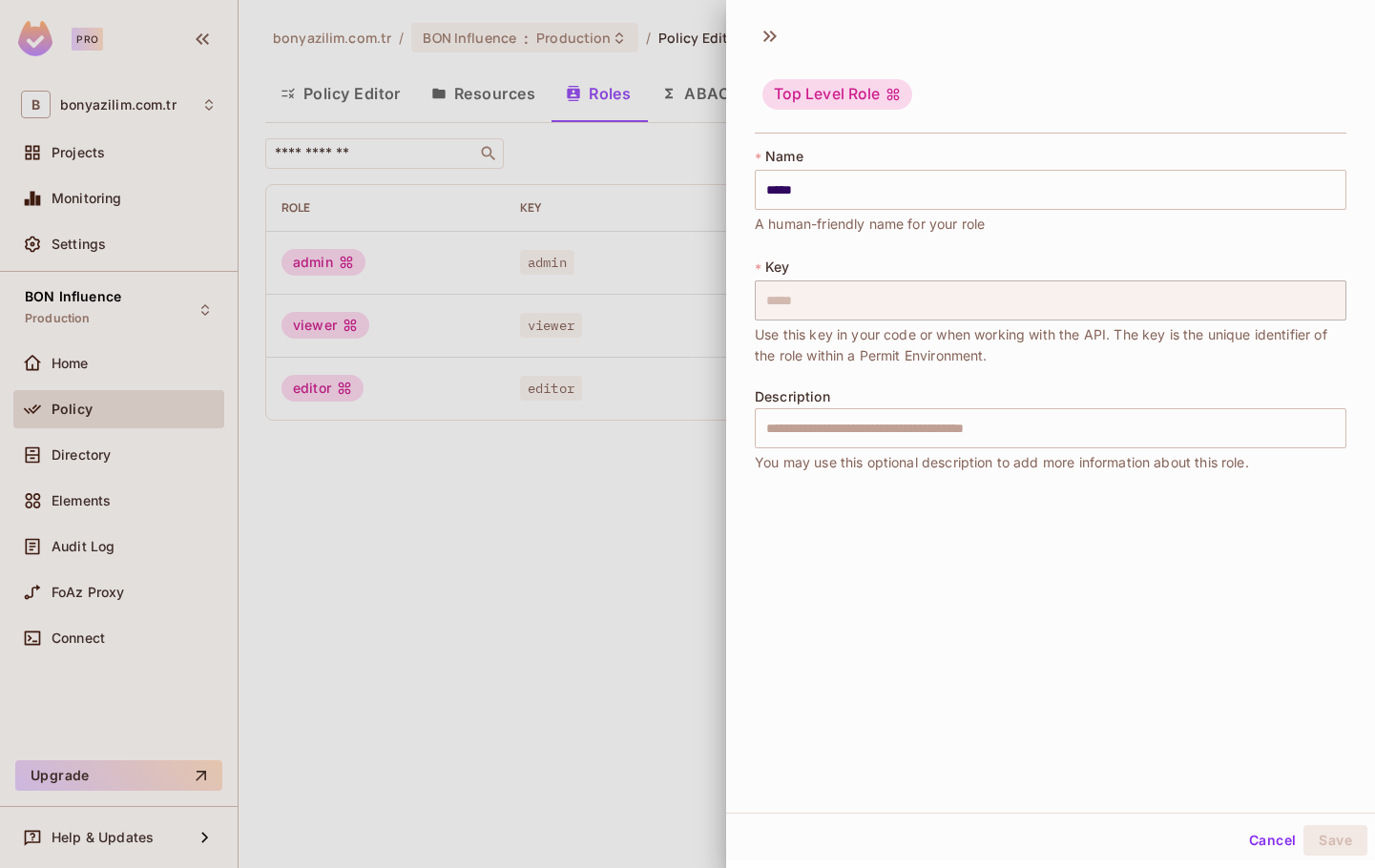 click at bounding box center [687, 434] 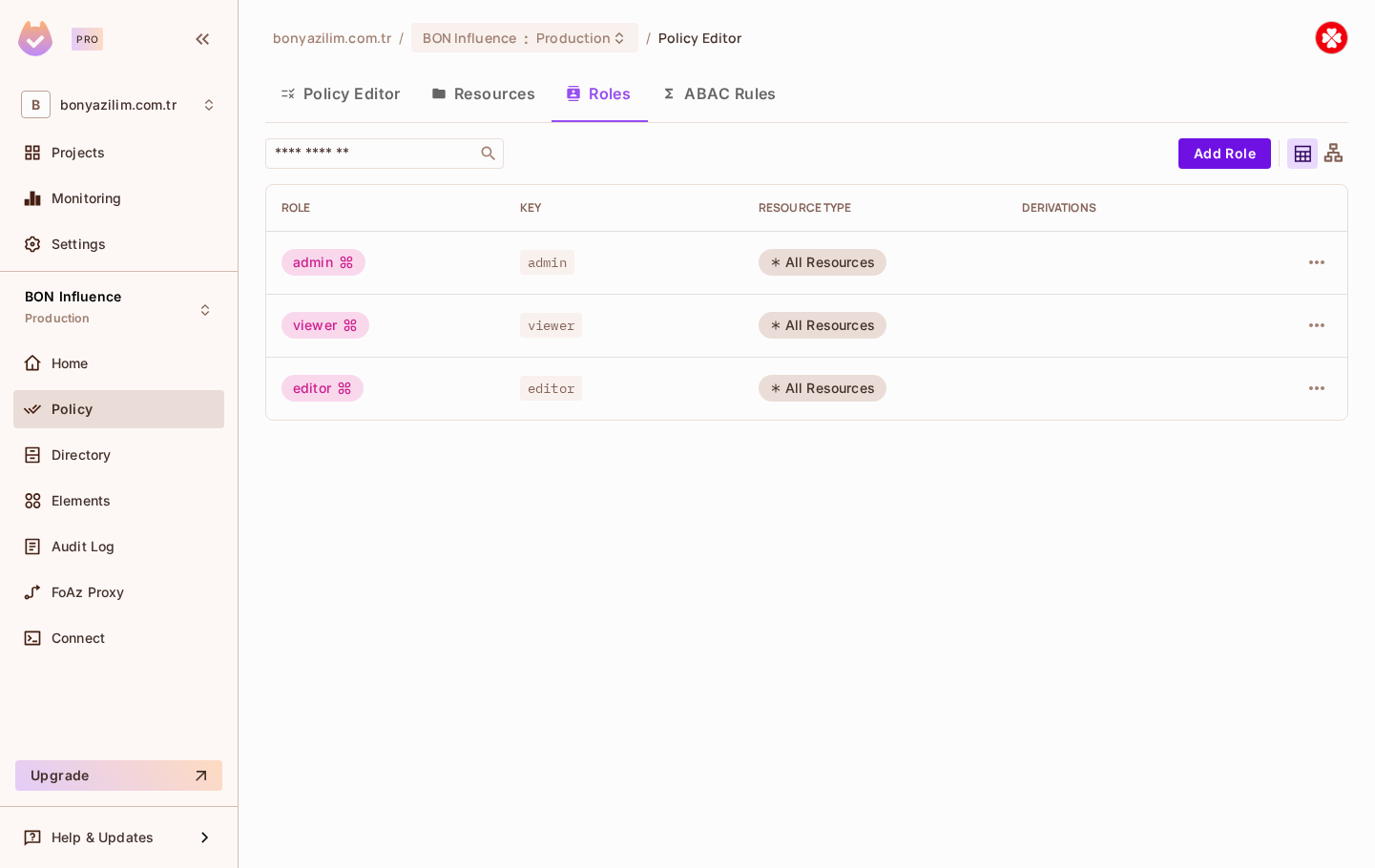 click on "Policy Editor" at bounding box center [341, 93] 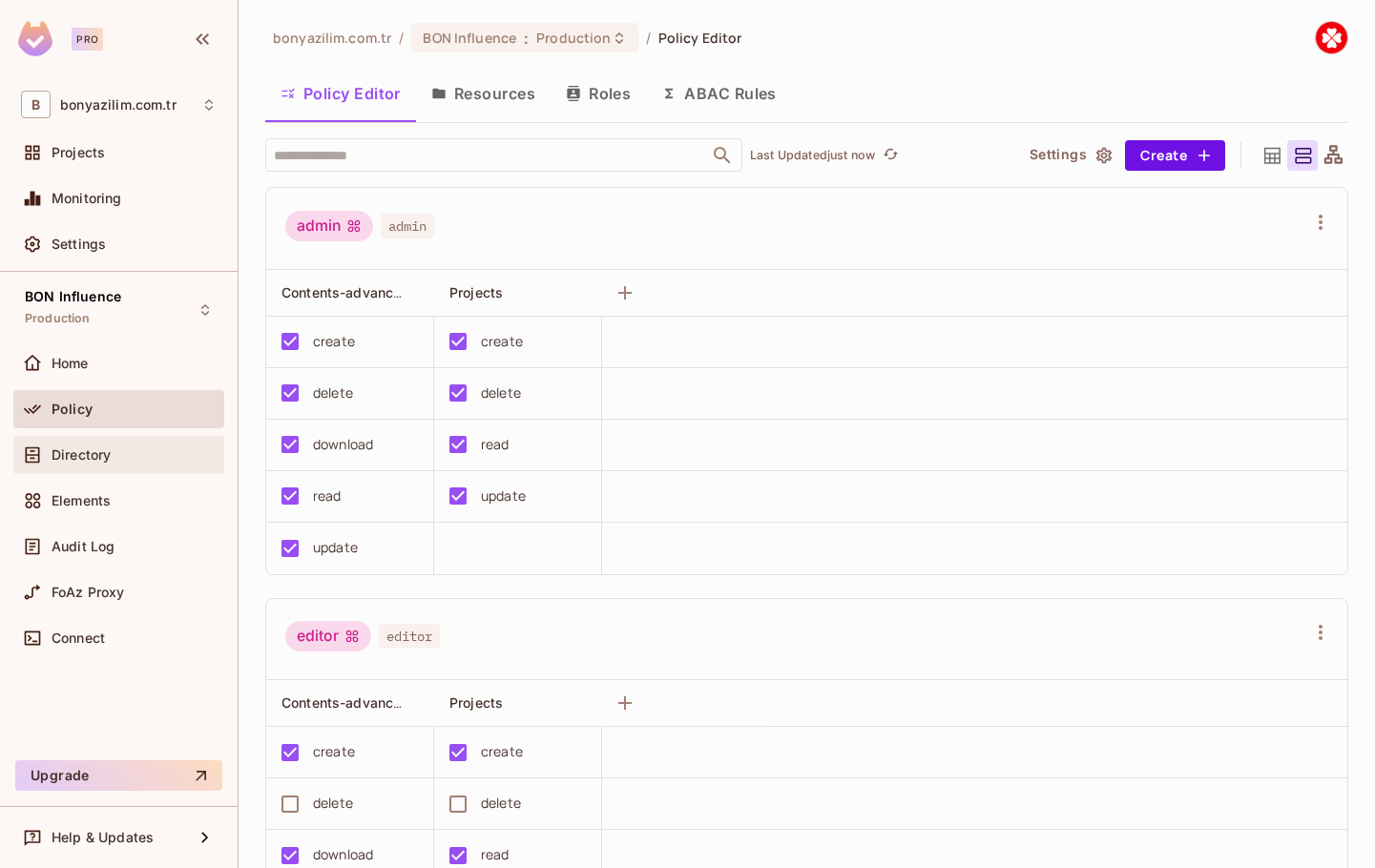 click on "Directory" at bounding box center [134, 455] 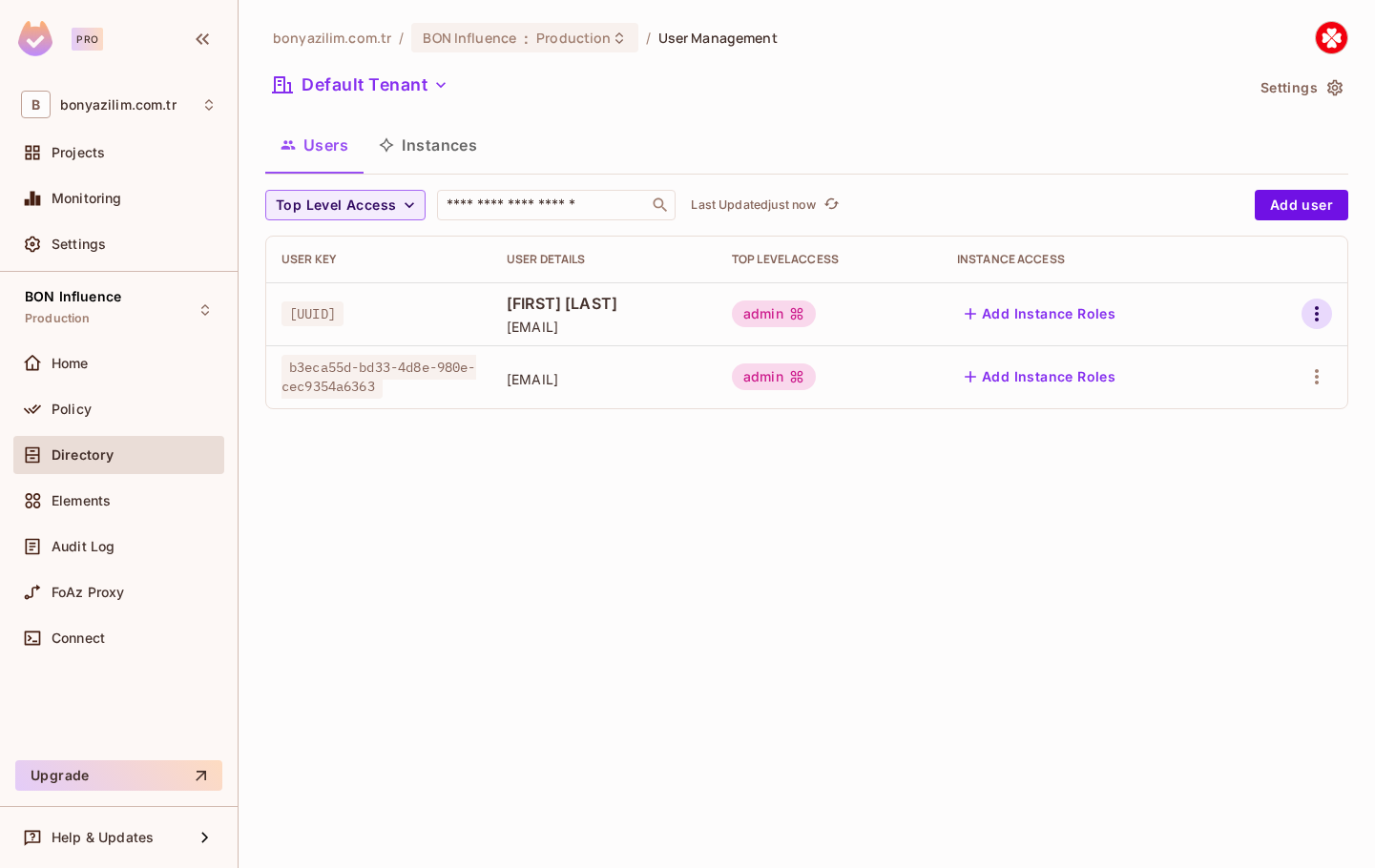 click 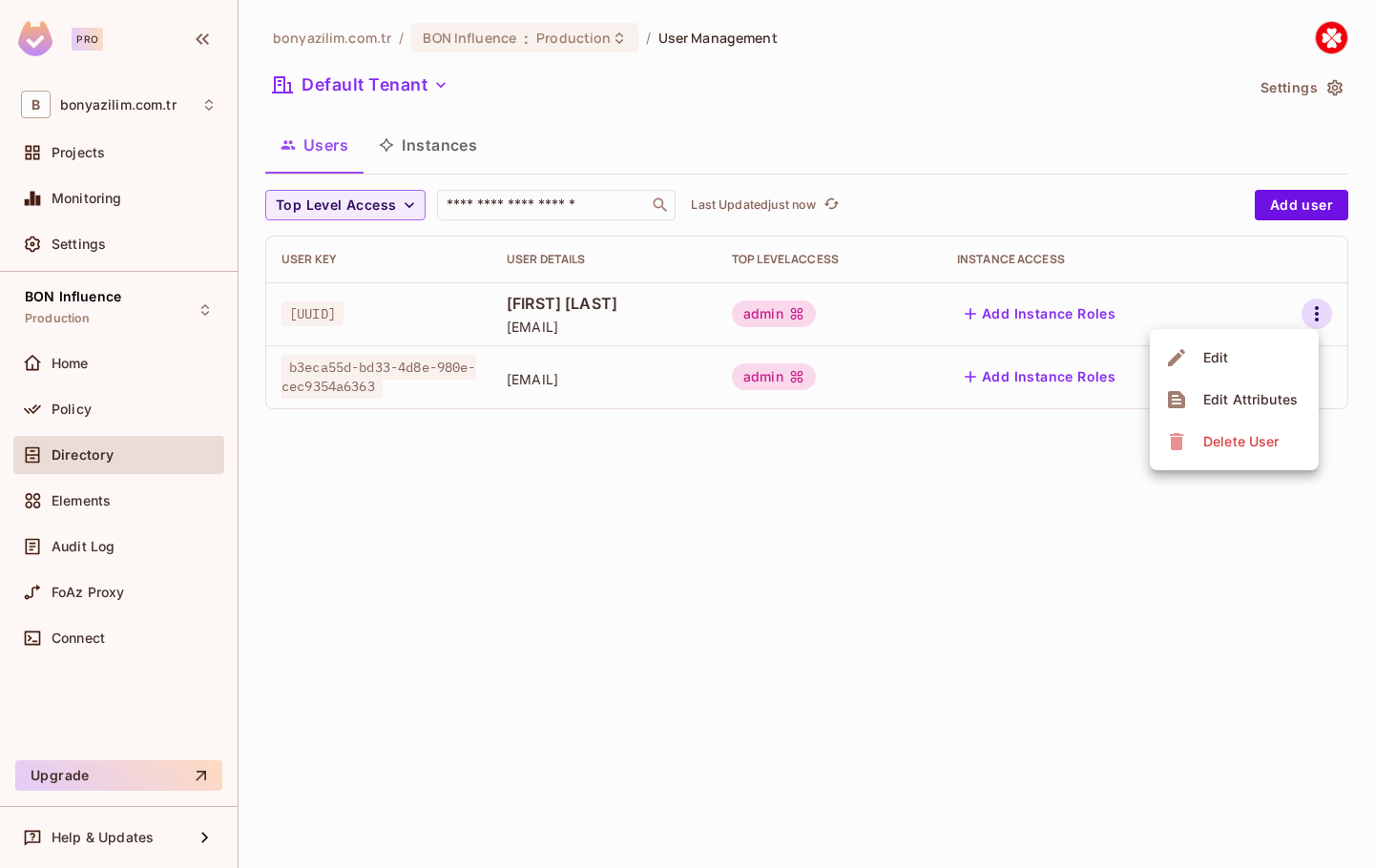 click on "Edit" at bounding box center [1234, 358] 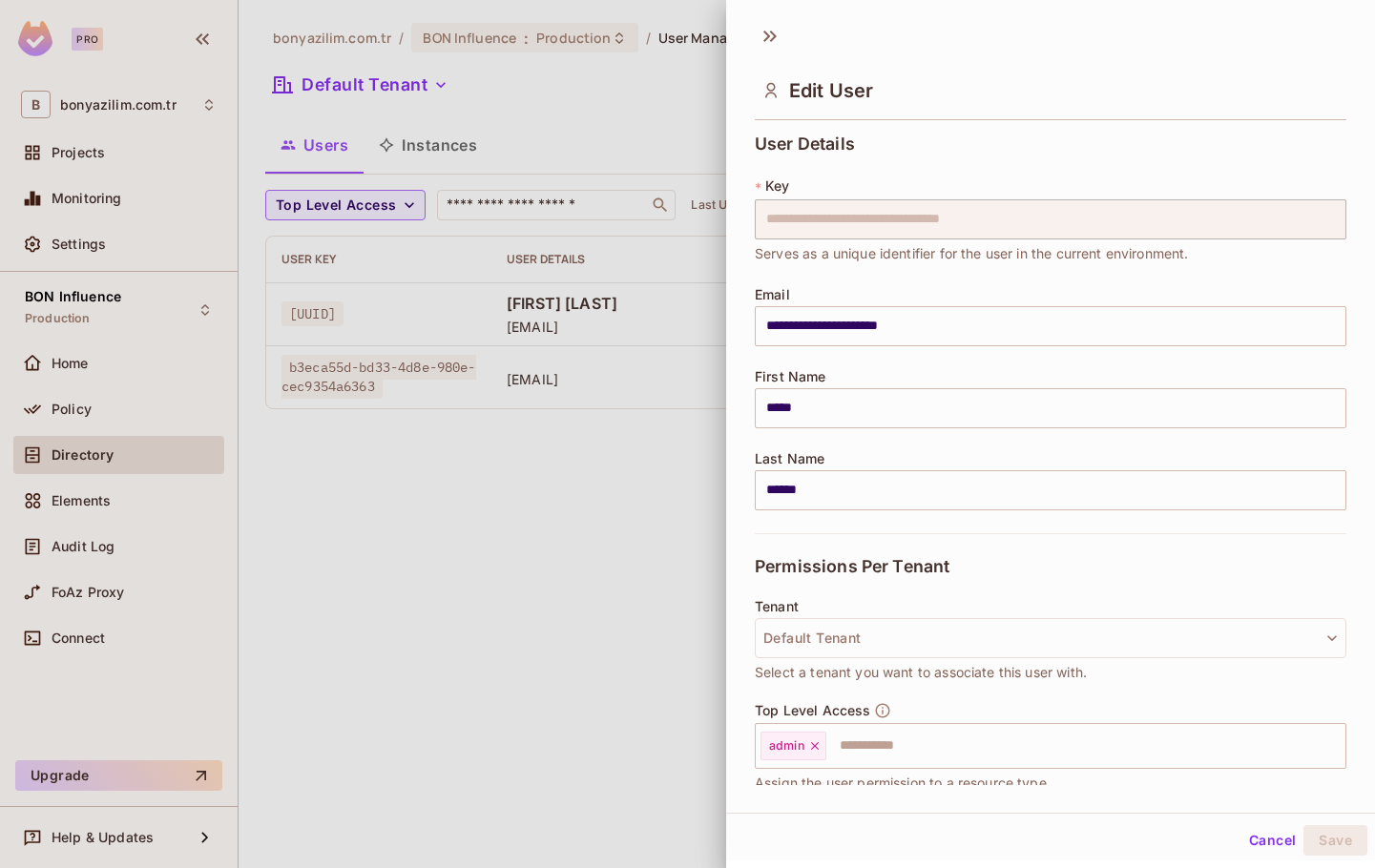 scroll, scrollTop: 163, scrollLeft: 0, axis: vertical 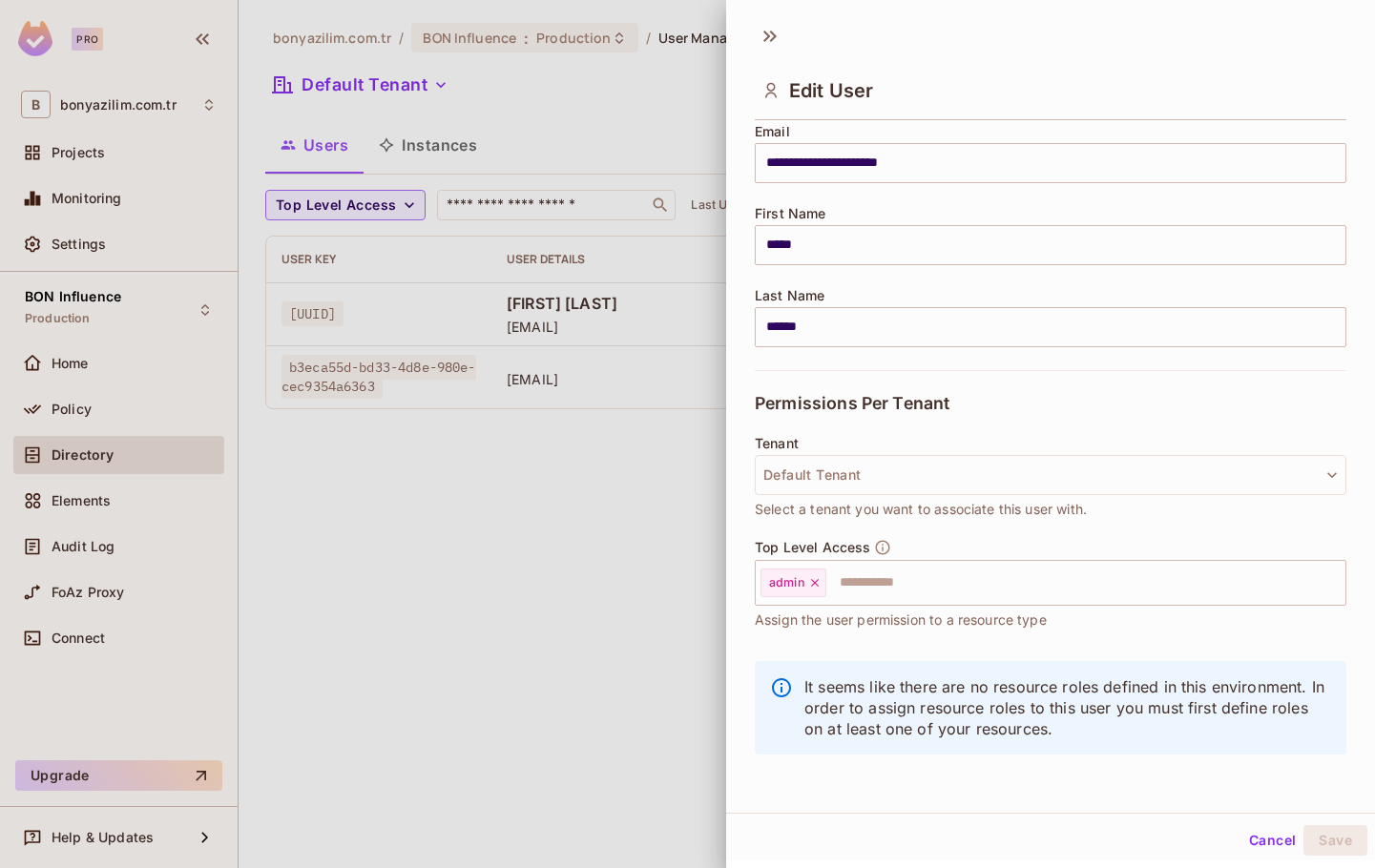 click at bounding box center (687, 434) 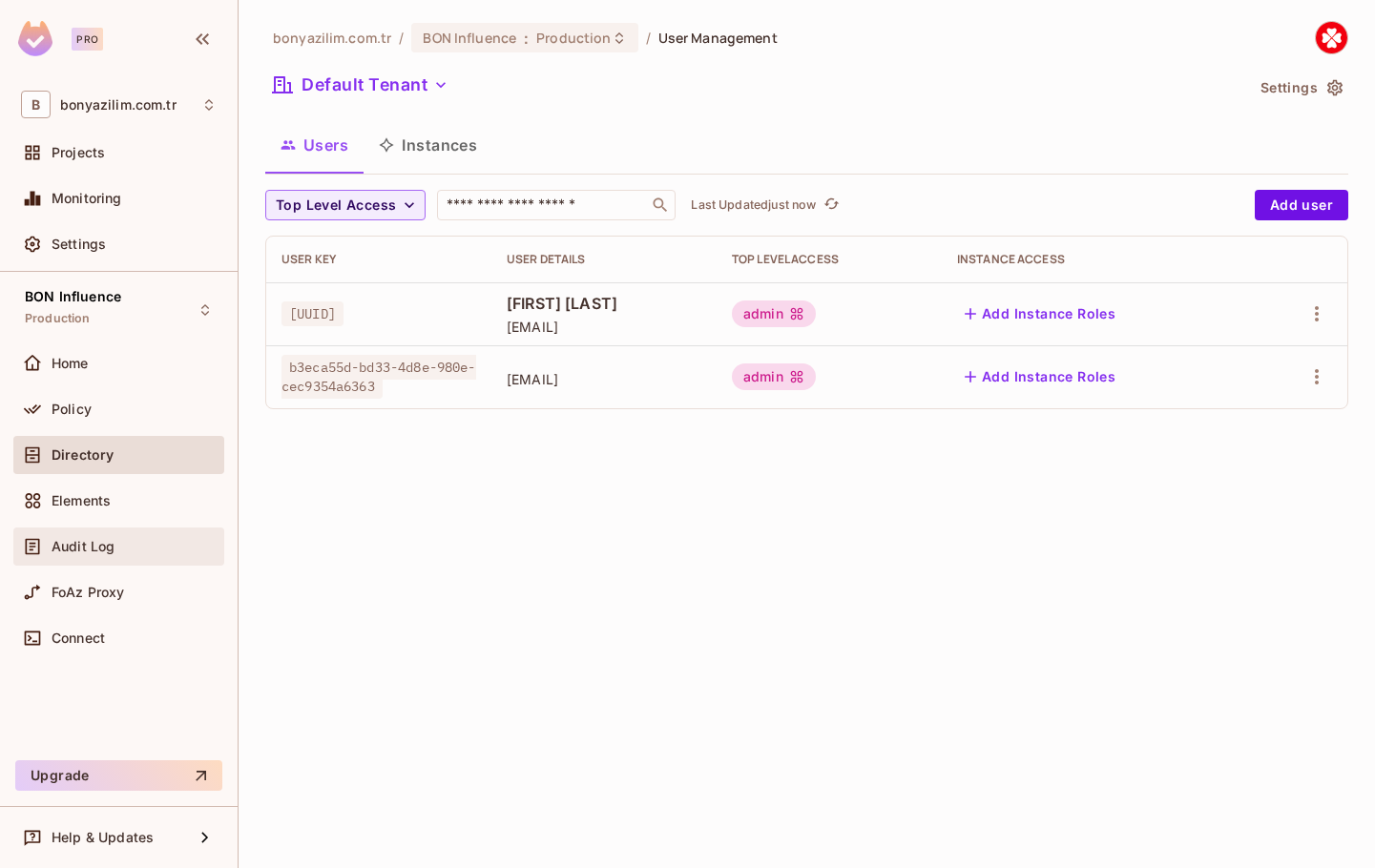 click on "Audit Log" at bounding box center [118, 547] 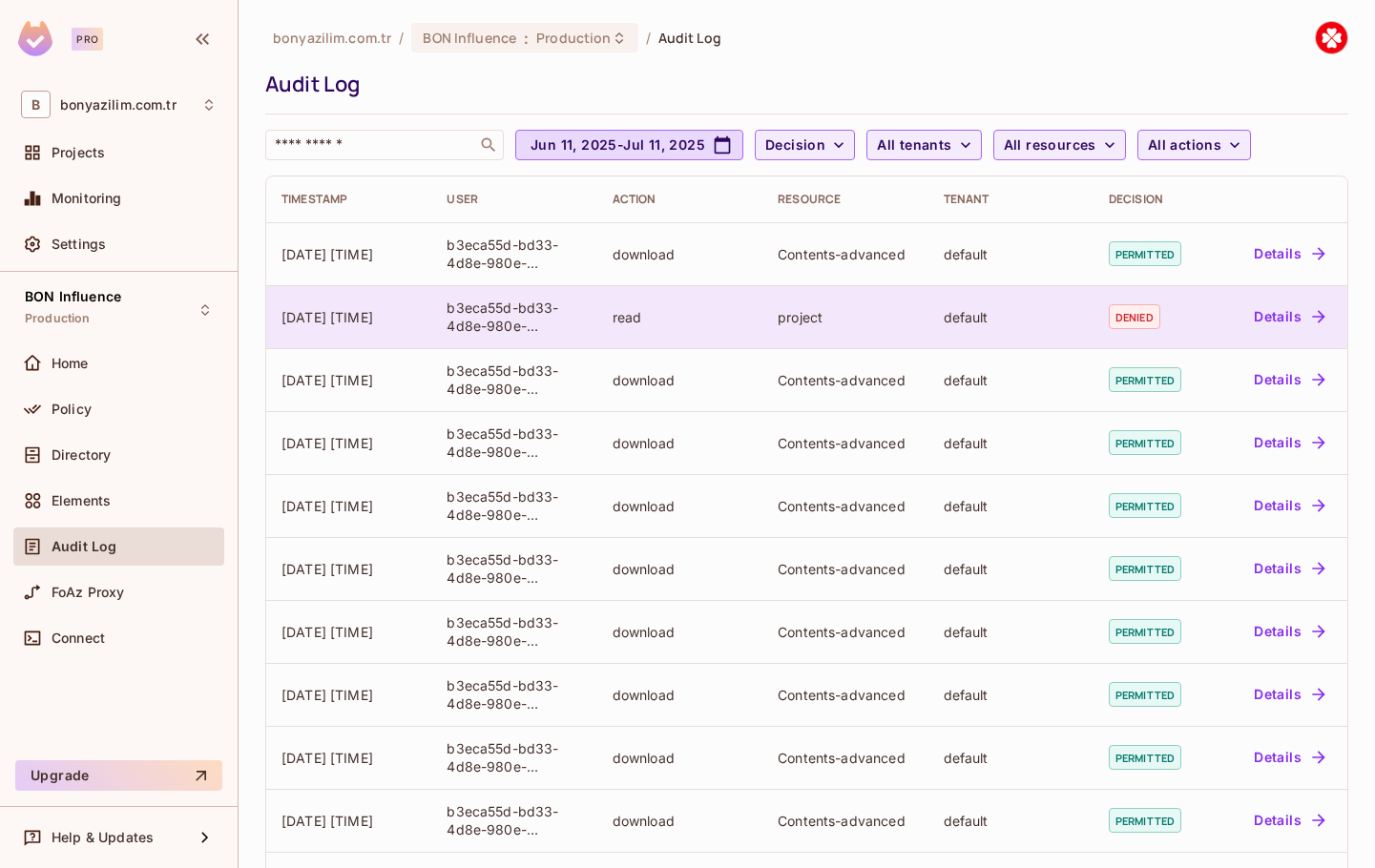 click on "default" at bounding box center [1010, 317] 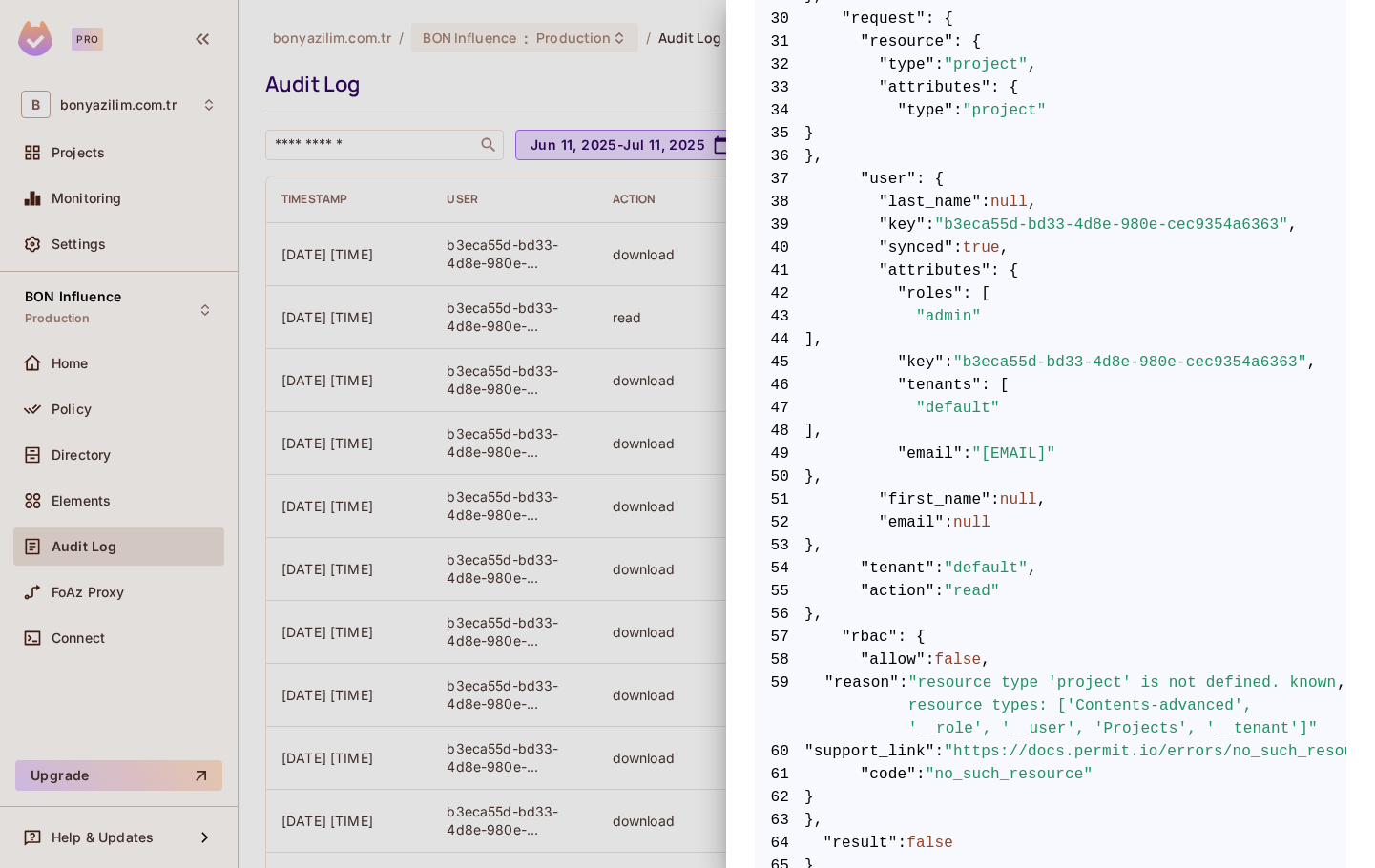 scroll, scrollTop: 1138, scrollLeft: 0, axis: vertical 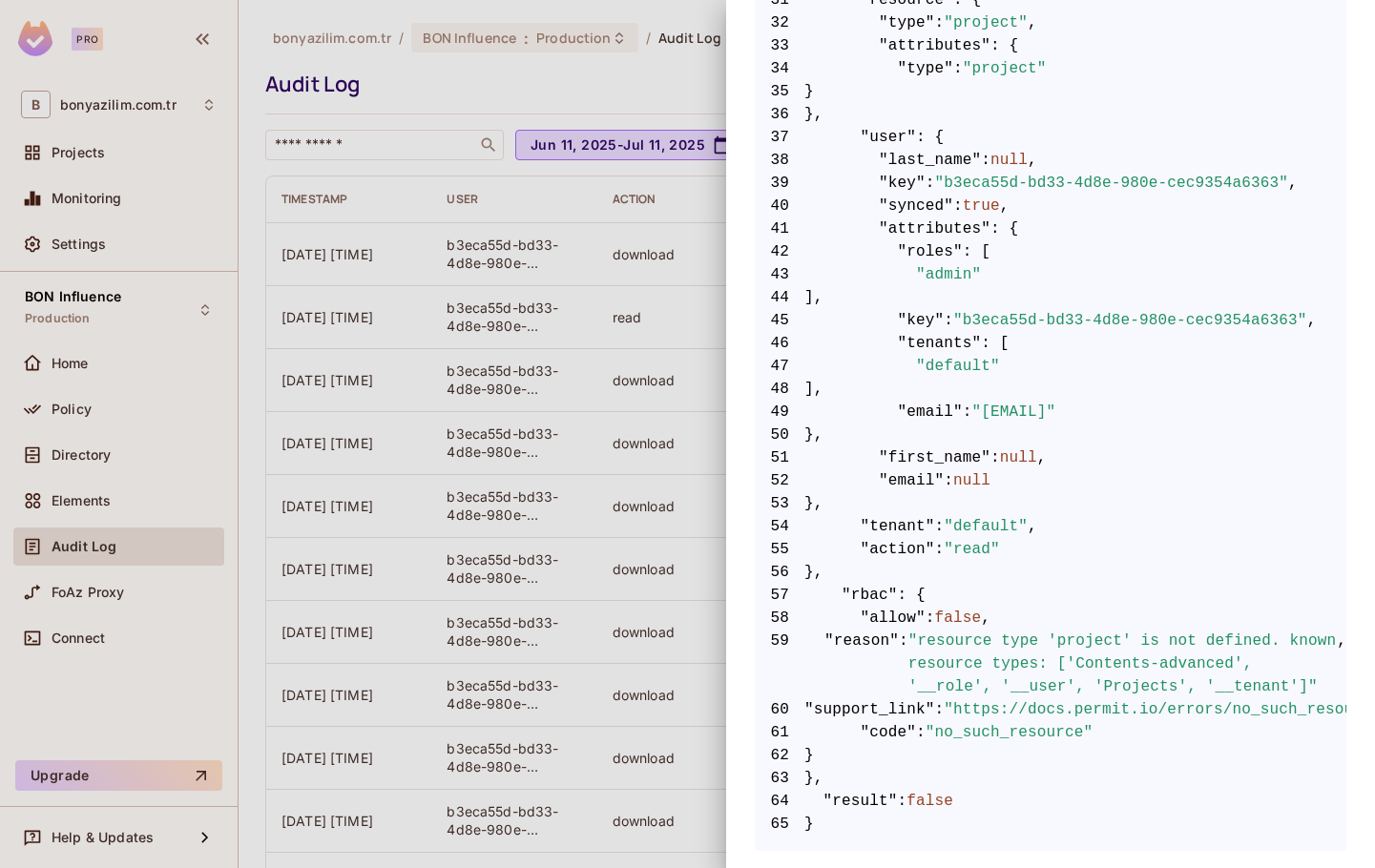 click at bounding box center (687, 434) 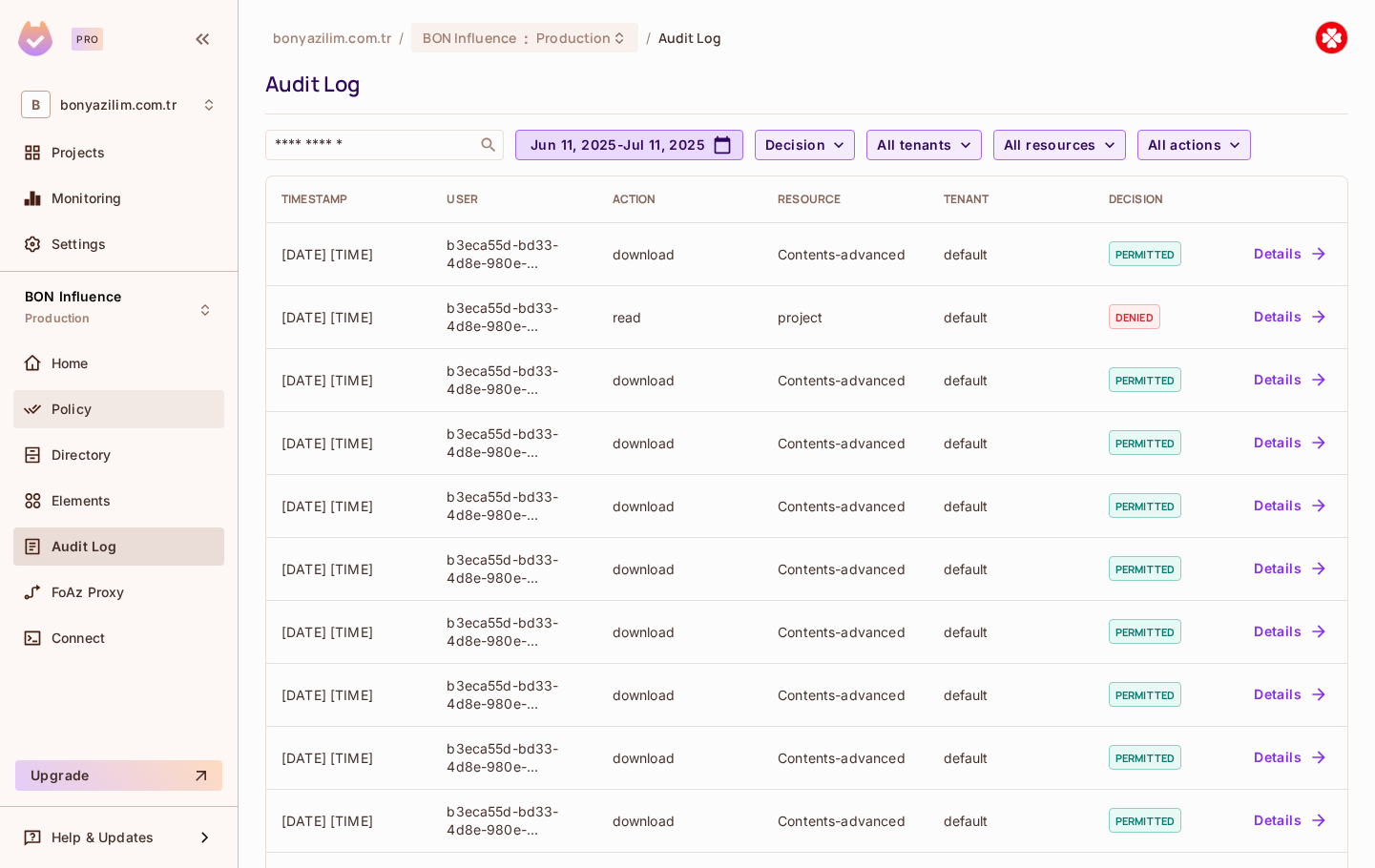 click on "Policy" at bounding box center (118, 409) 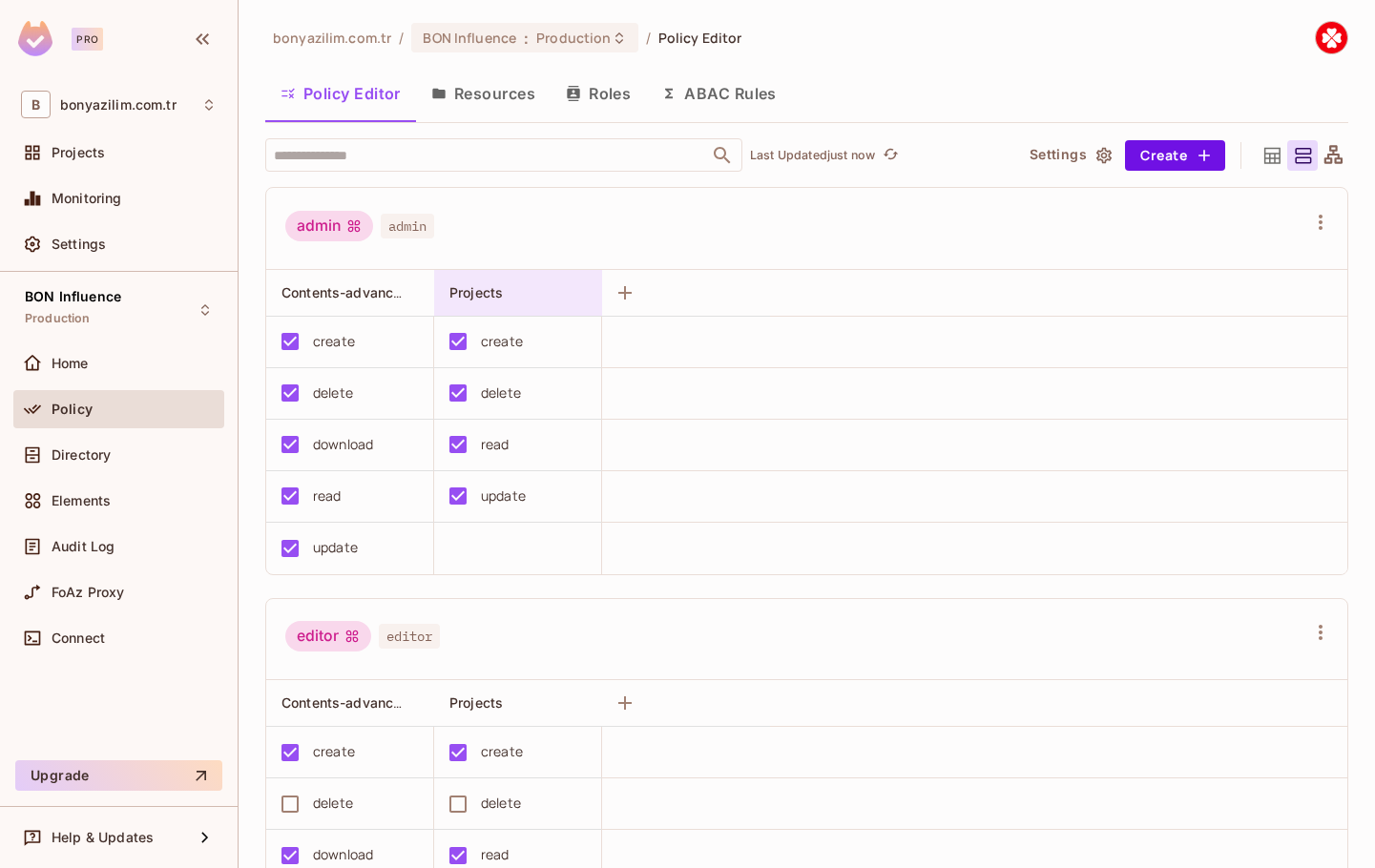 click on "Projects" at bounding box center (512, 293) 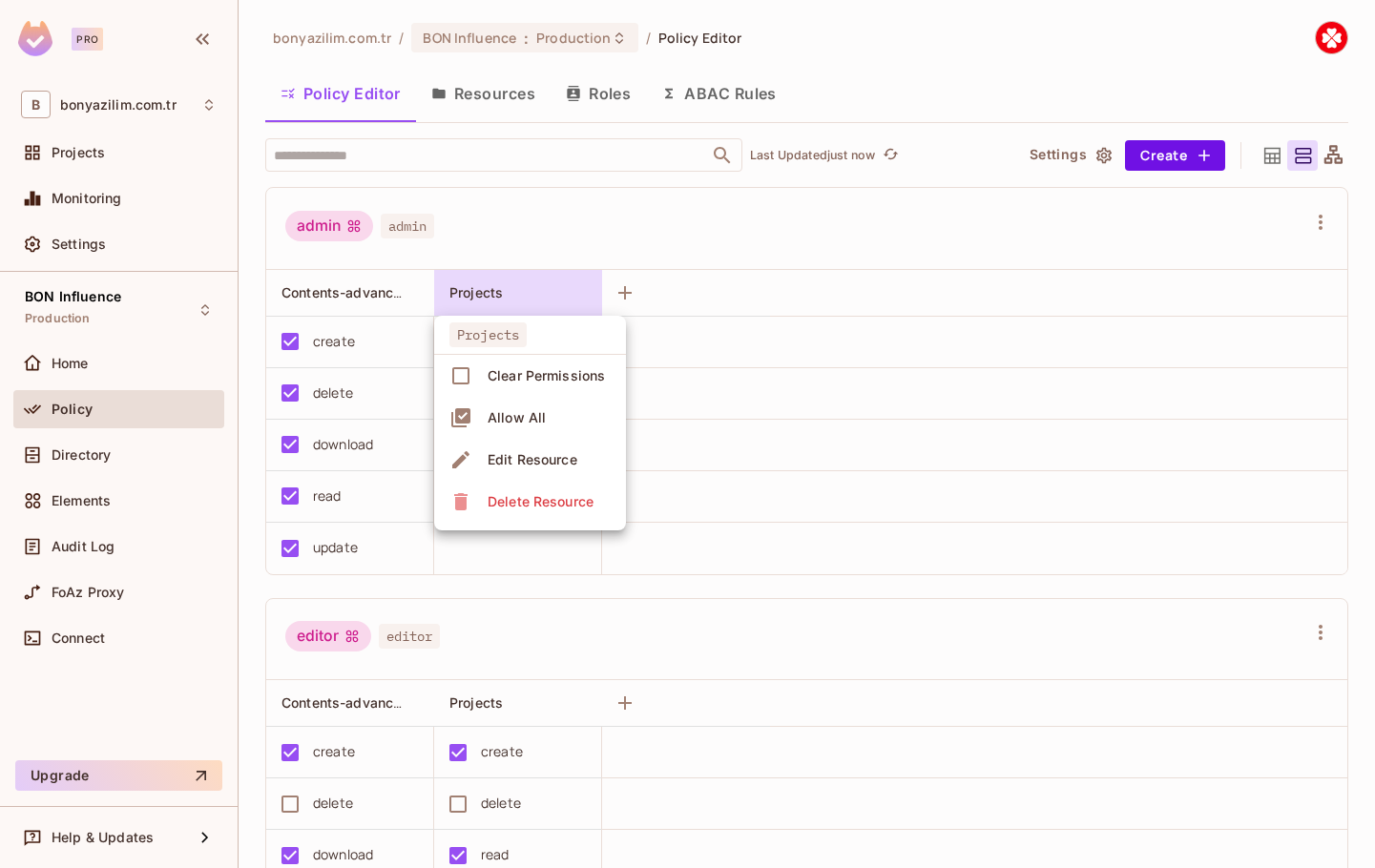 click on "Delete Resource" at bounding box center [540, 502] 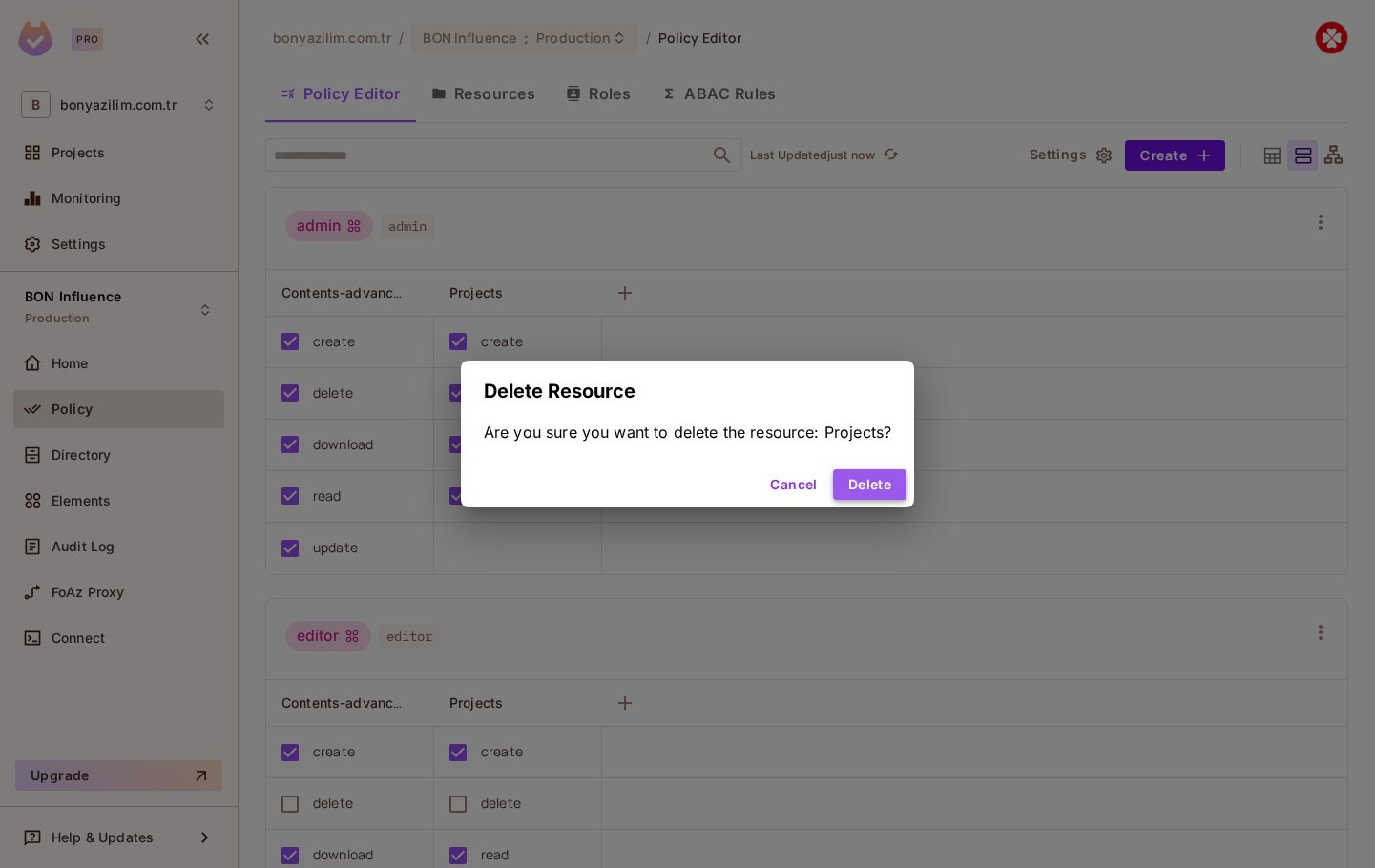 click on "Delete" at bounding box center [869, 485] 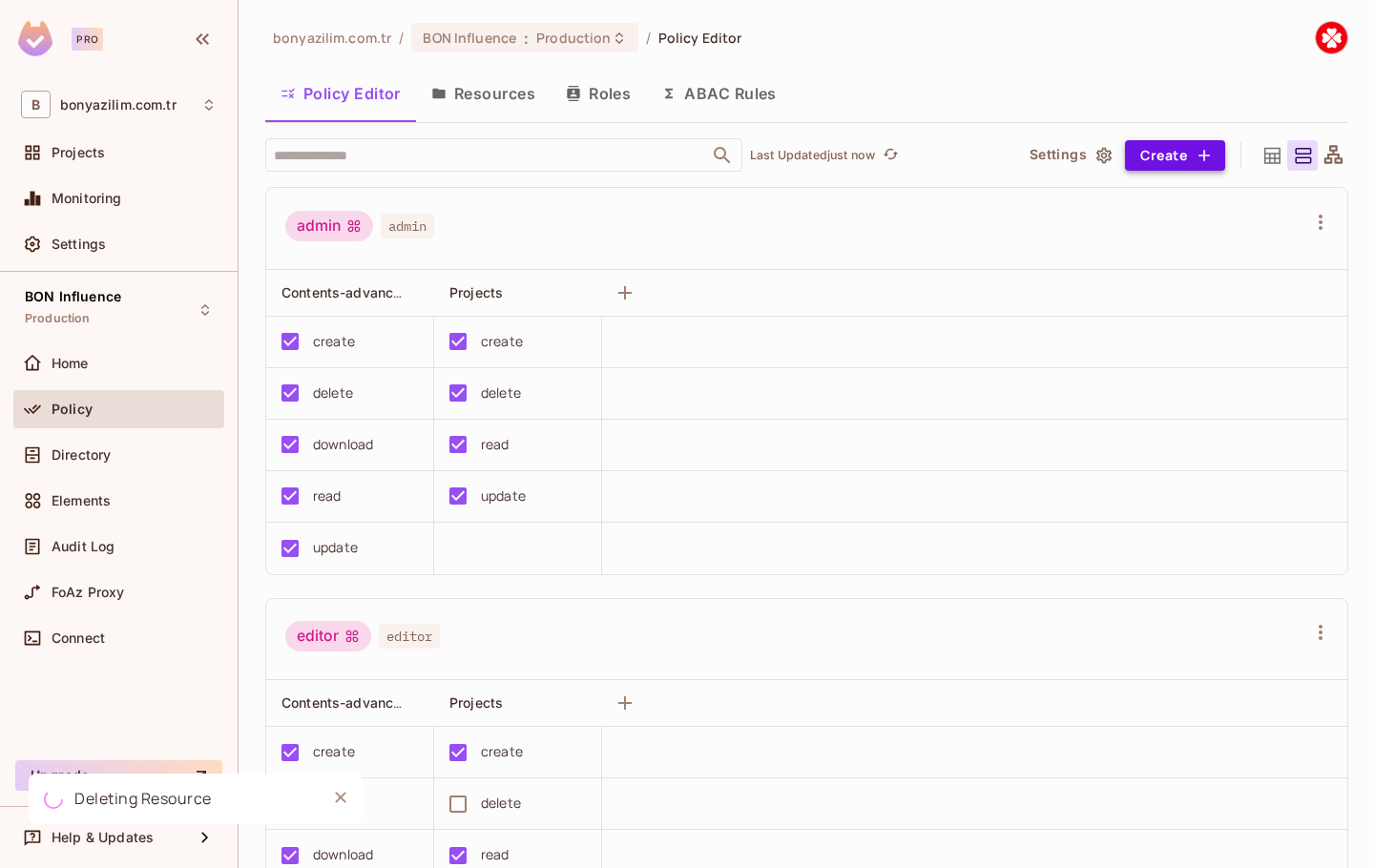 click 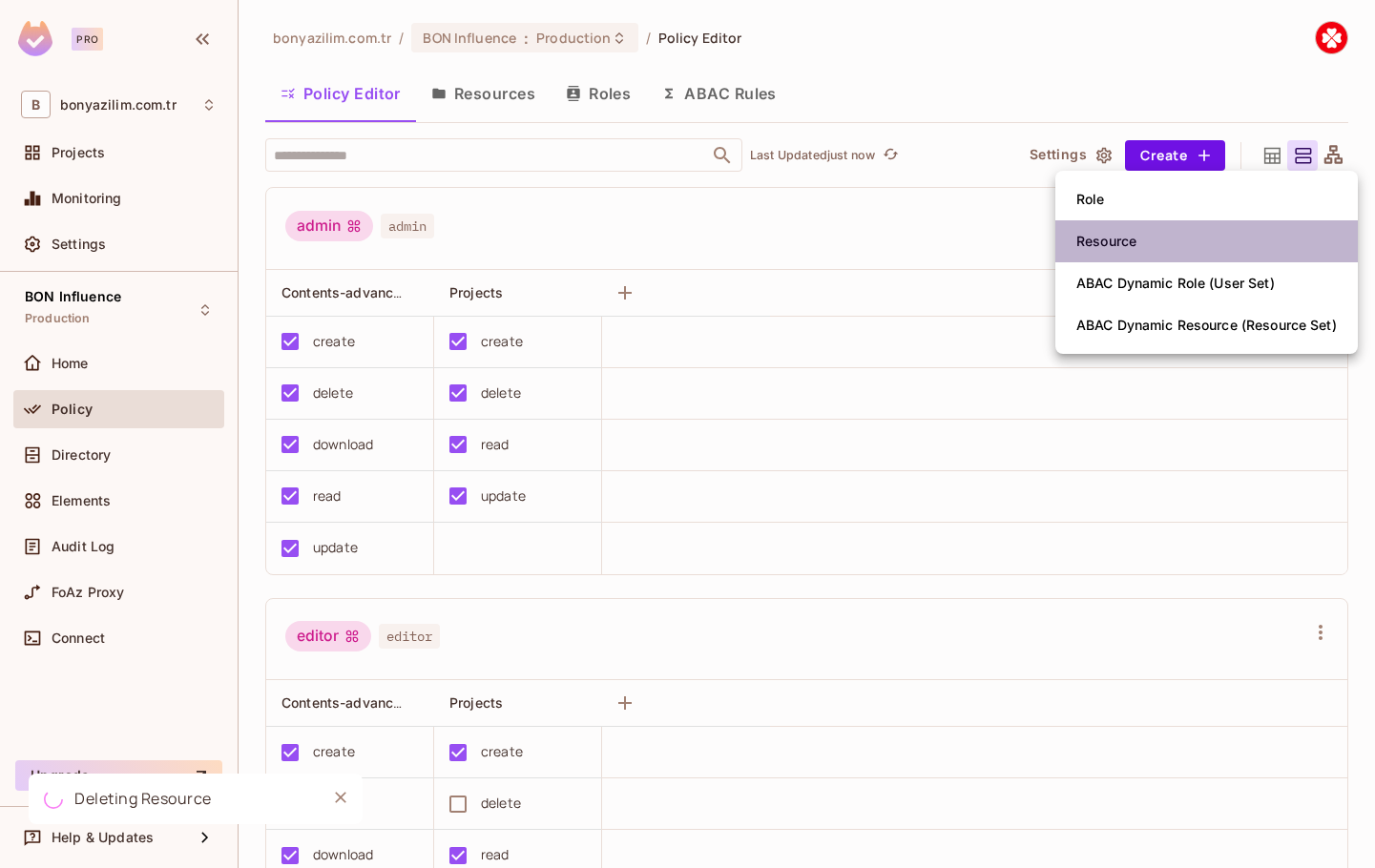 click on "Resource" at bounding box center (1206, 241) 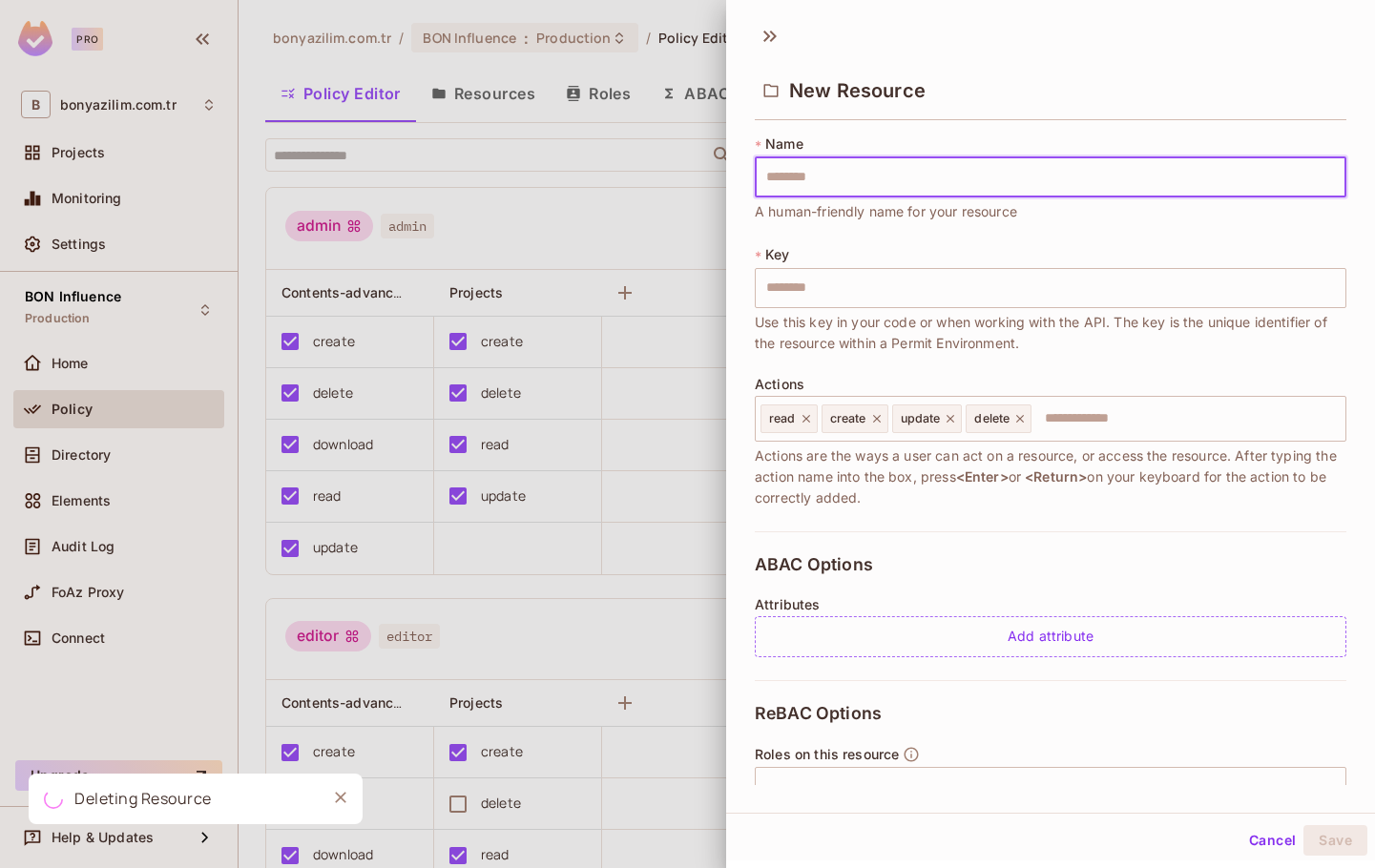 type on "*" 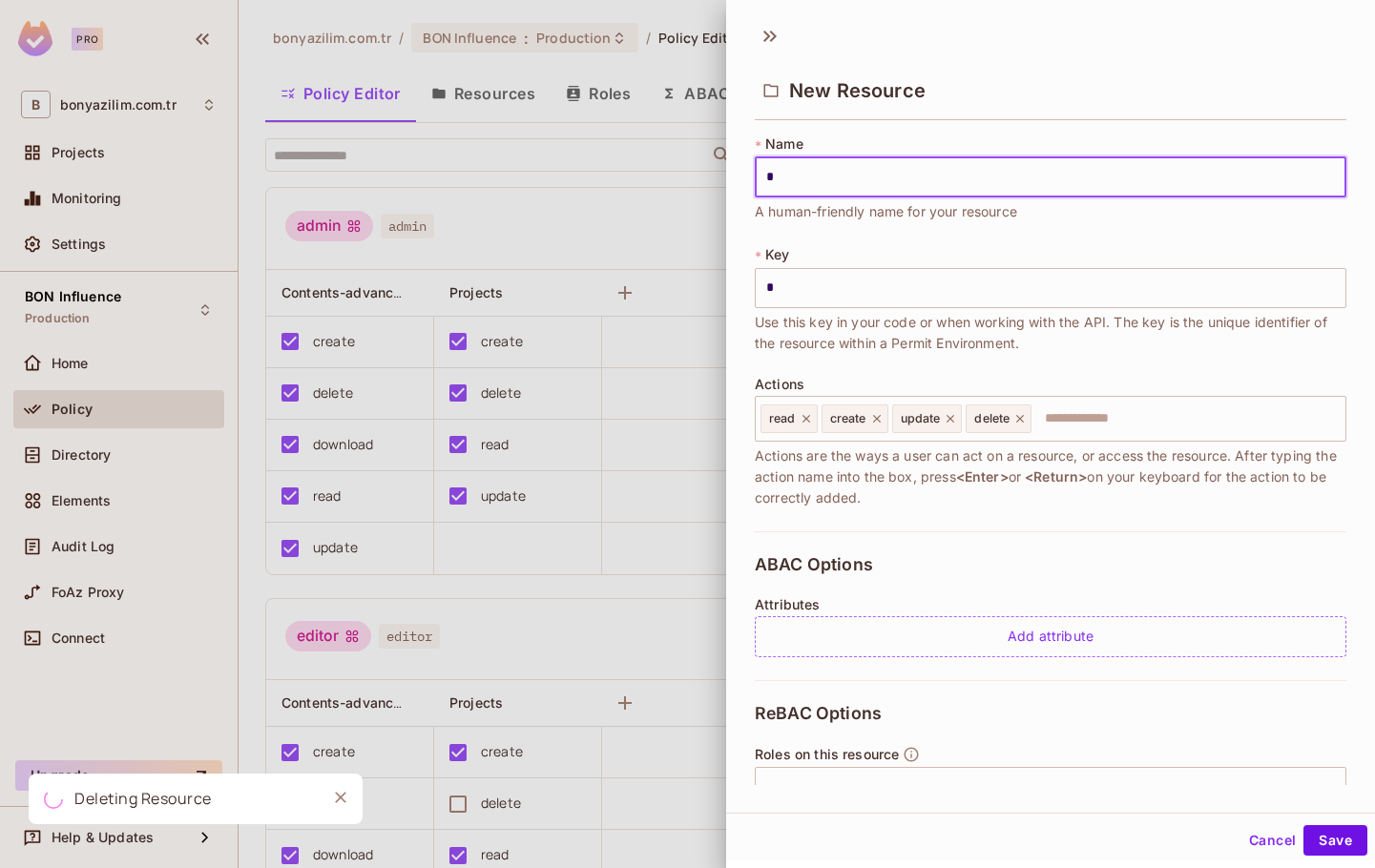 type on "**" 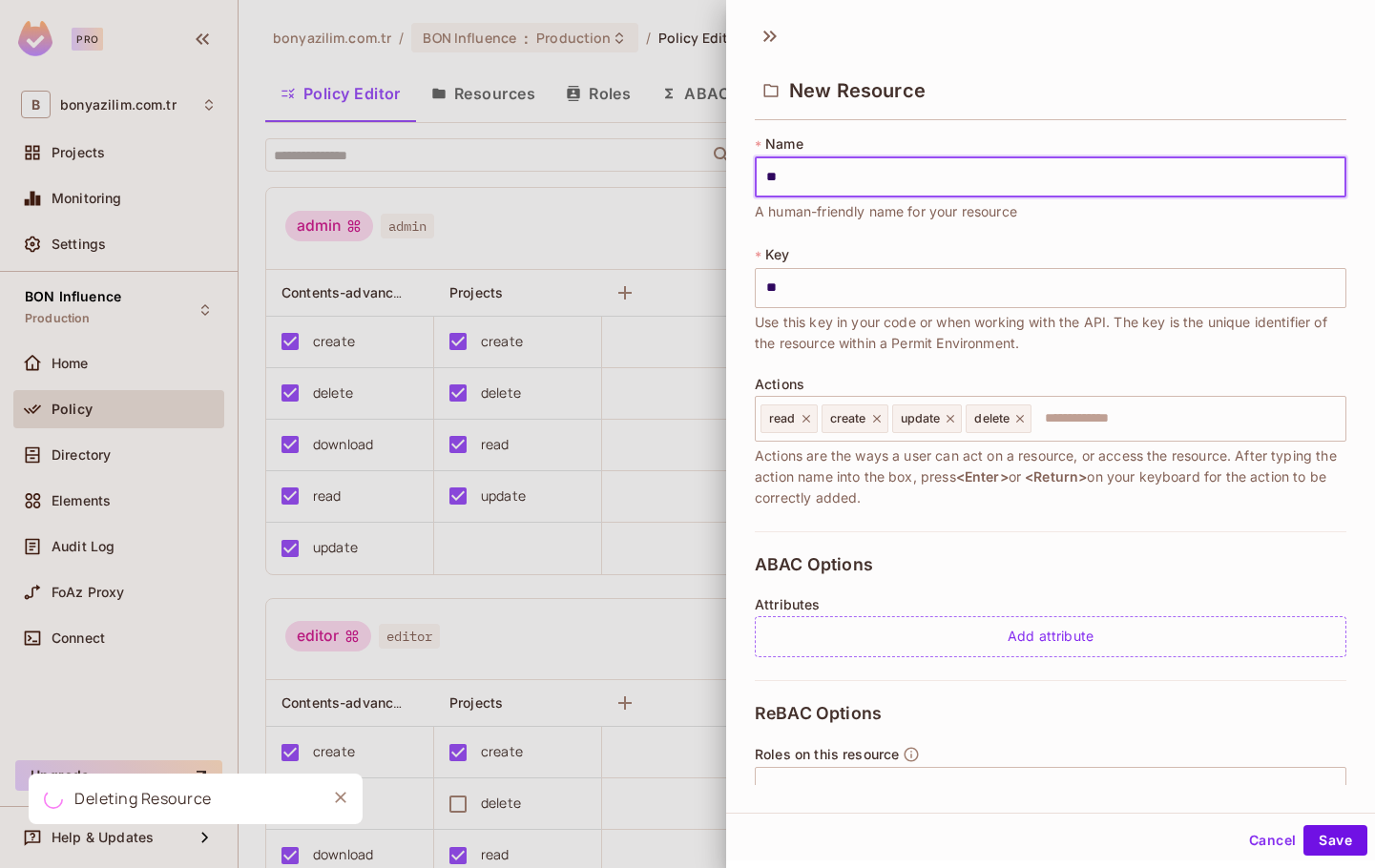 type on "***" 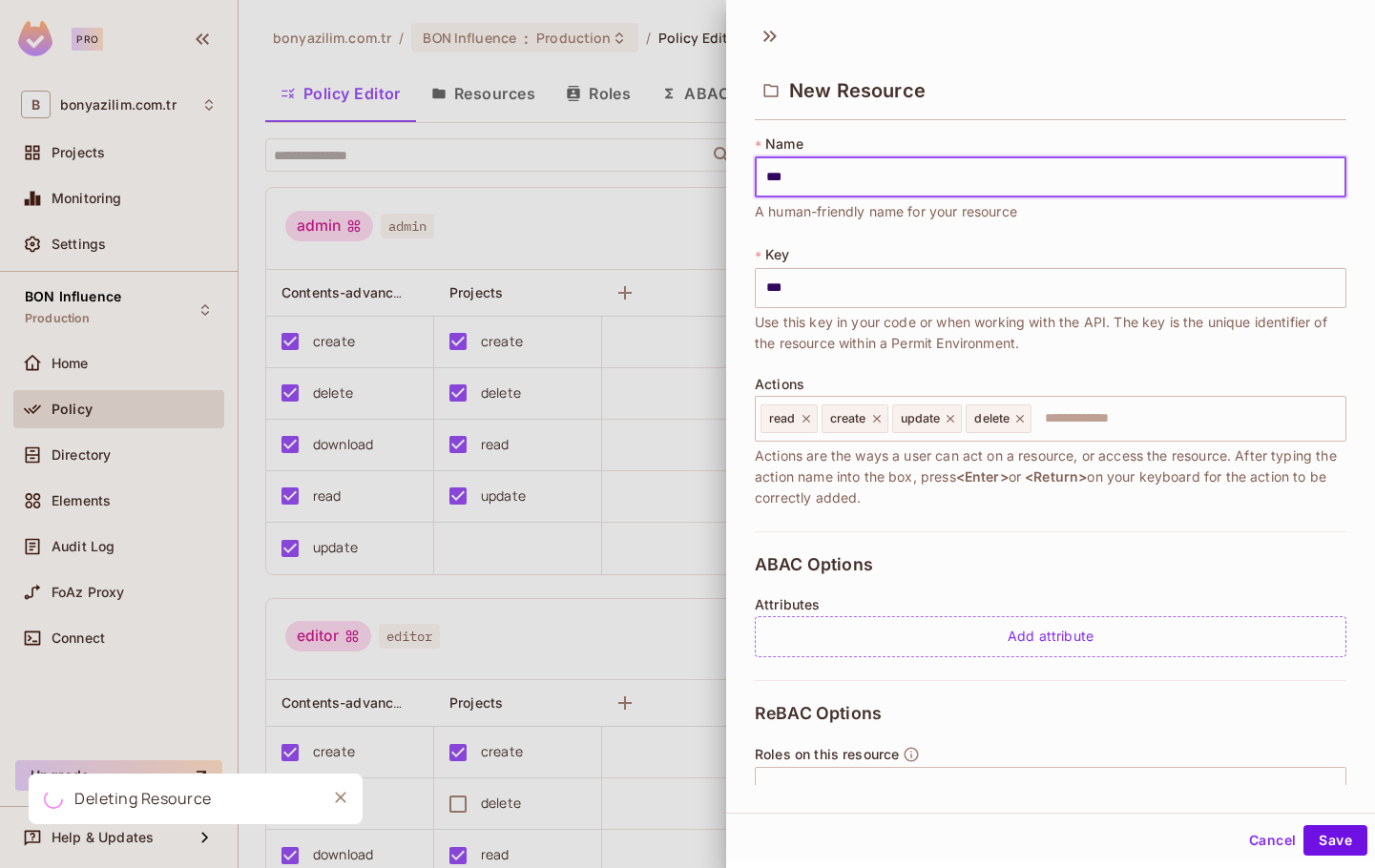 type on "****" 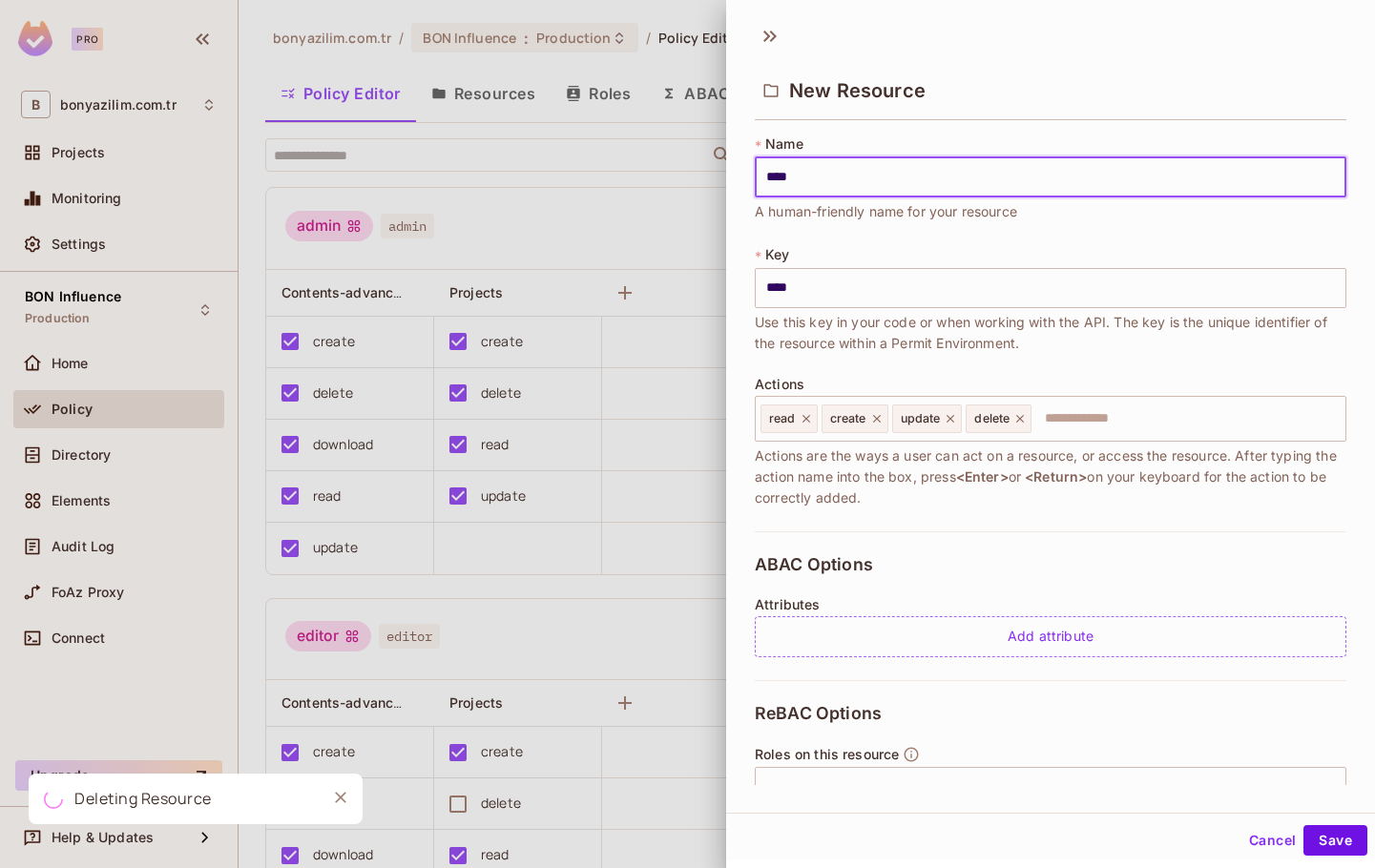 type on "*****" 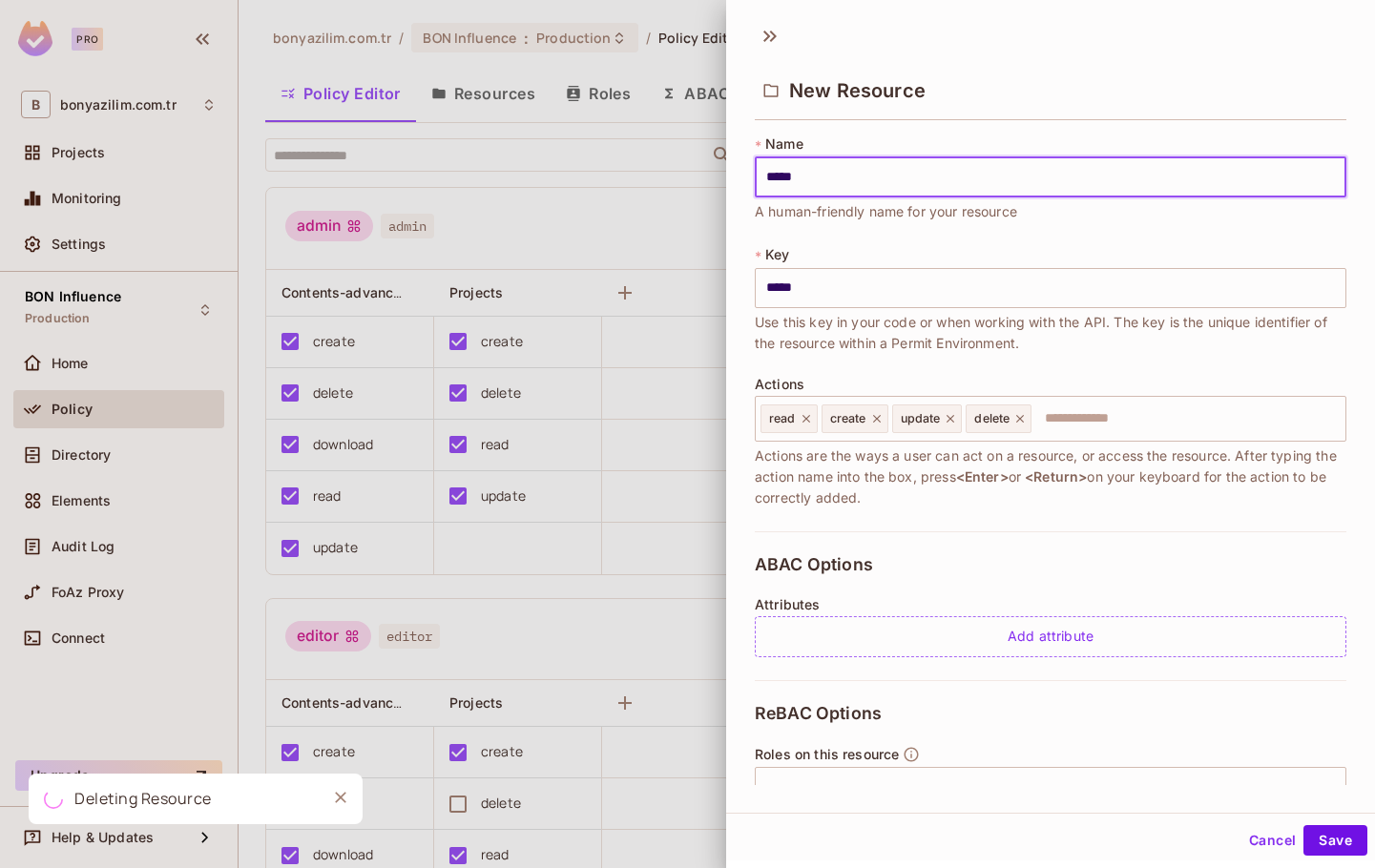 type on "******" 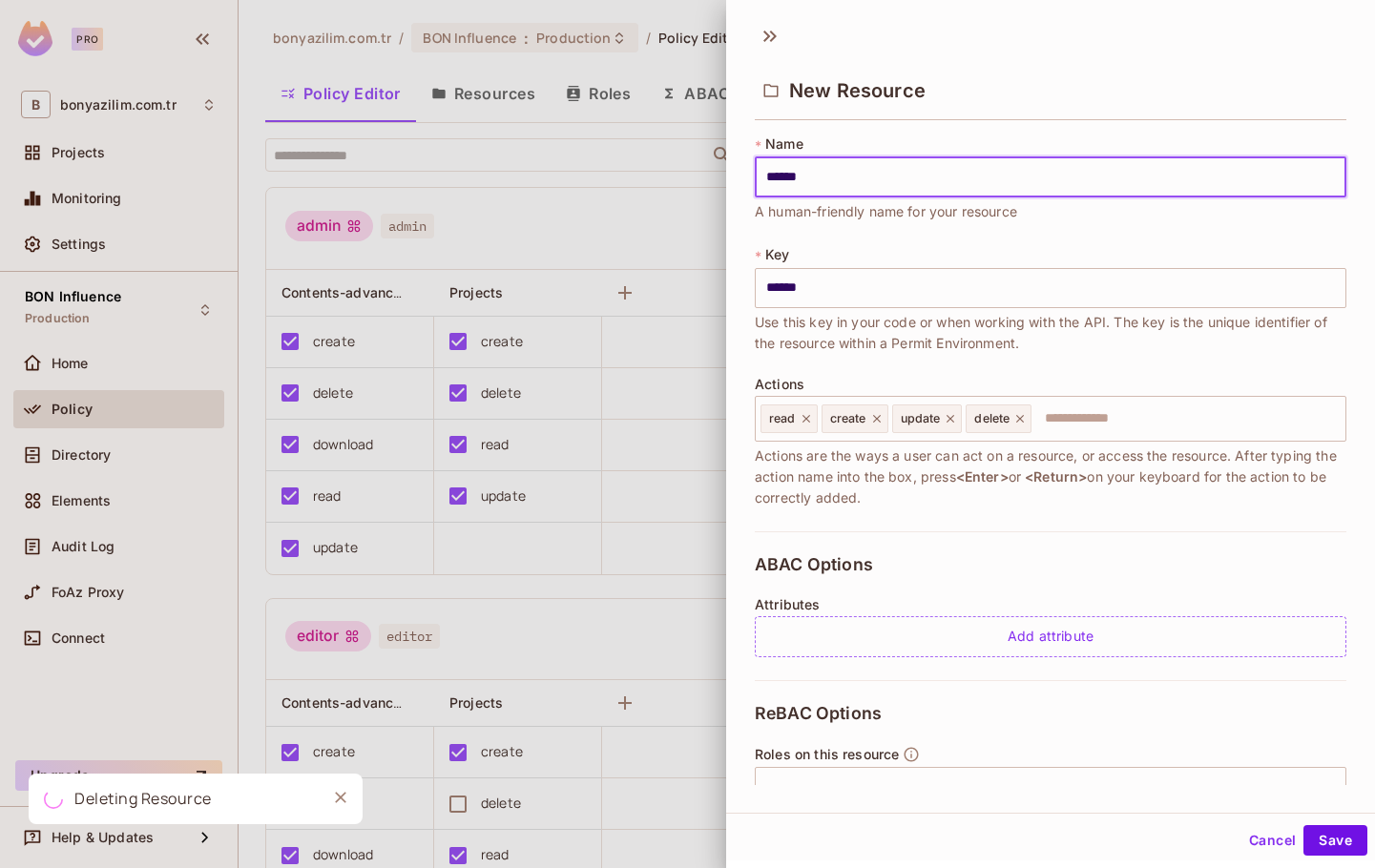 type on "*******" 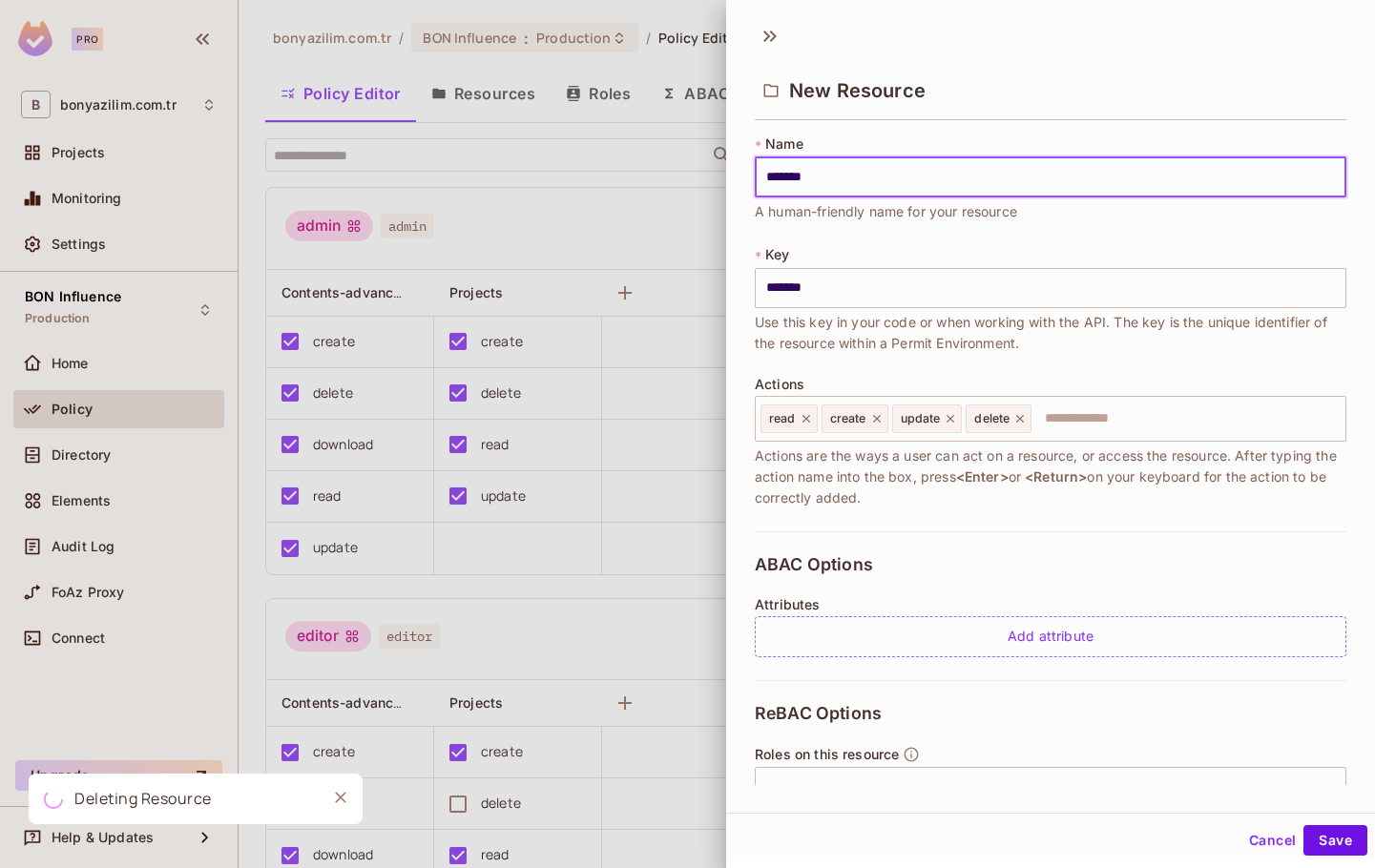 type on "*******" 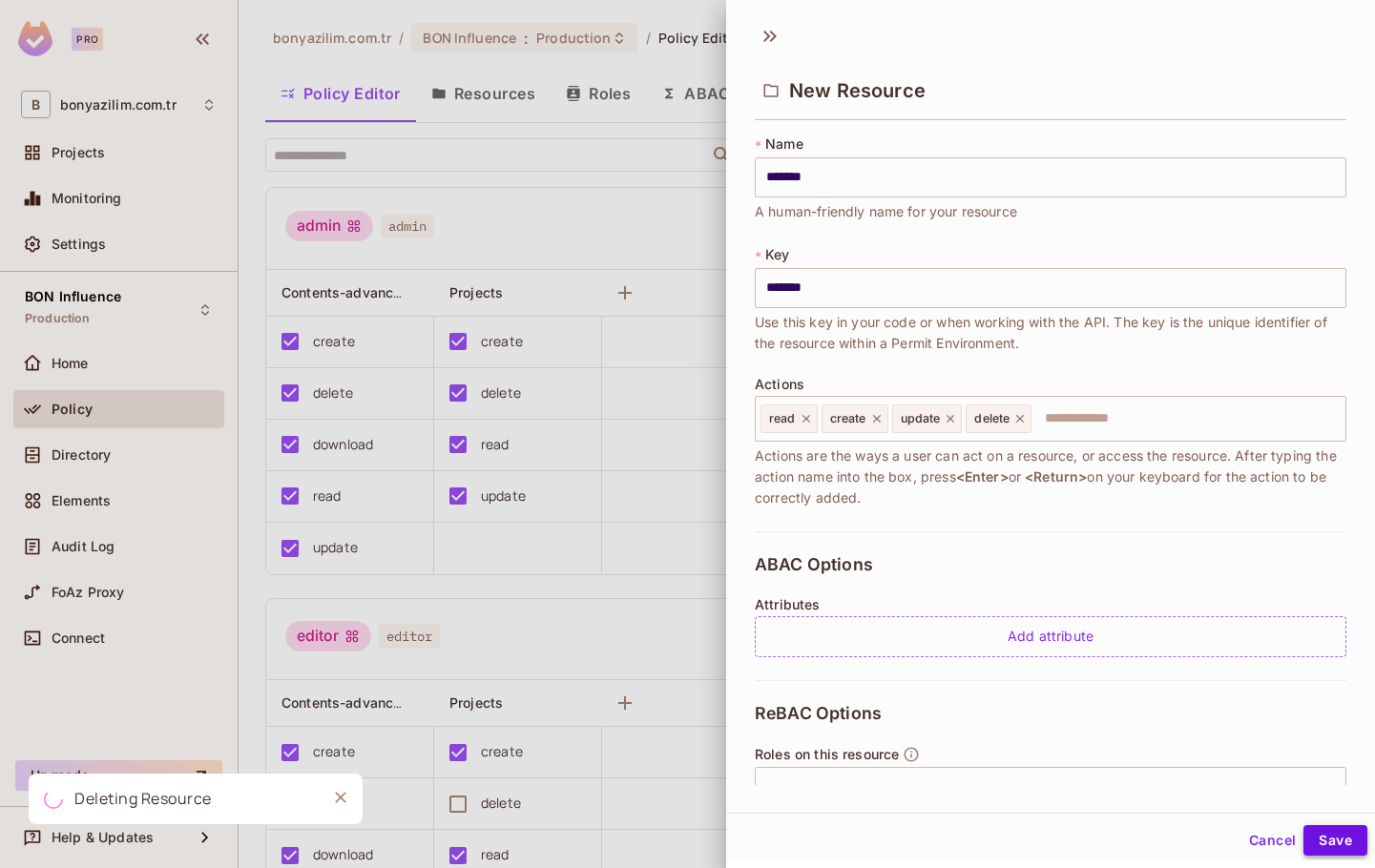 click on "Save" at bounding box center (1335, 840) 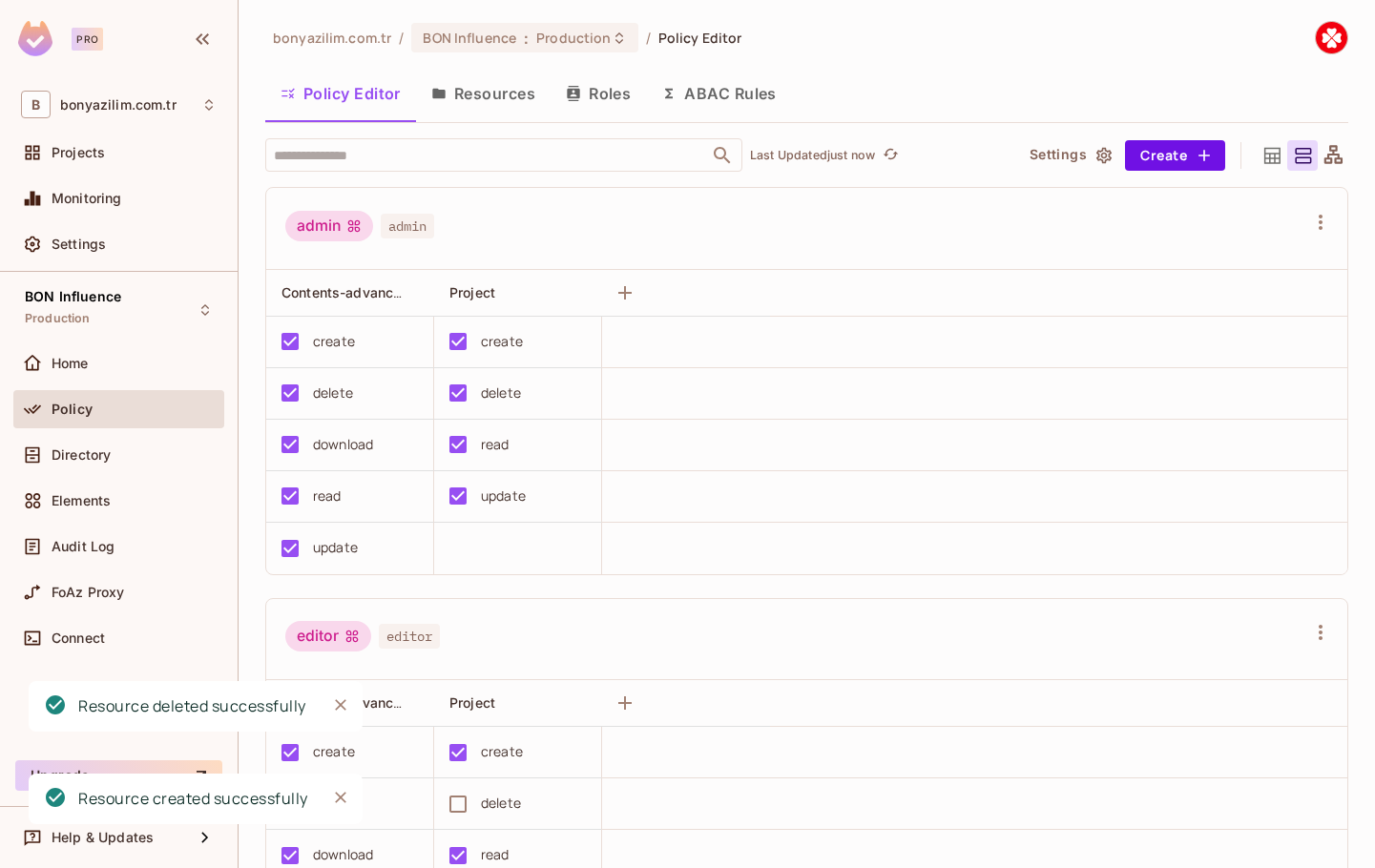 click 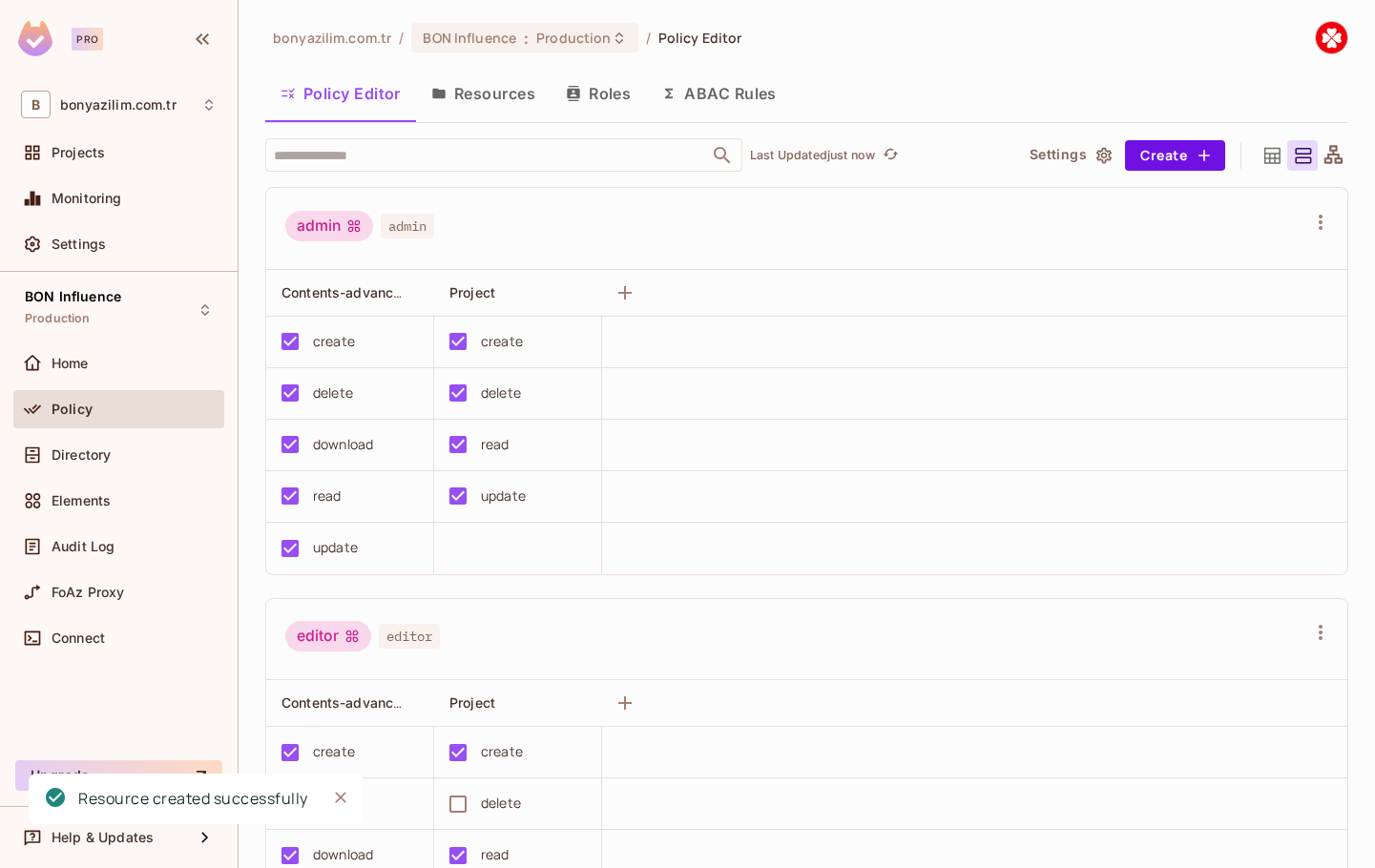 click 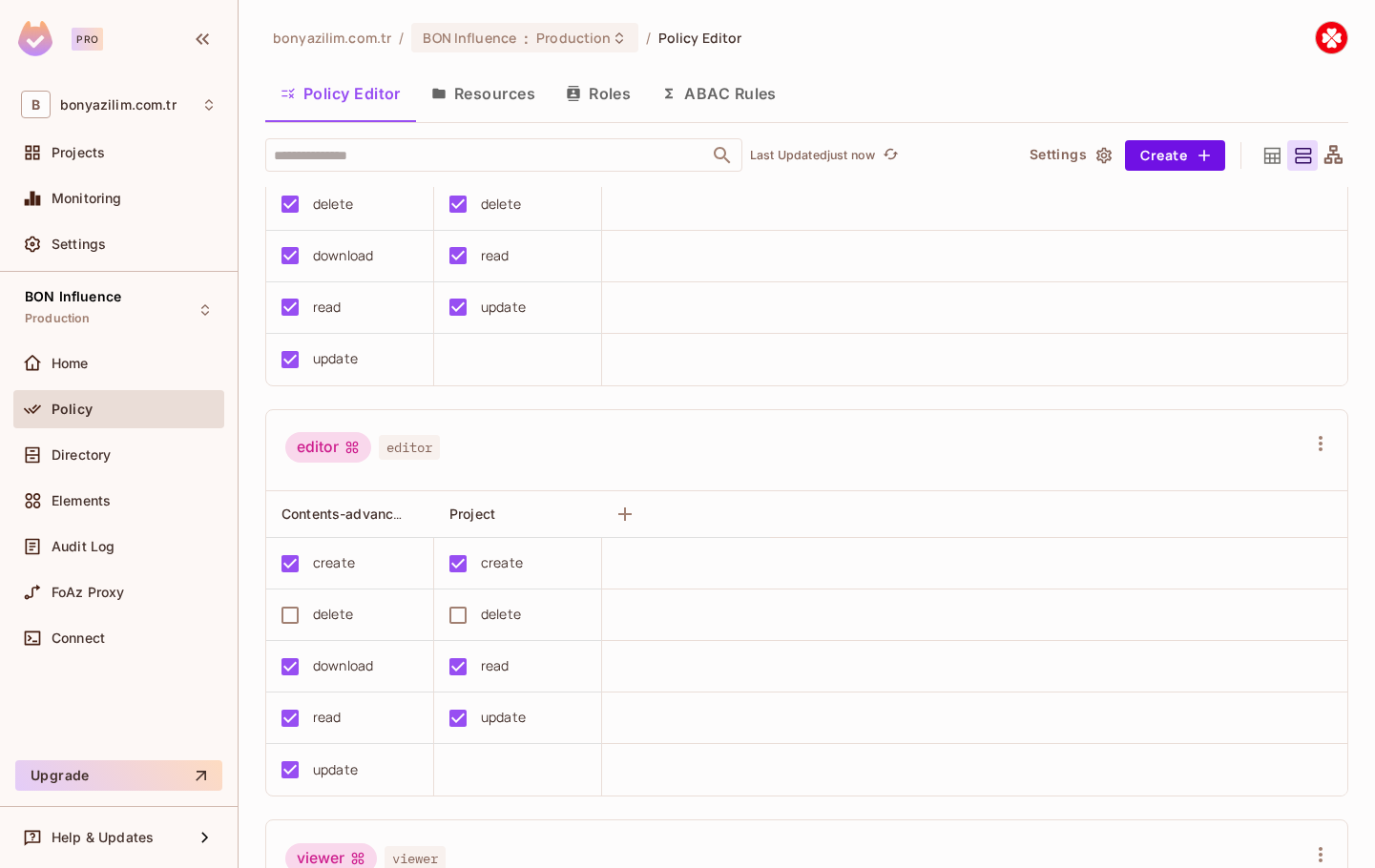 scroll, scrollTop: 0, scrollLeft: 0, axis: both 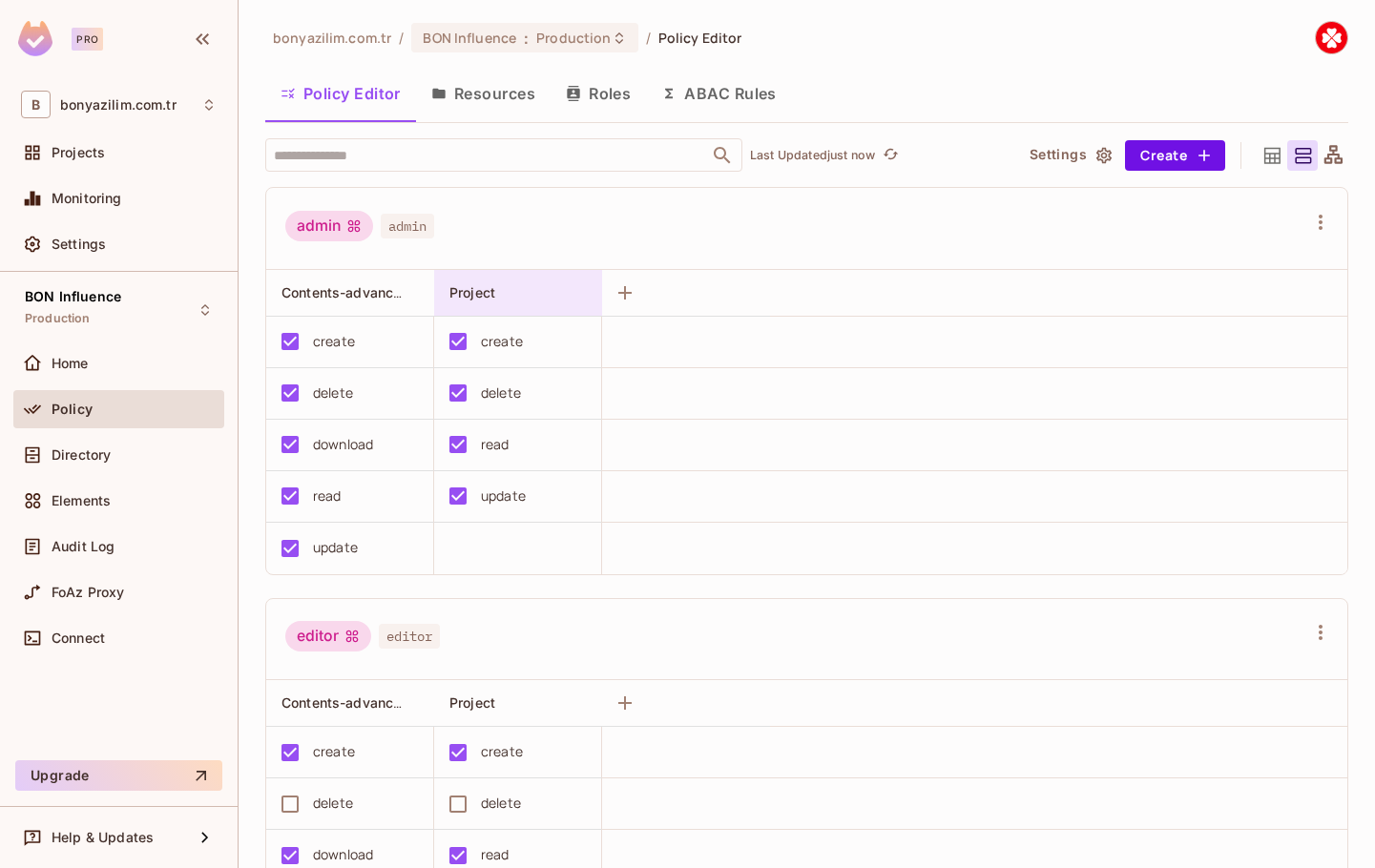 click at bounding box center [587, 293] 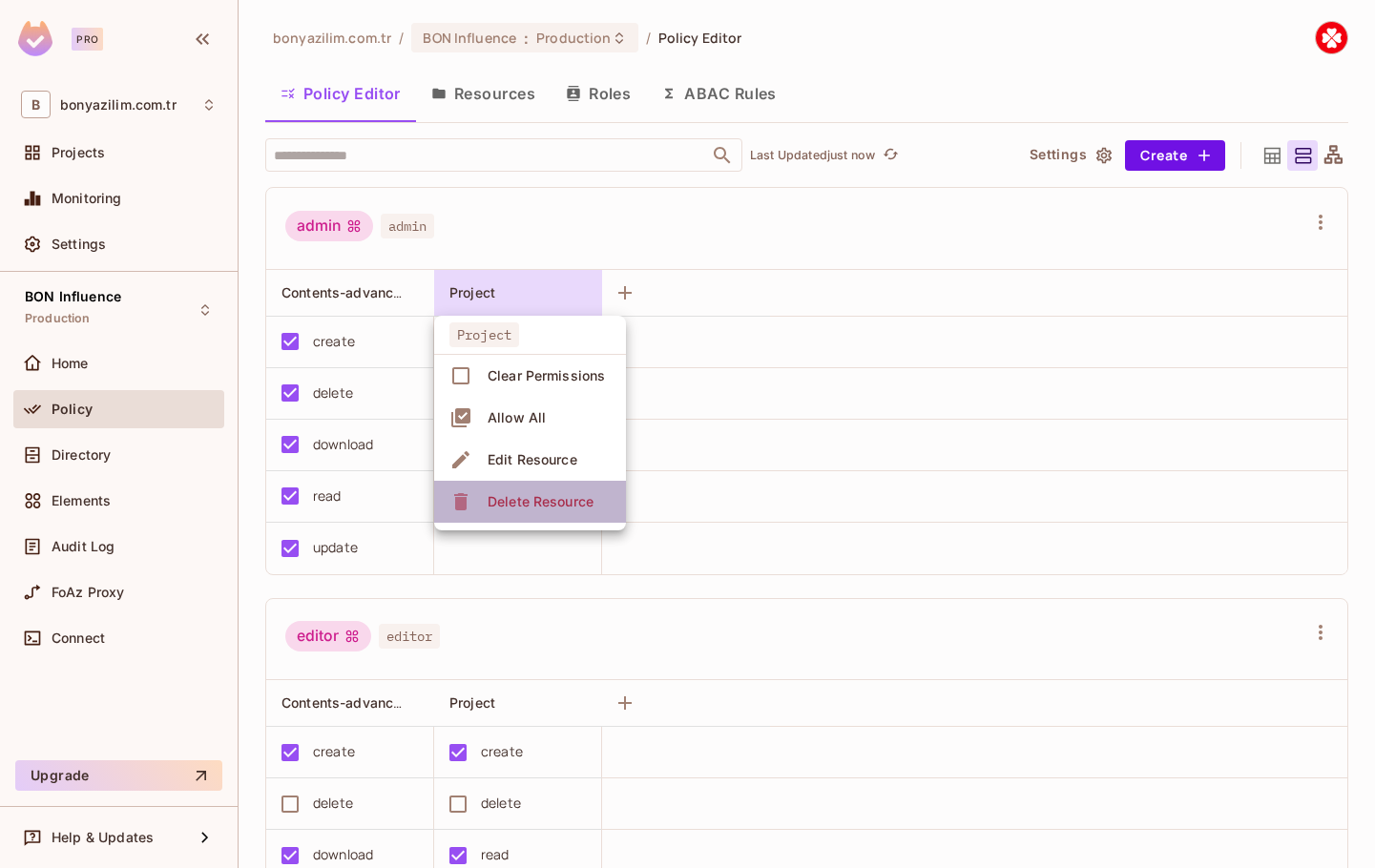 click on "Delete Resource" at bounding box center [540, 502] 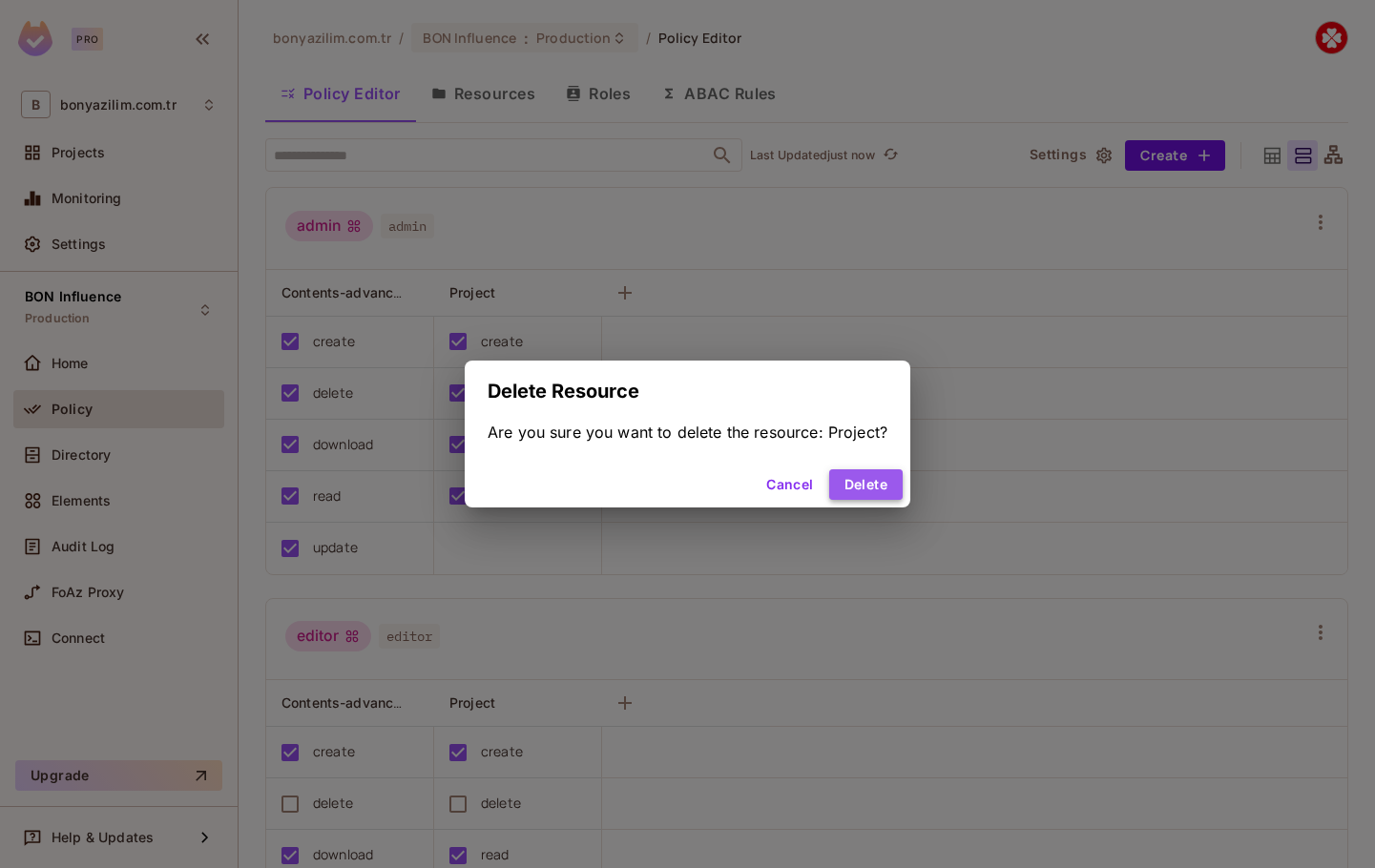click on "Delete" at bounding box center (865, 485) 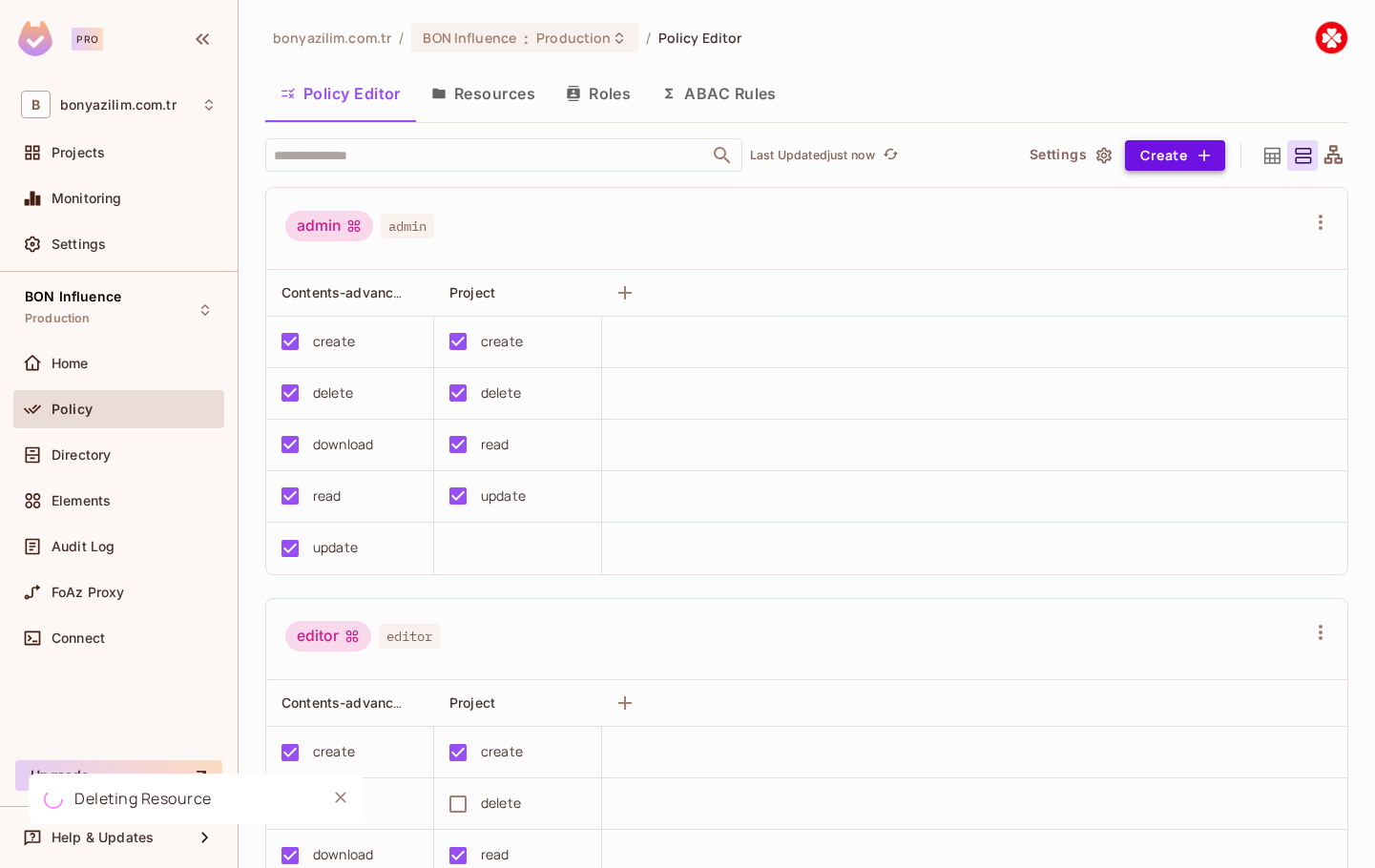 click on "Create" at bounding box center [1175, 155] 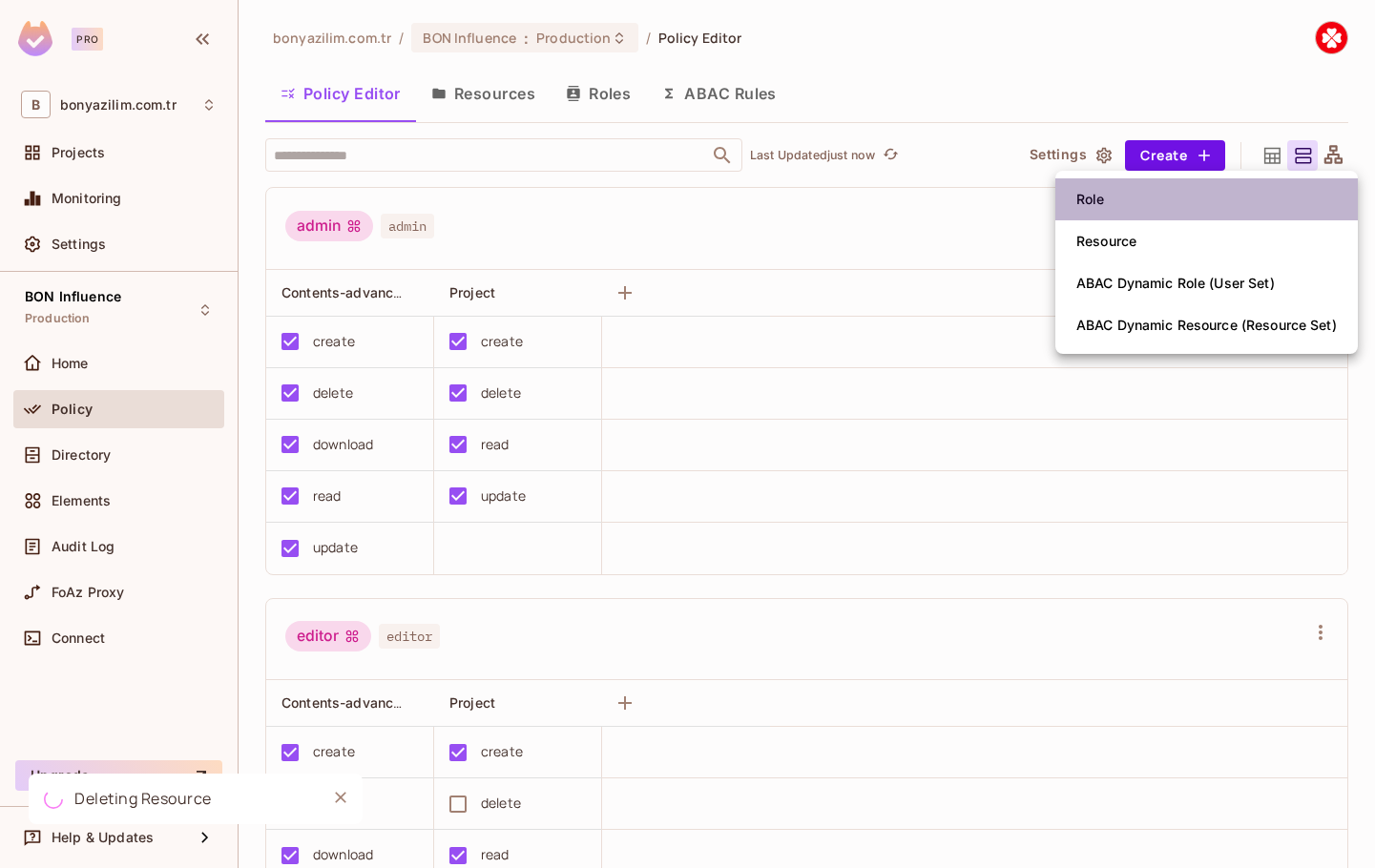 click on "Role" at bounding box center [1091, 199] 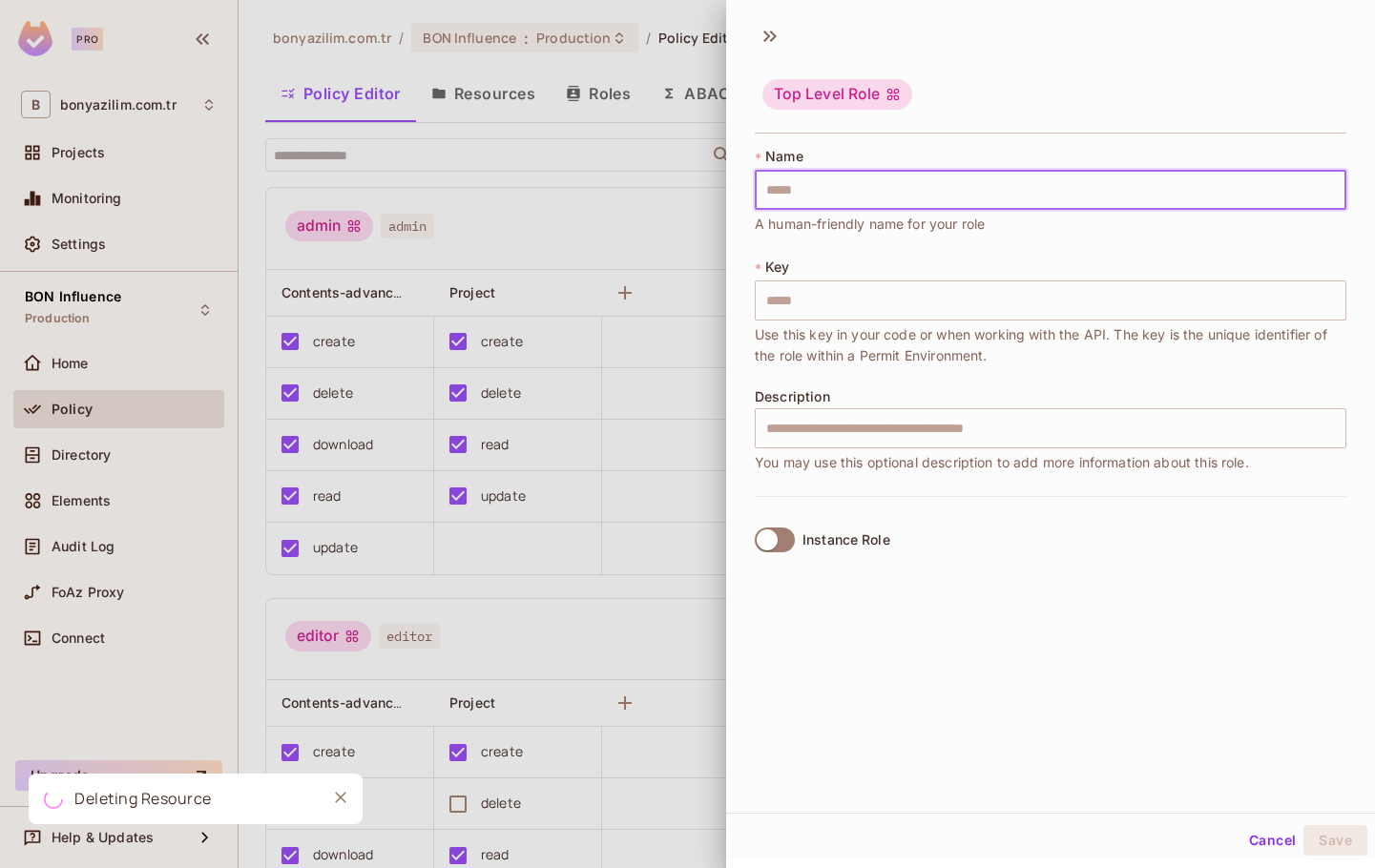 click at bounding box center [1051, 190] 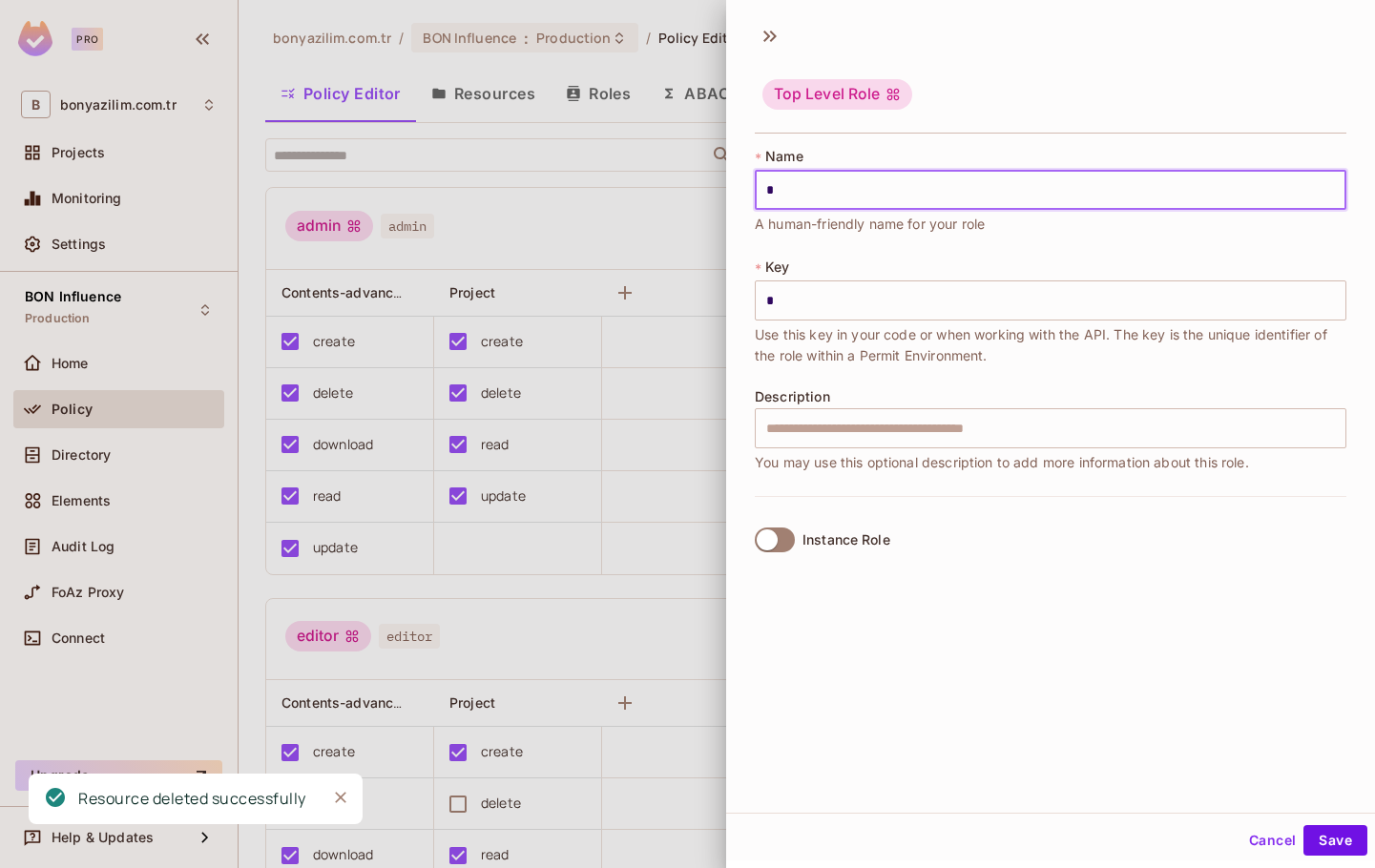 type on "**" 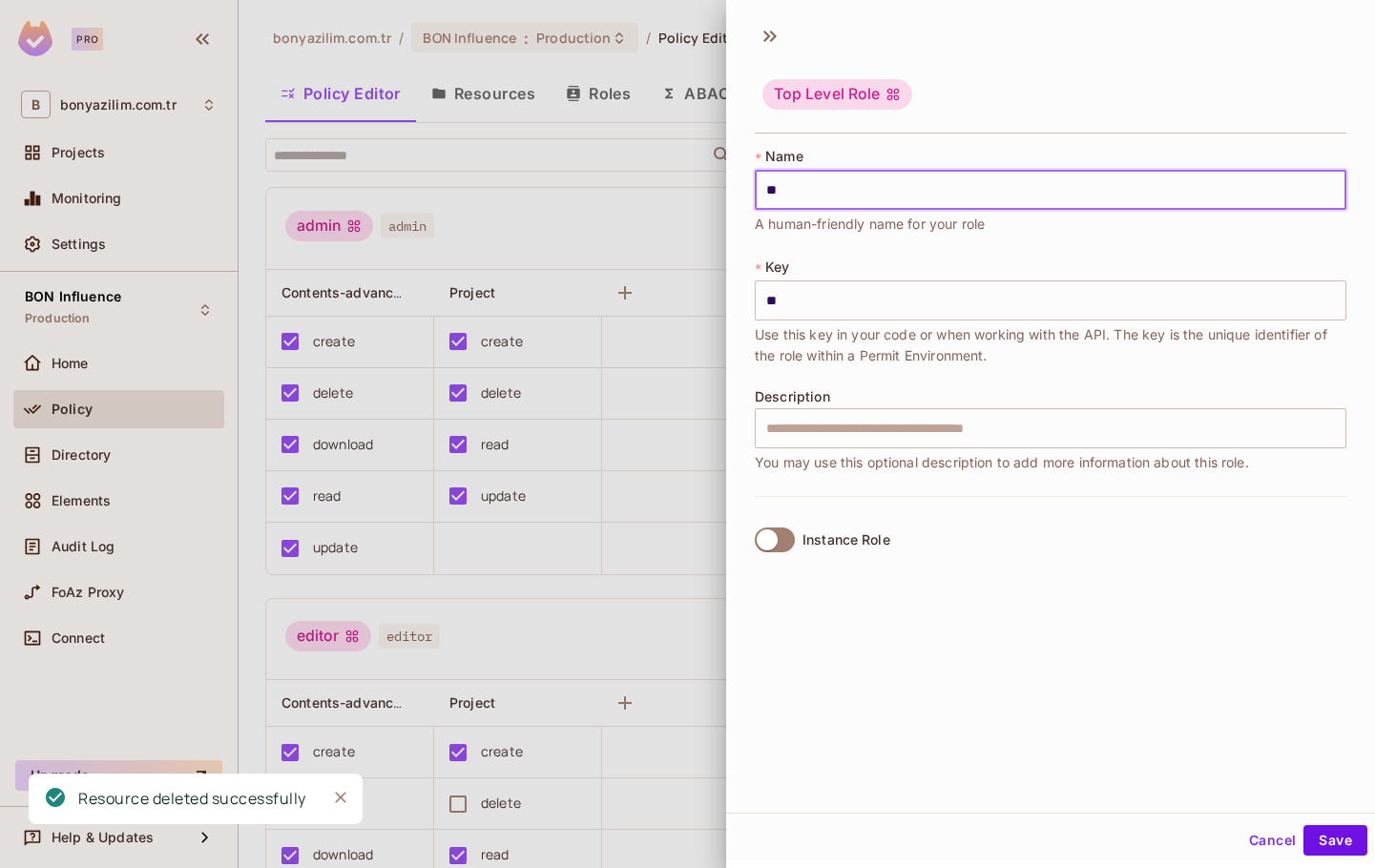 type on "***" 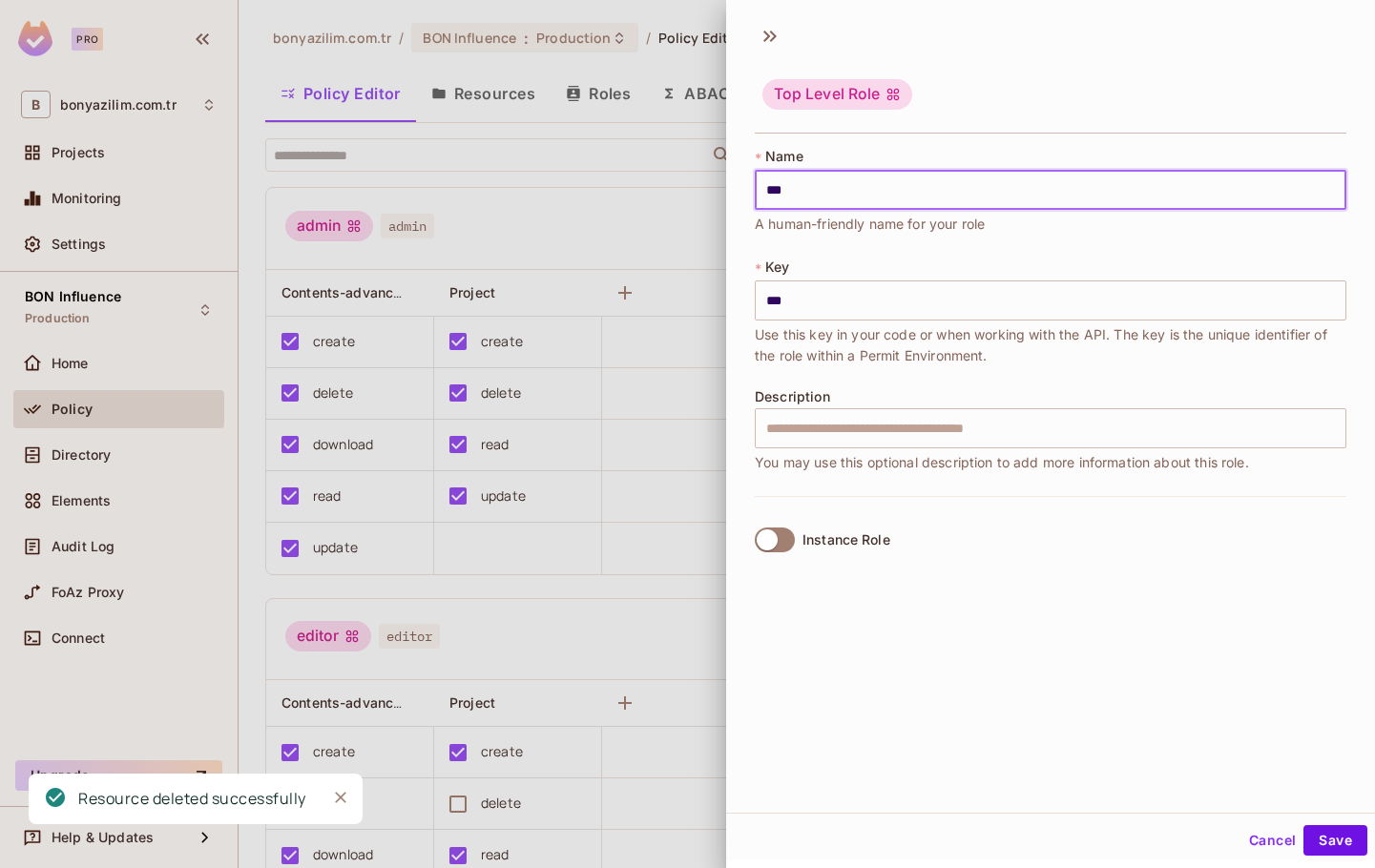 type on "****" 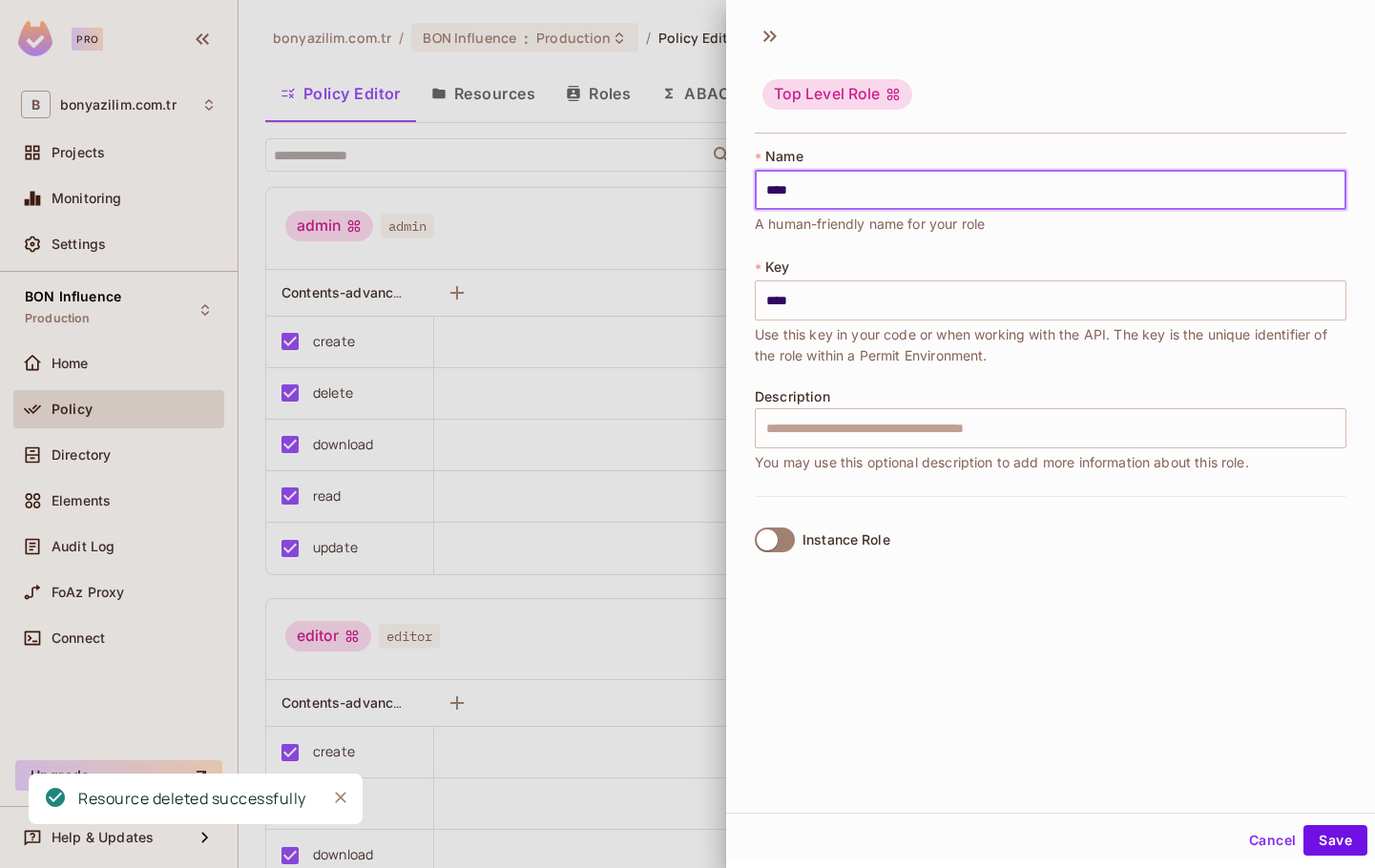 type on "*****" 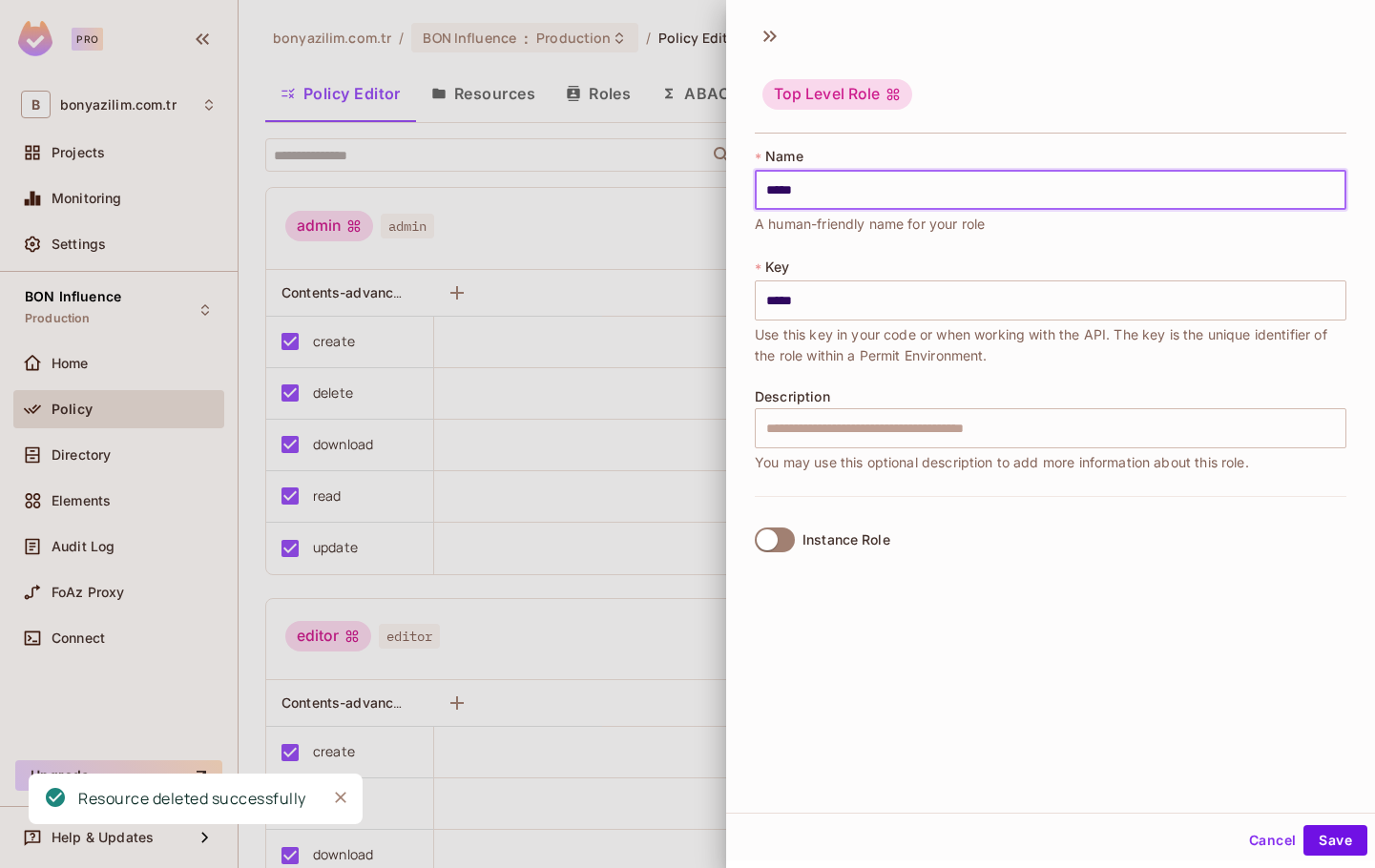 type on "******" 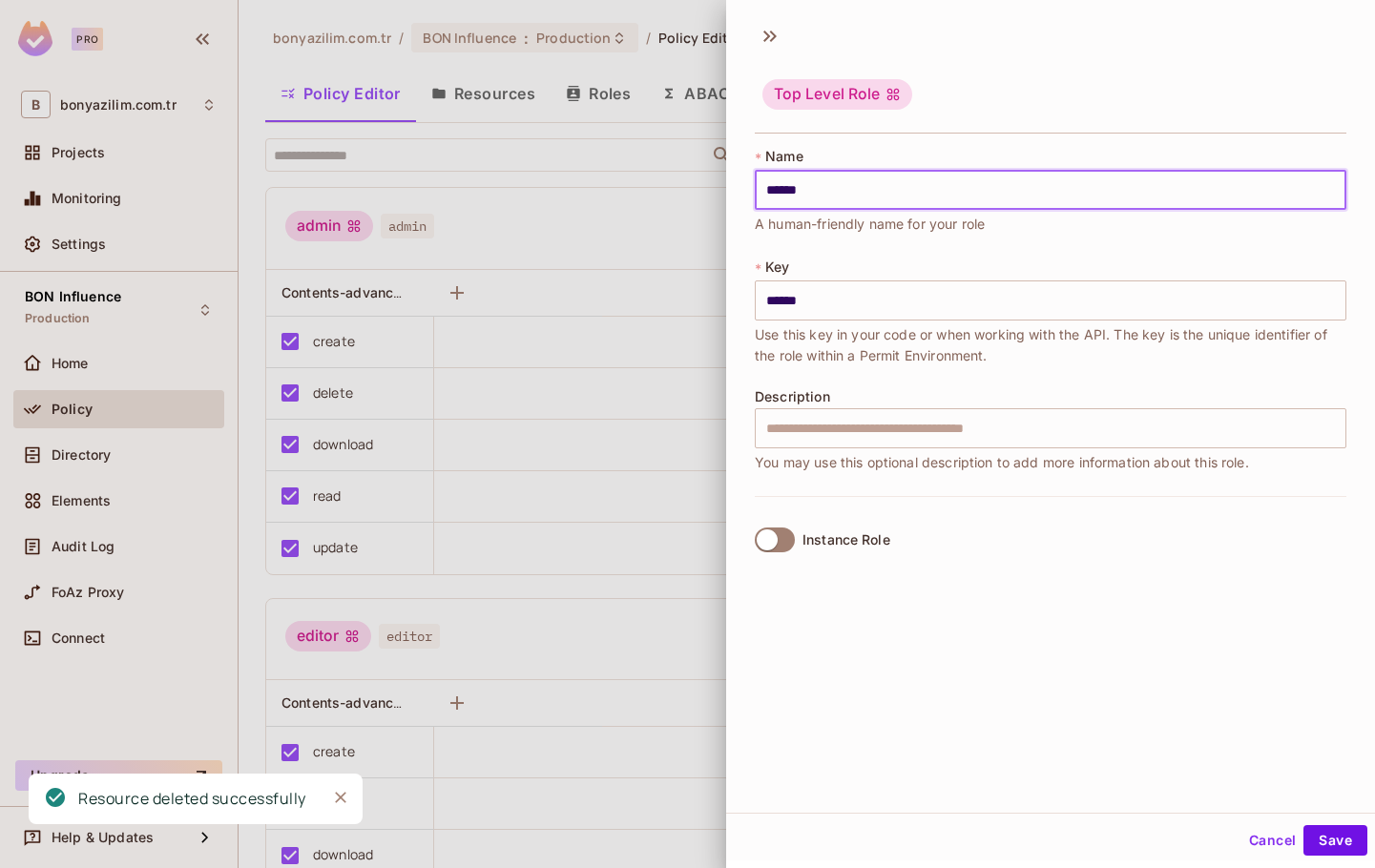 type on "*******" 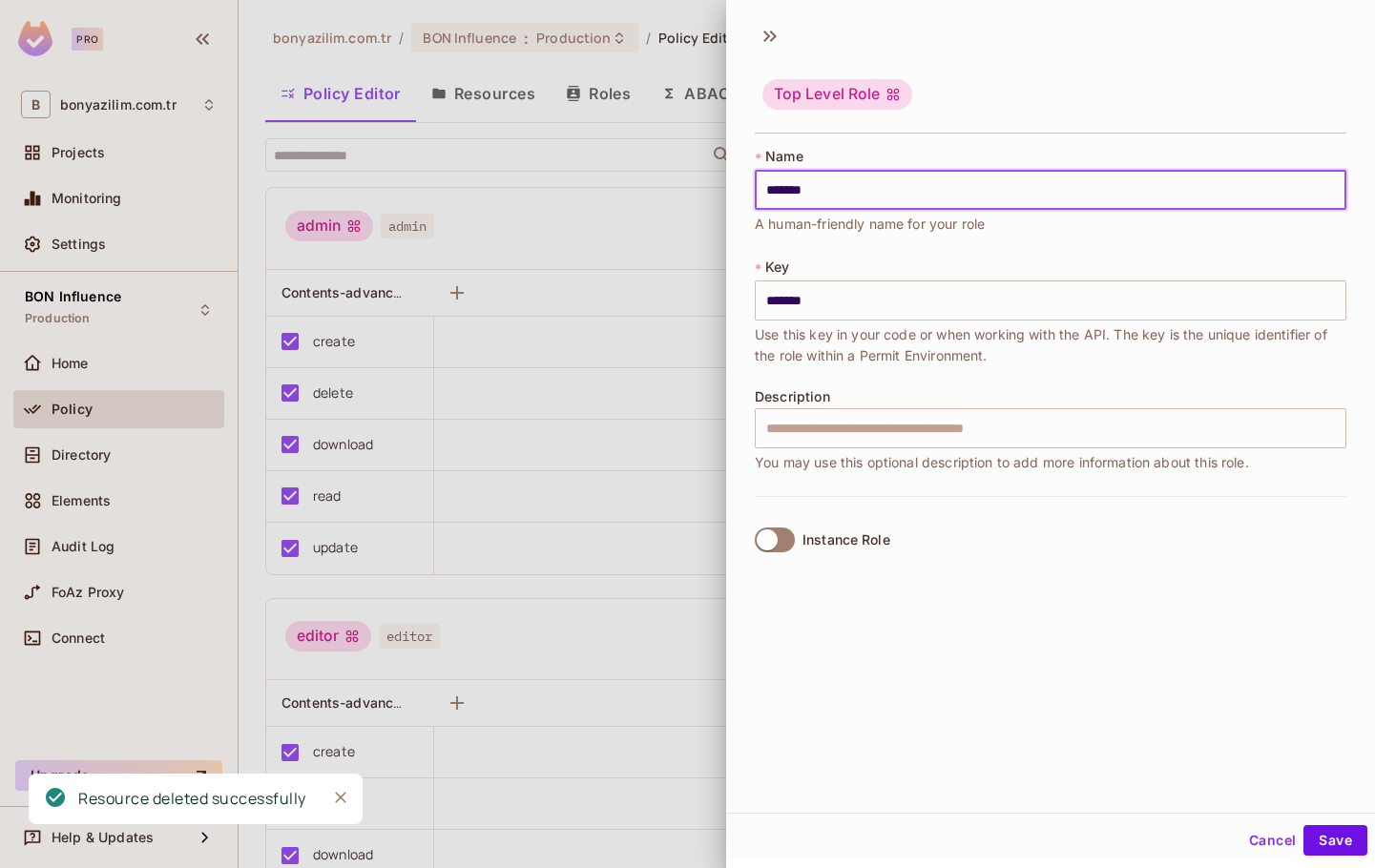 type on "*******" 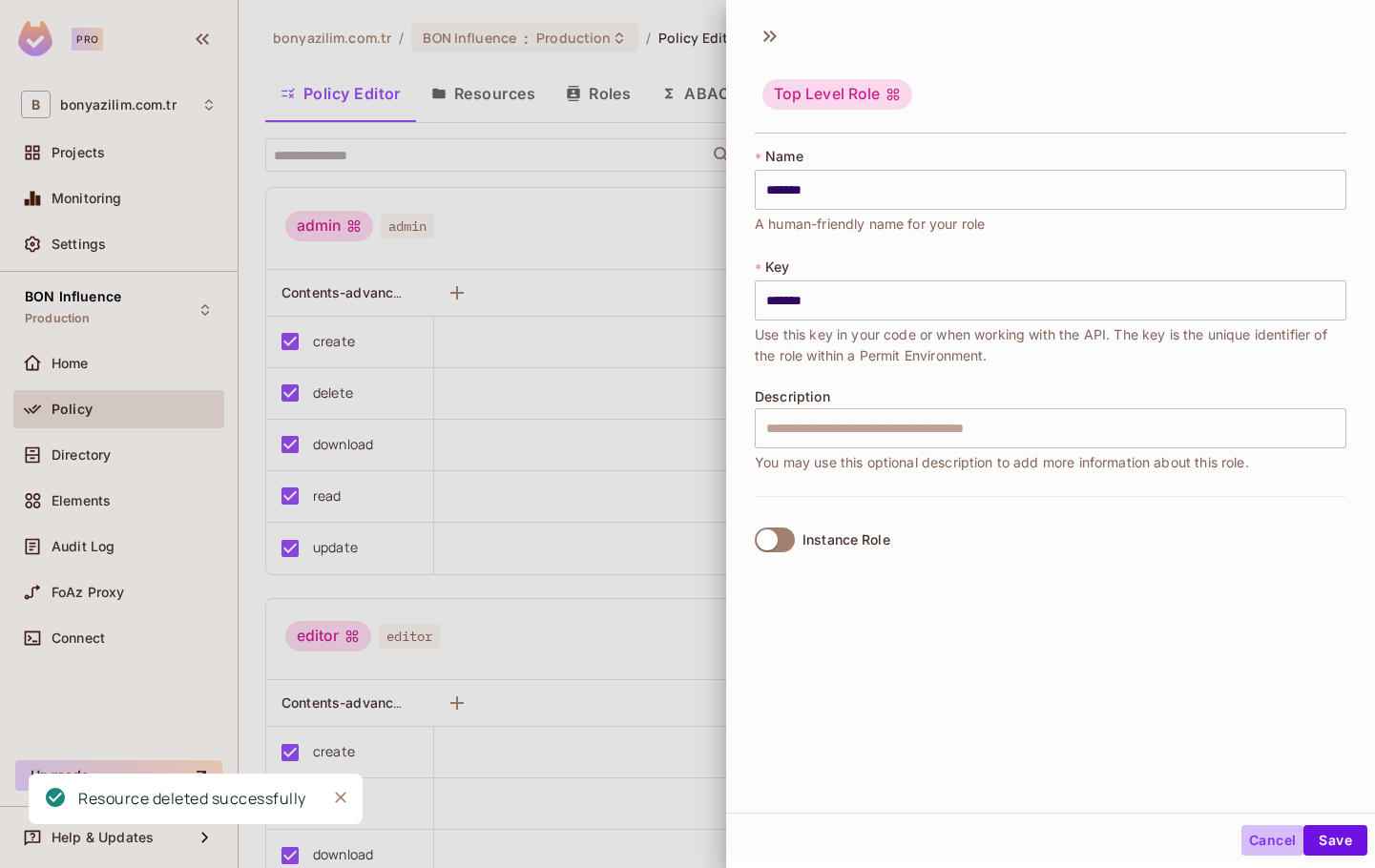 click on "Cancel" at bounding box center [1272, 840] 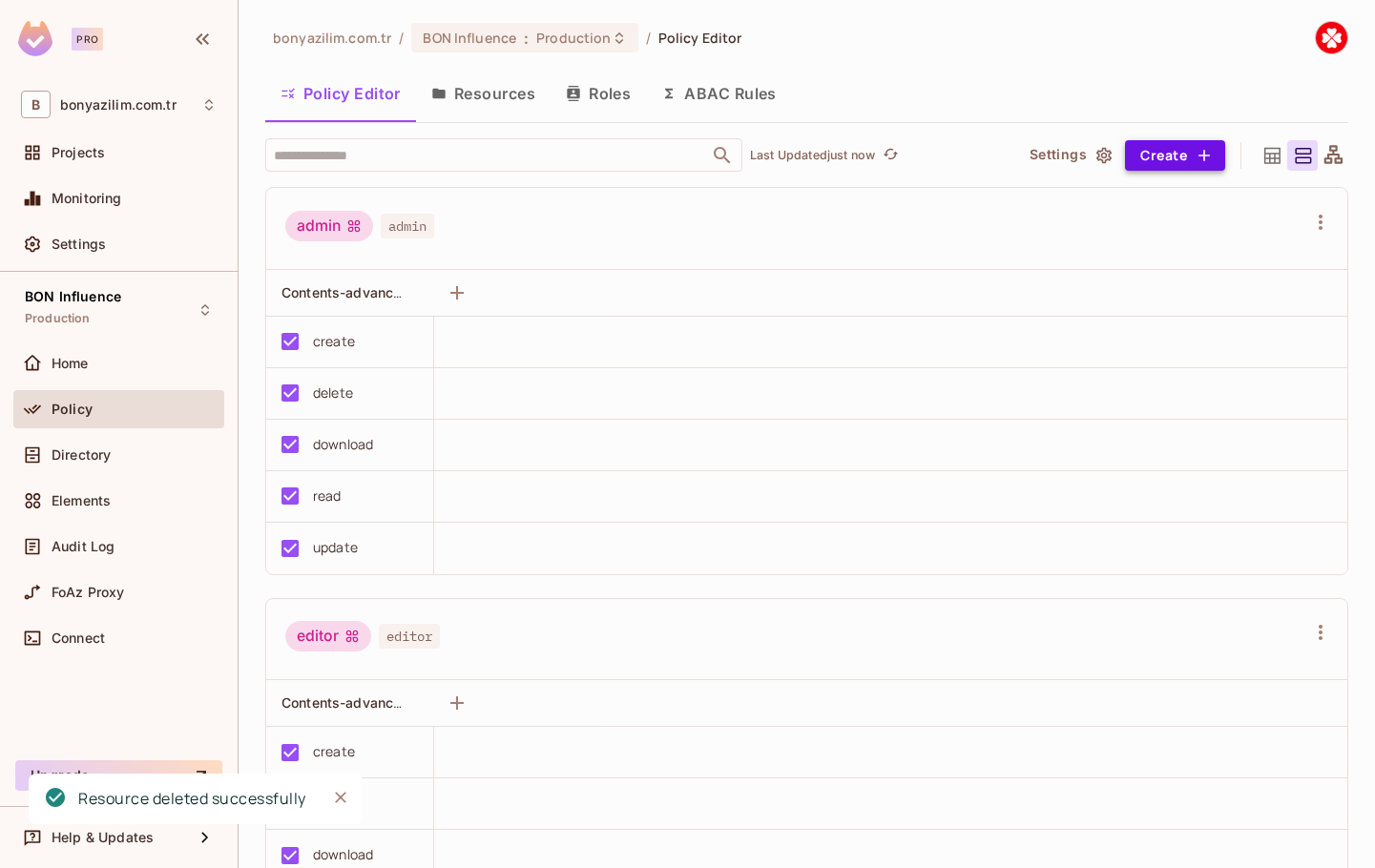 click on "Create" at bounding box center [1175, 155] 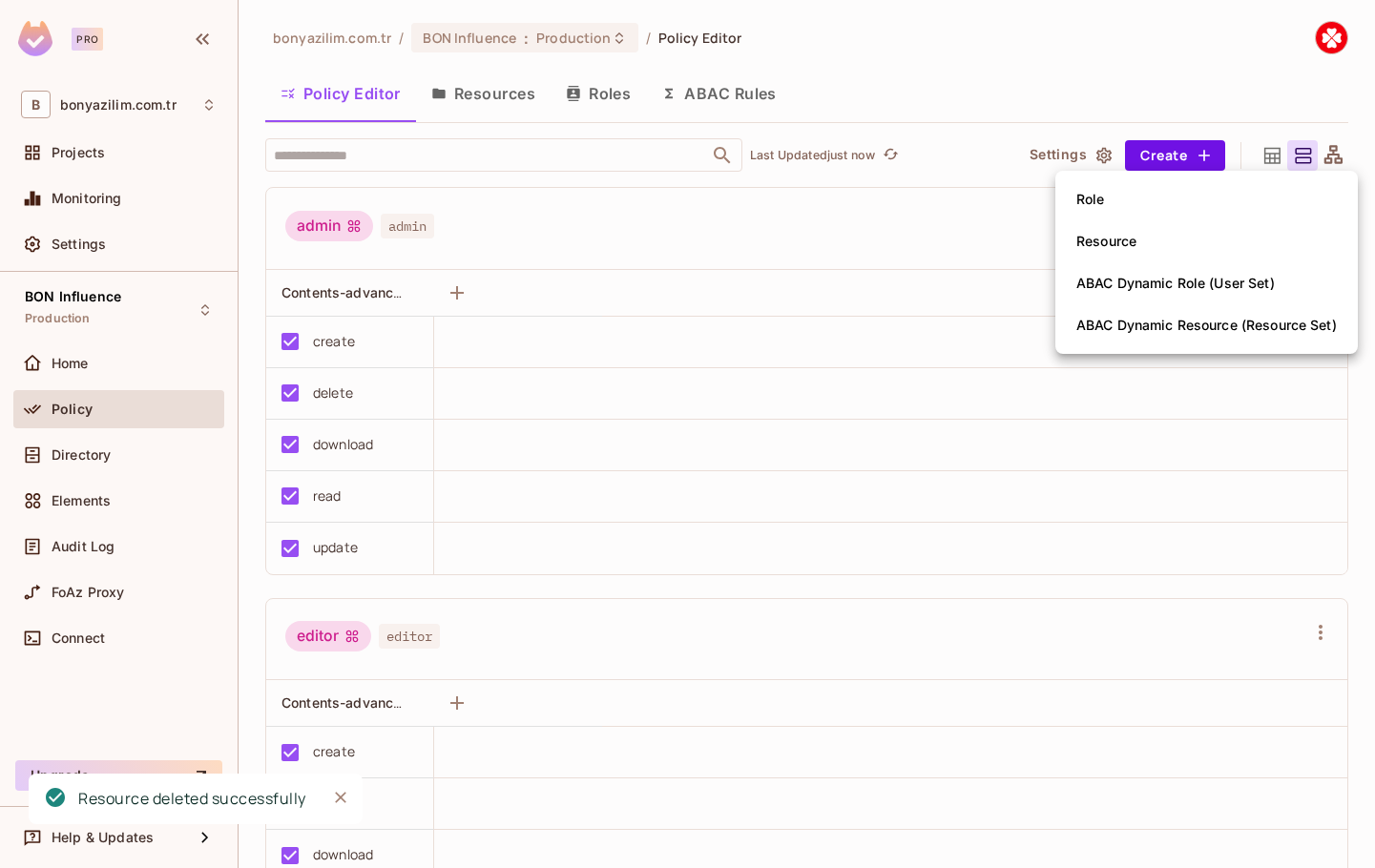 click on "Role" at bounding box center (1206, 199) 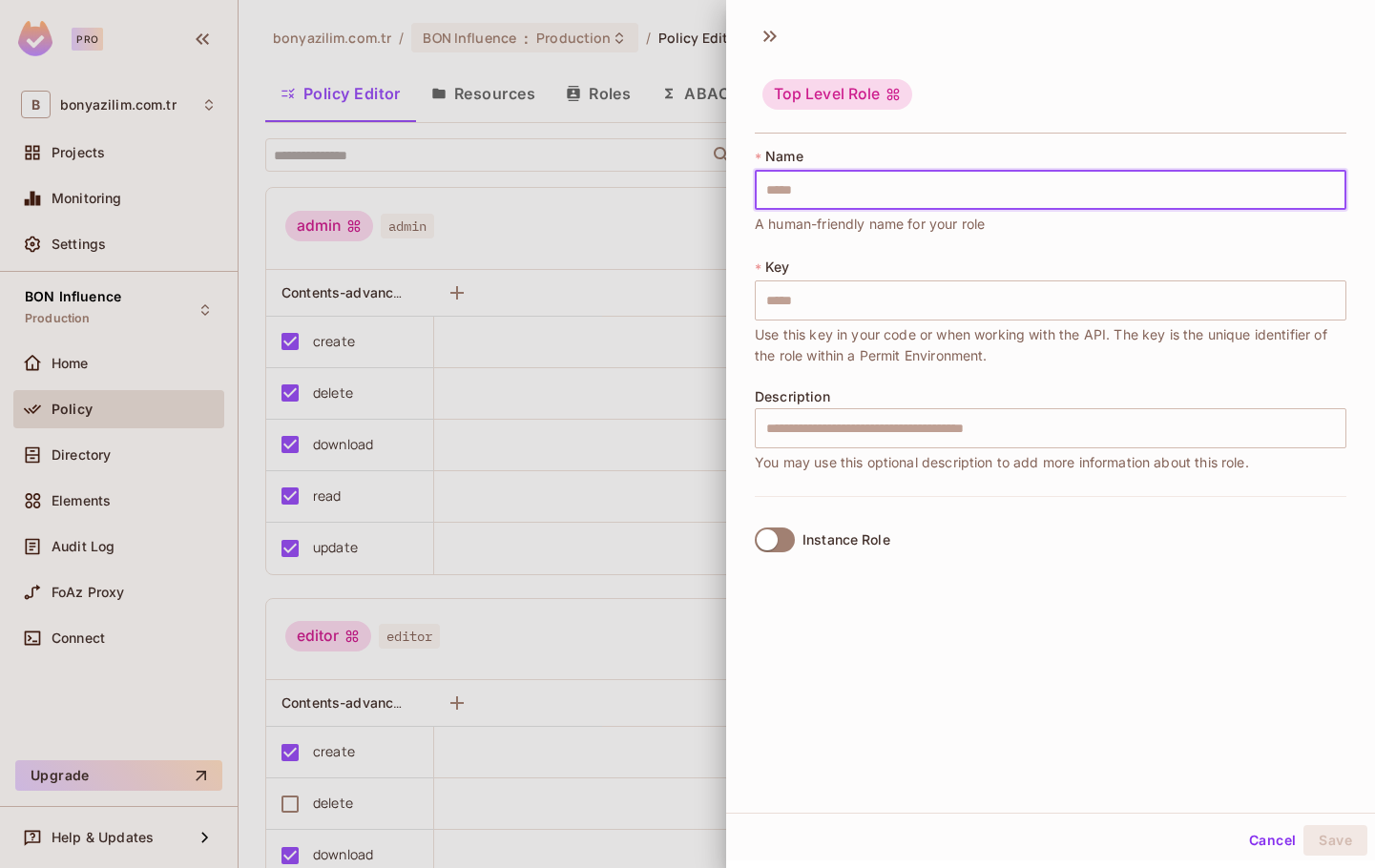 click at bounding box center (1051, 190) 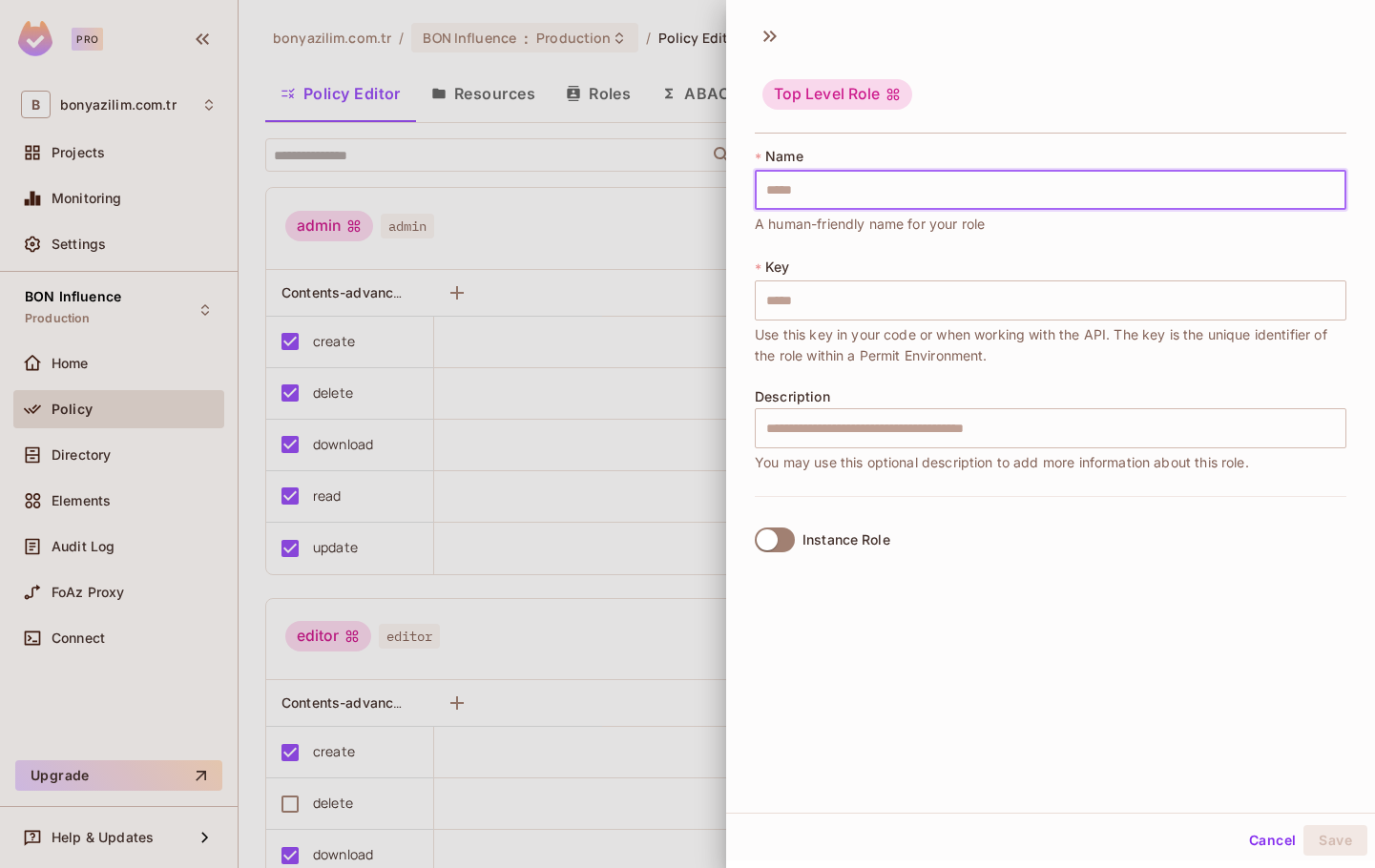 type on "*" 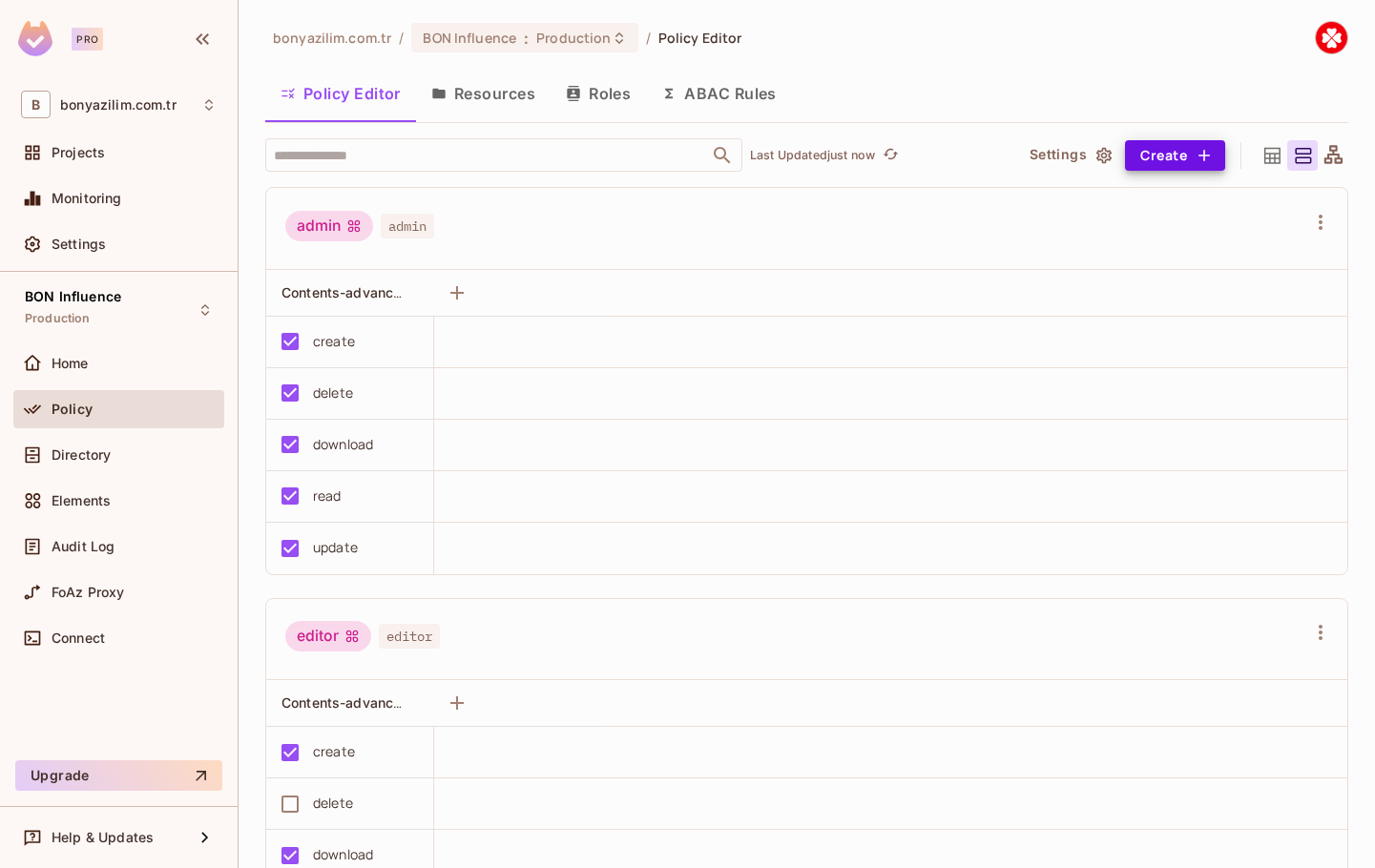 type 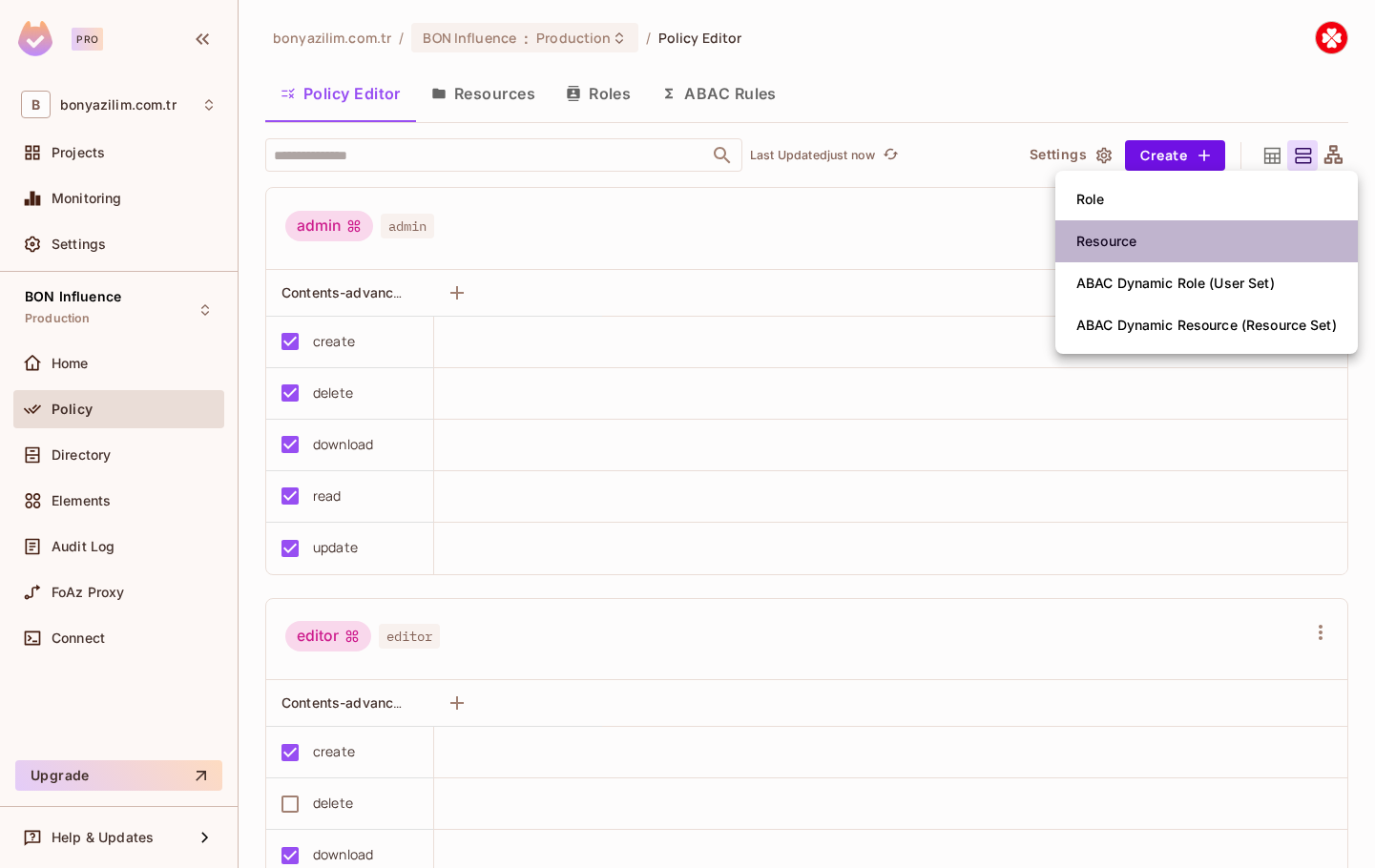 click on "Resource" at bounding box center [1206, 241] 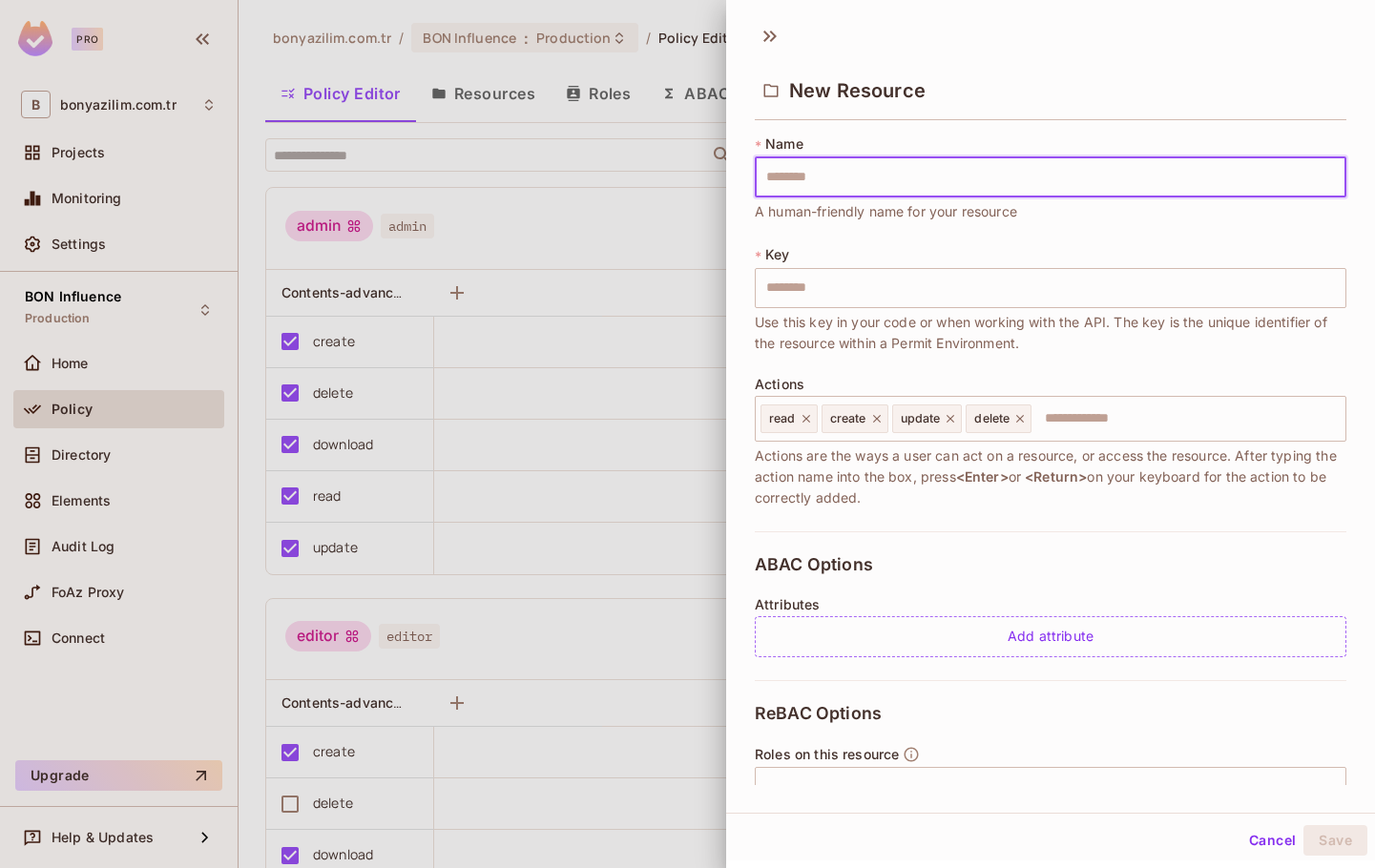 type on "*" 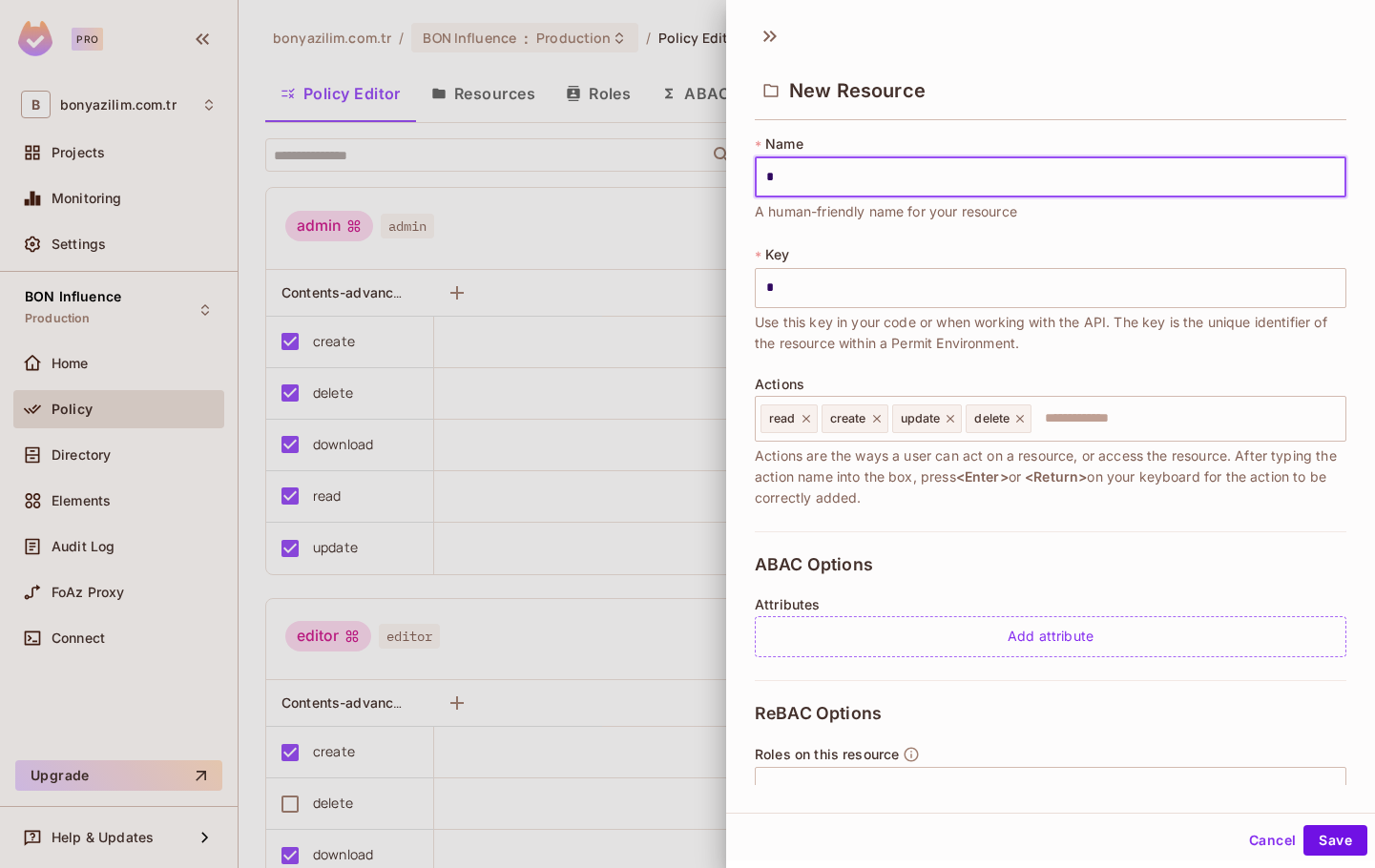 type on "**" 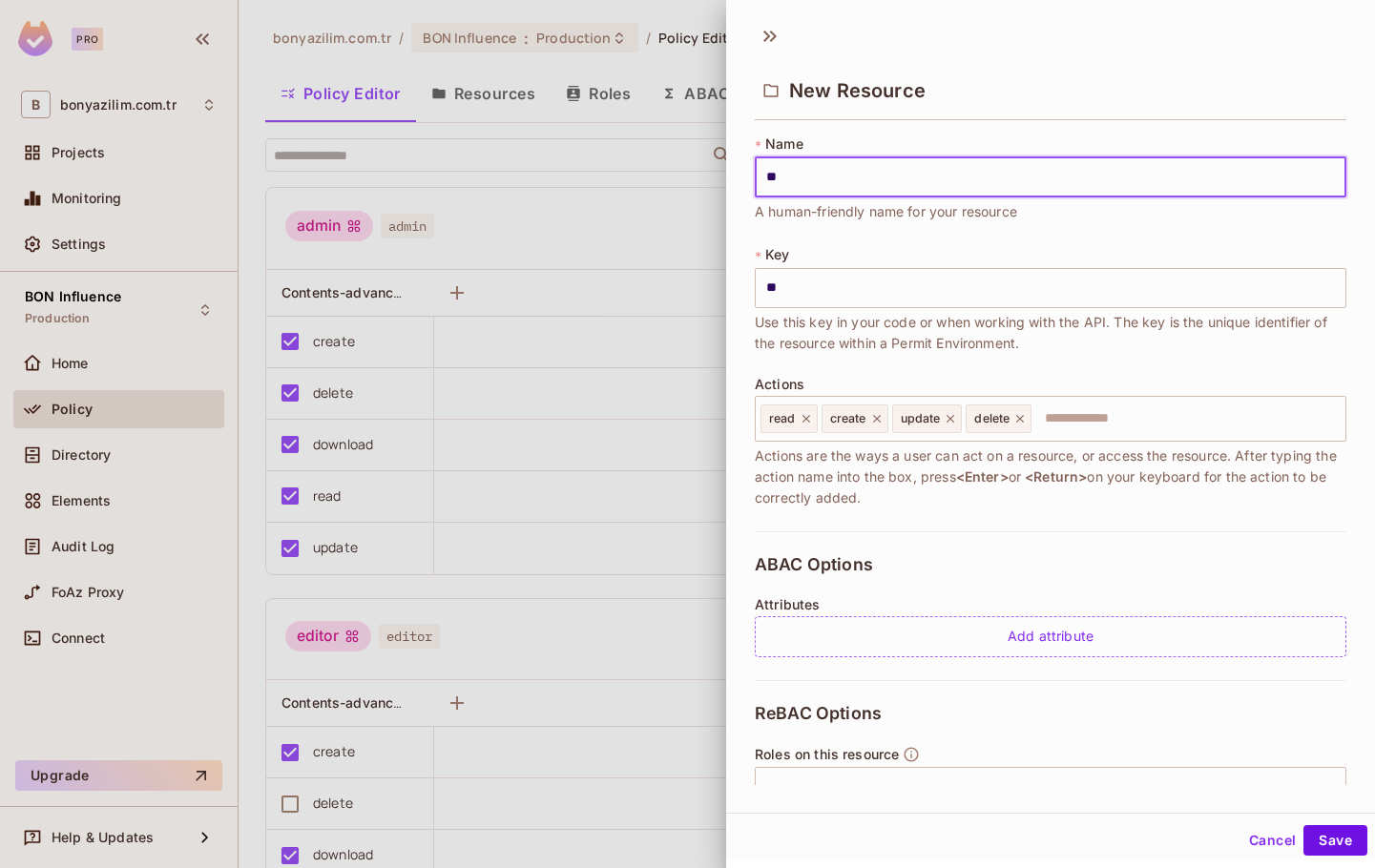 type on "***" 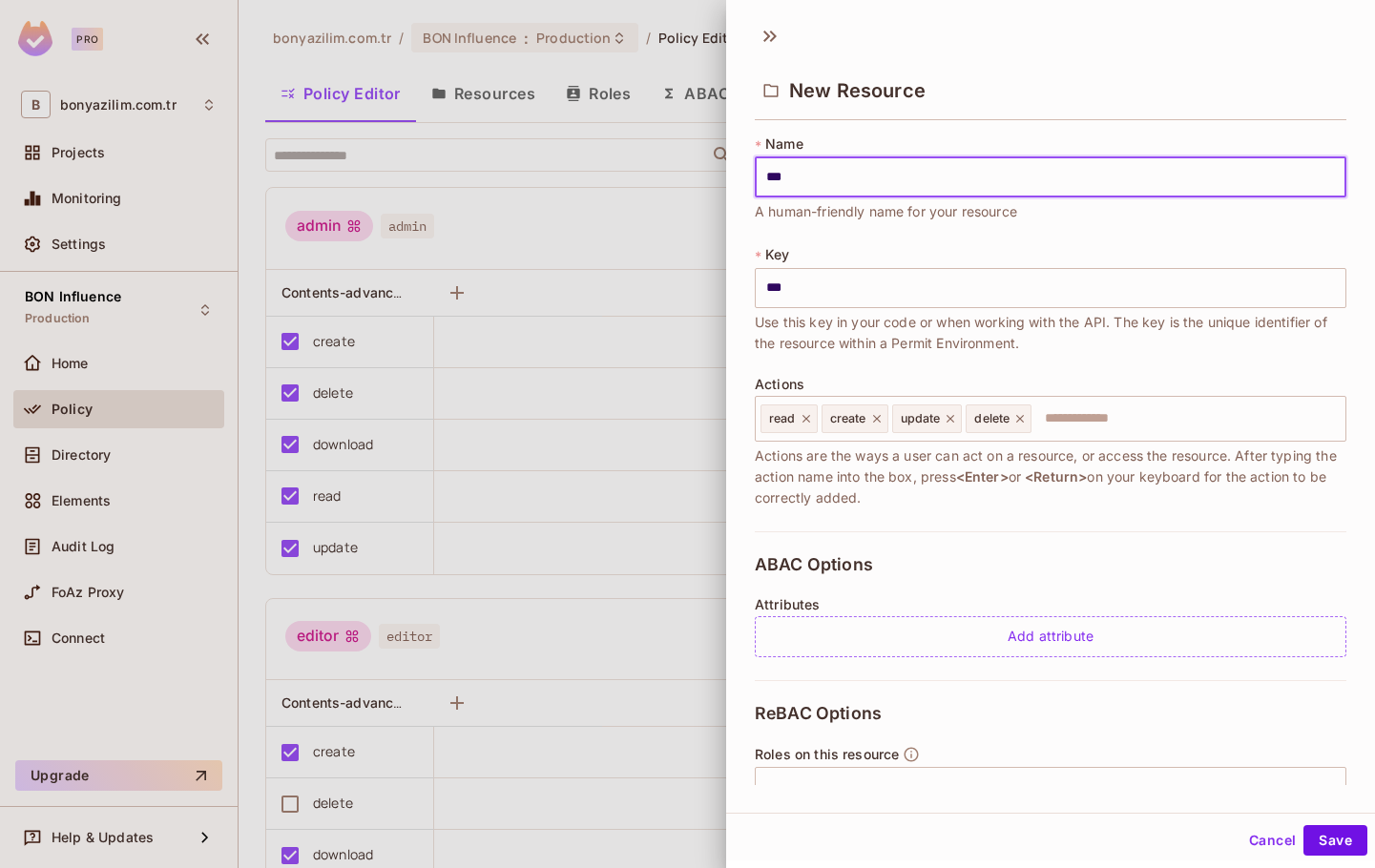 type on "****" 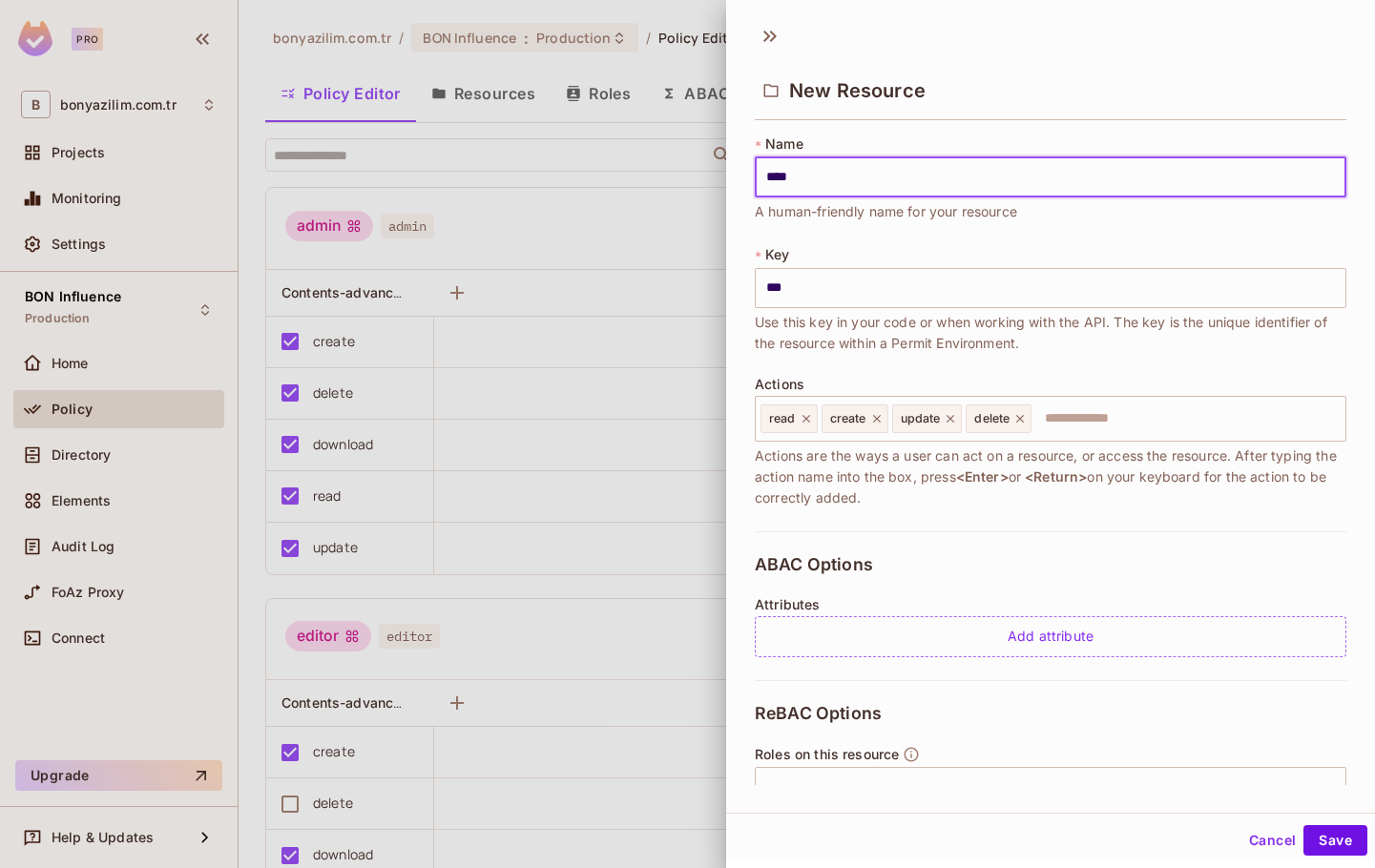 type on "****" 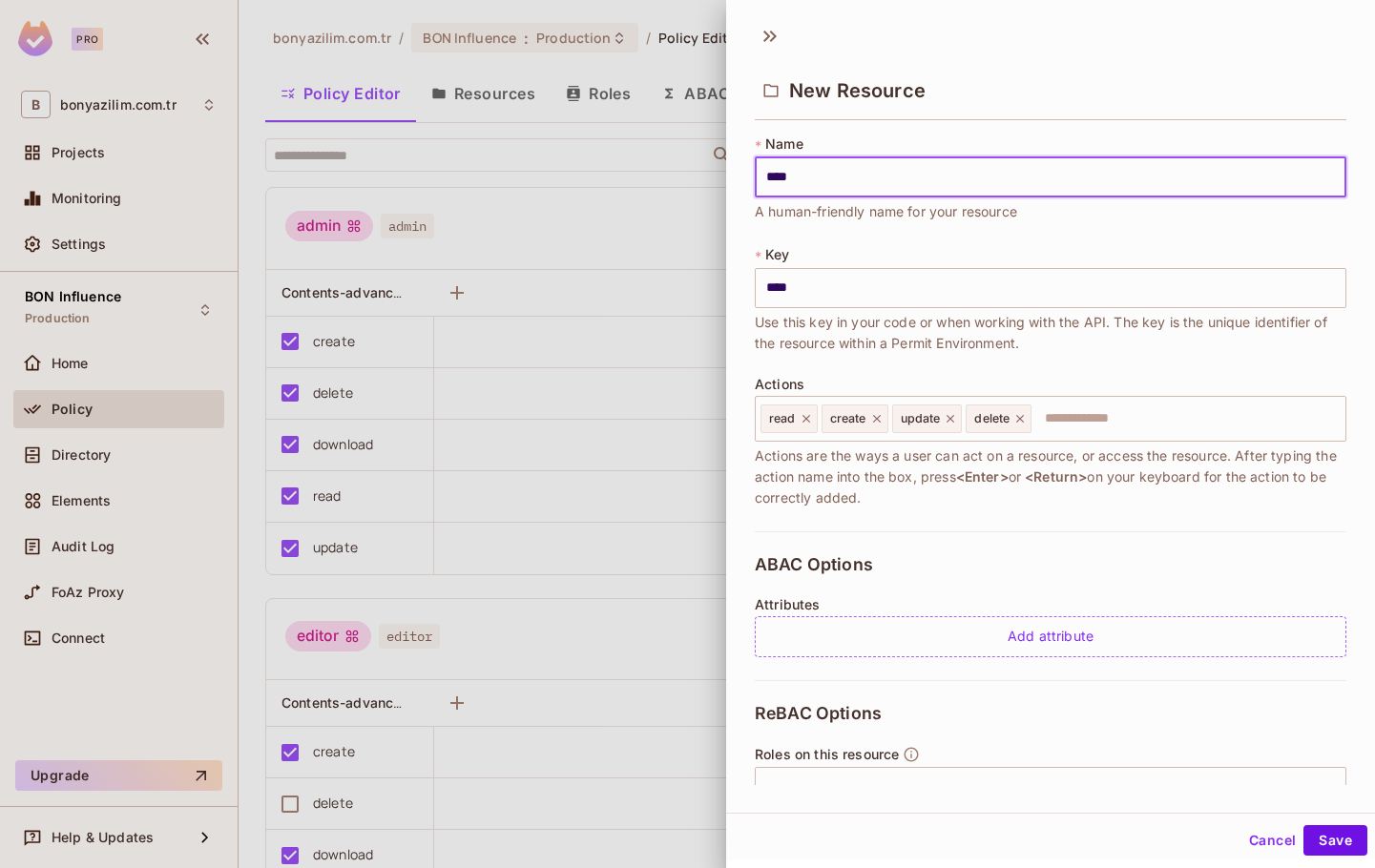 type on "*****" 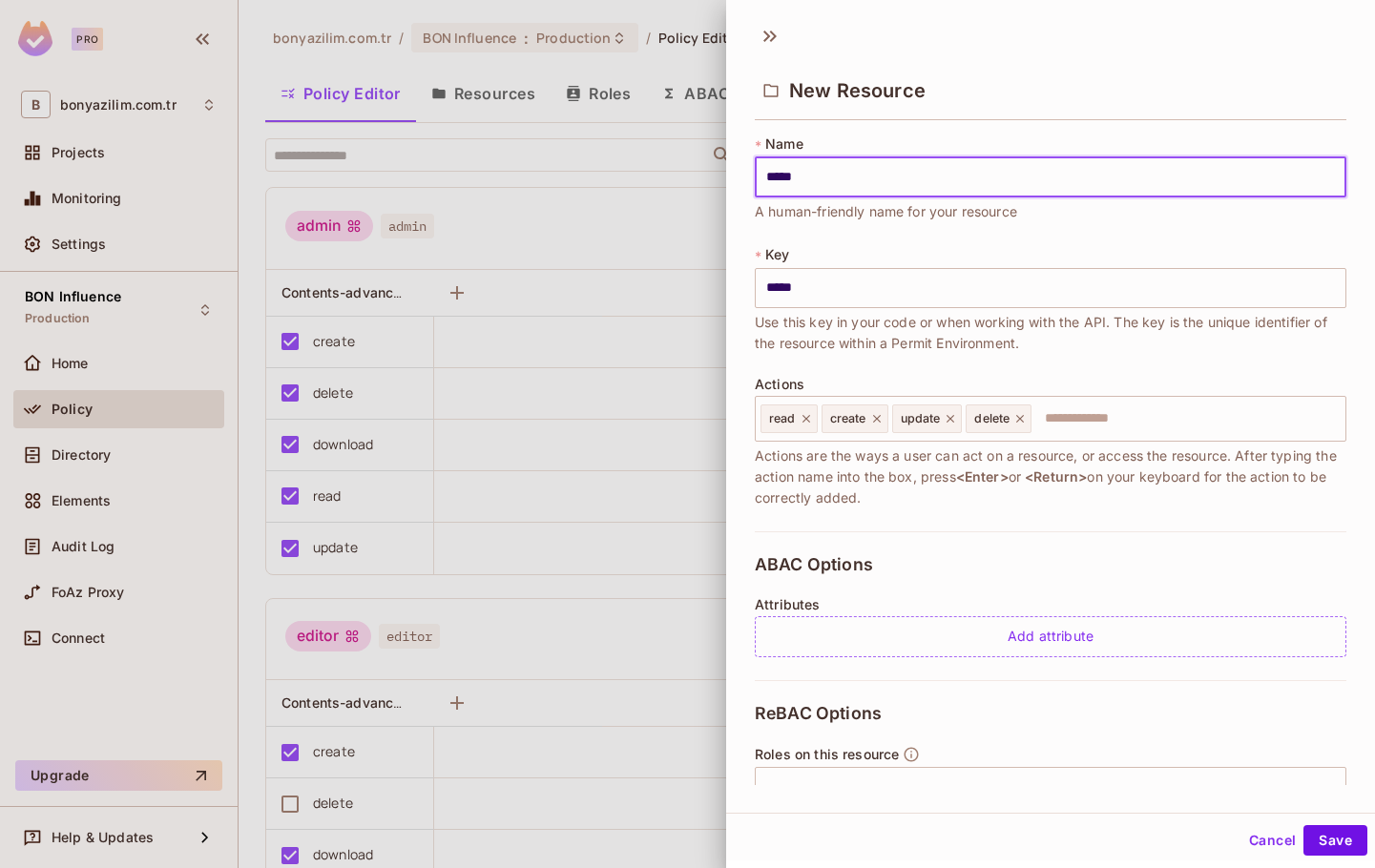 type on "******" 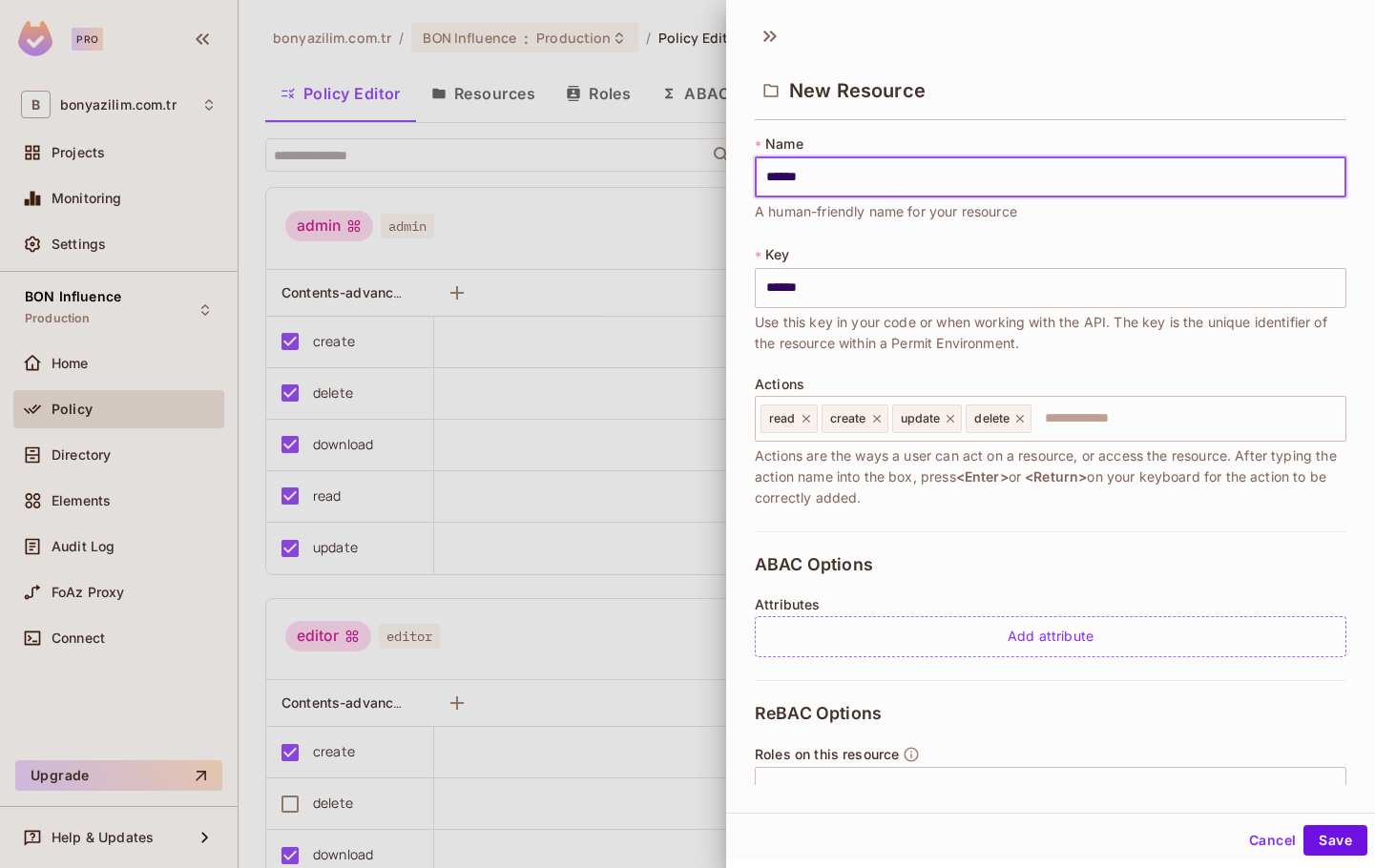 type on "*******" 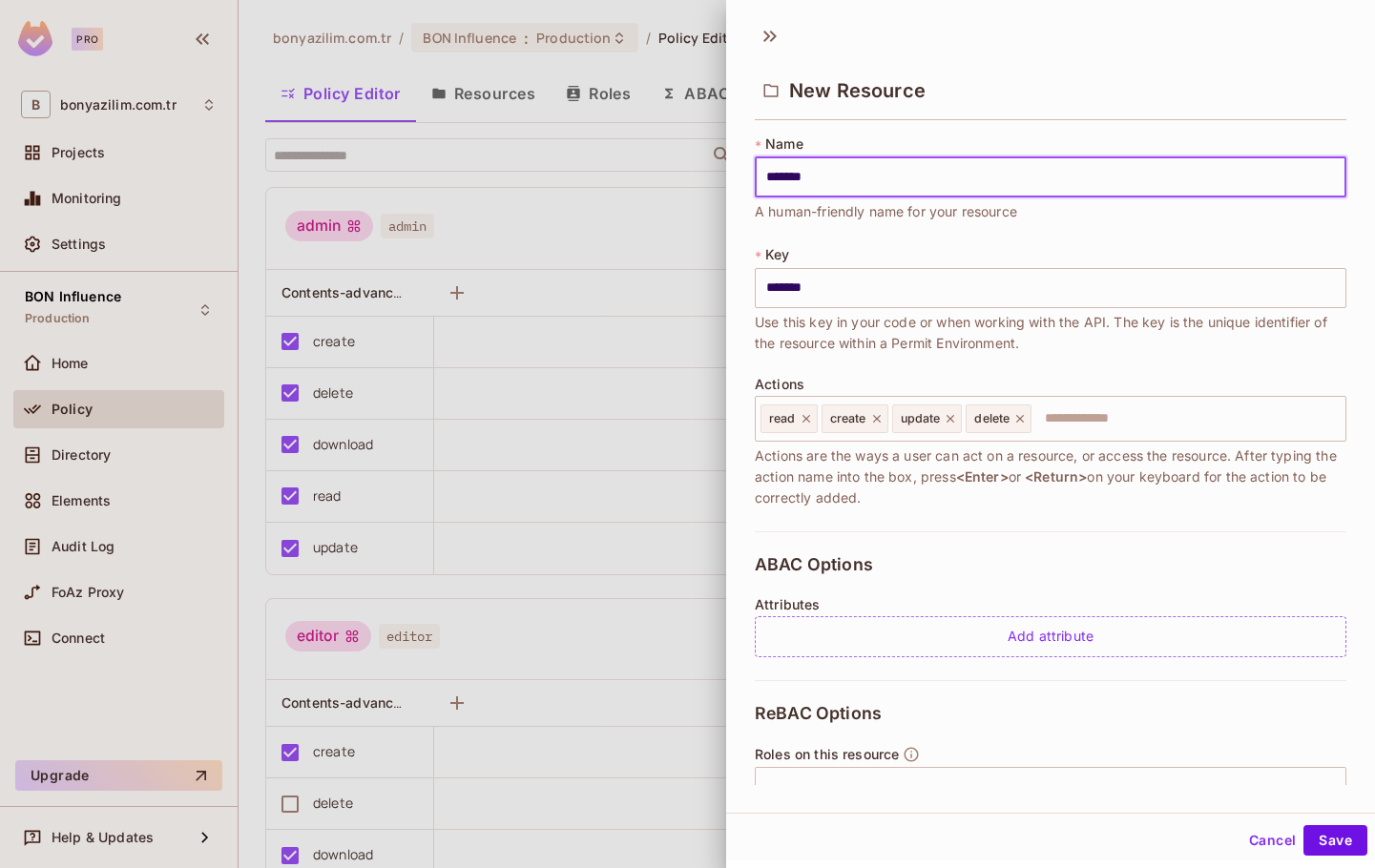 type on "*******" 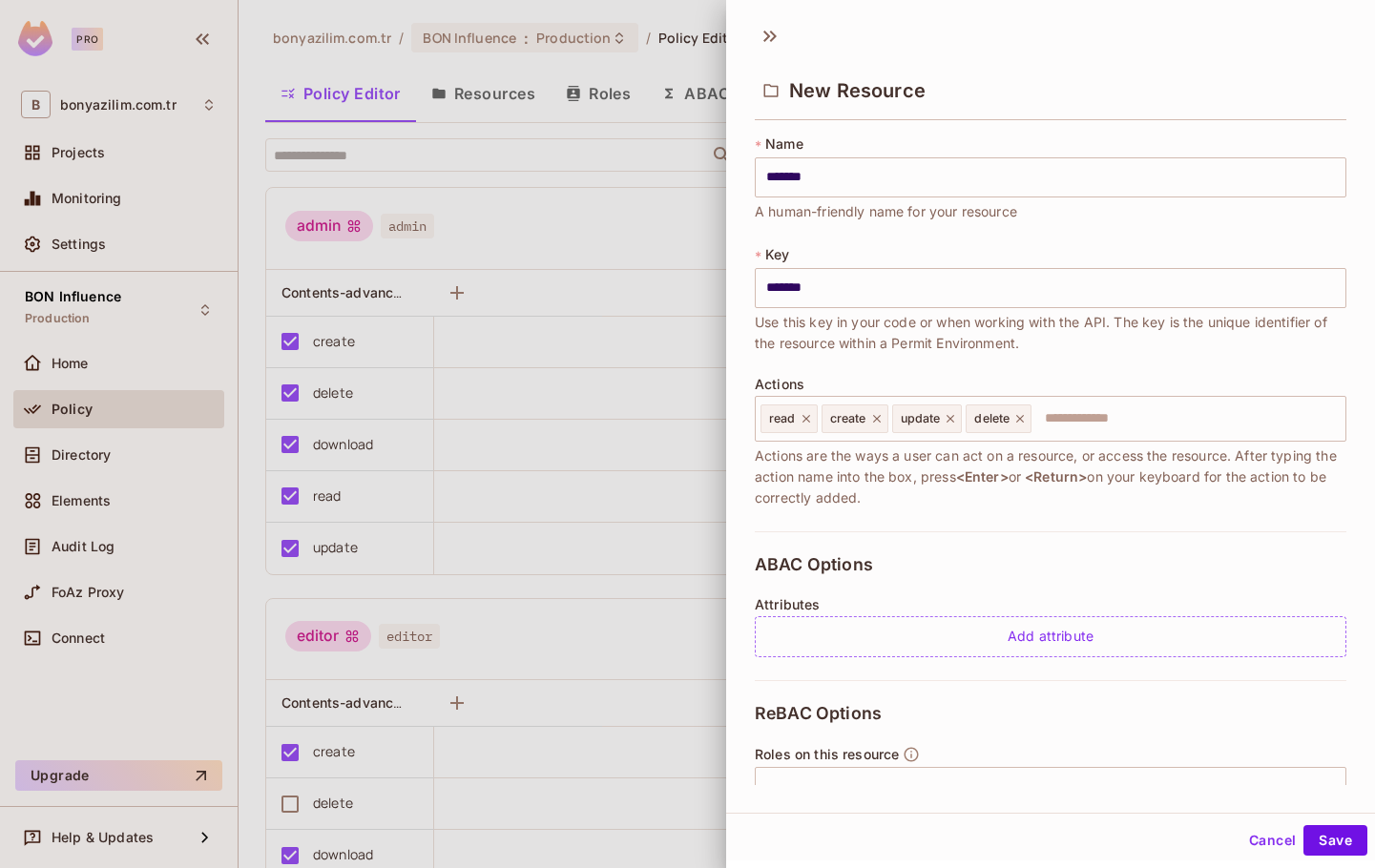 click on "* Name ******* ​ A human-friendly name for your resource * Key ******* ​ Use this key in your code or when working with the API. The key is the unique identifier of the resource within a Permit Environment. Actions read create update delete ​ Actions are the ways a user can act on a resource, or access the resource. After typing the action name into the box, press  <Enter>  or   <Return>  on your keyboard for the action to be correctly added." at bounding box center [1051, 333] 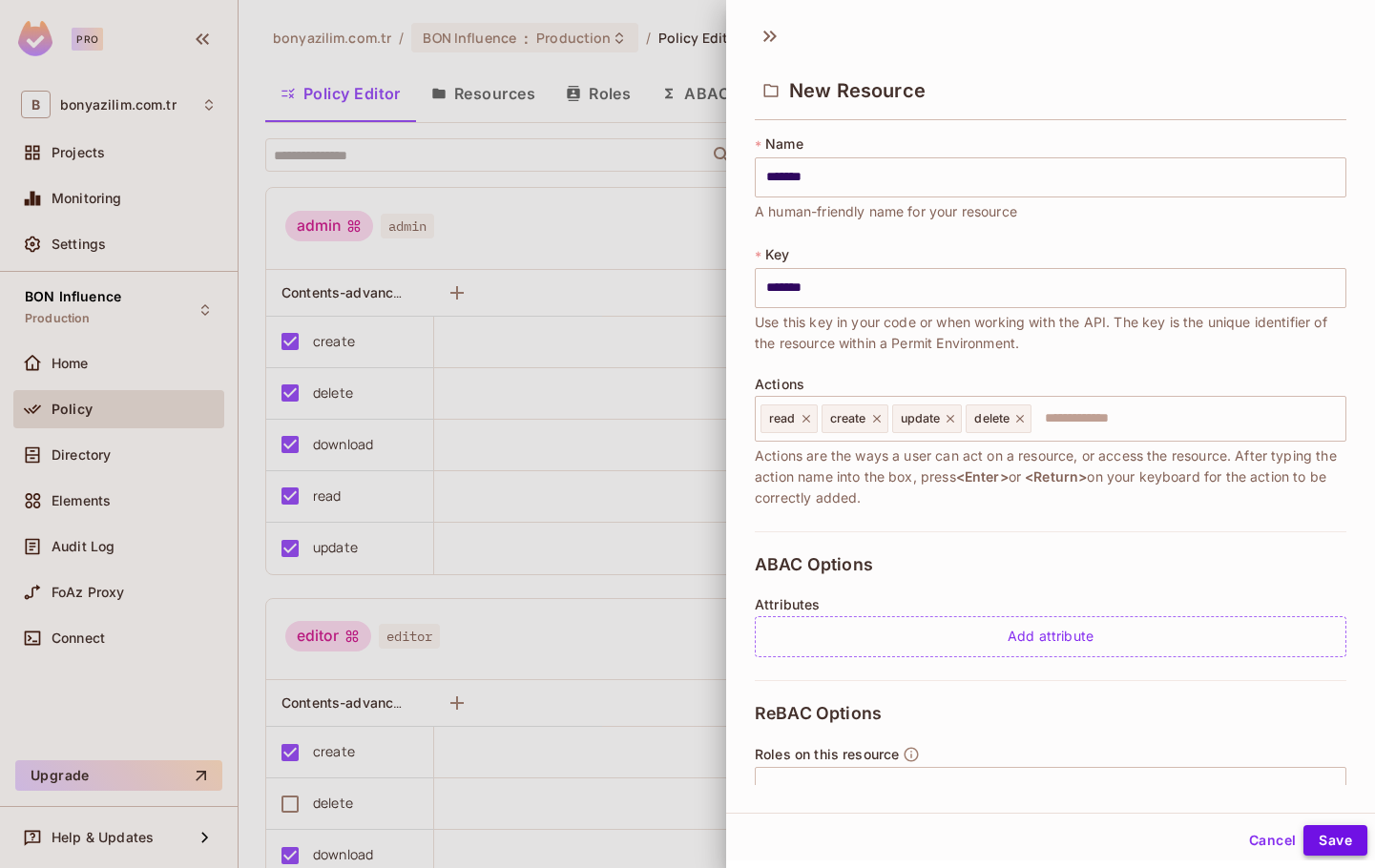 click on "Save" at bounding box center (1335, 840) 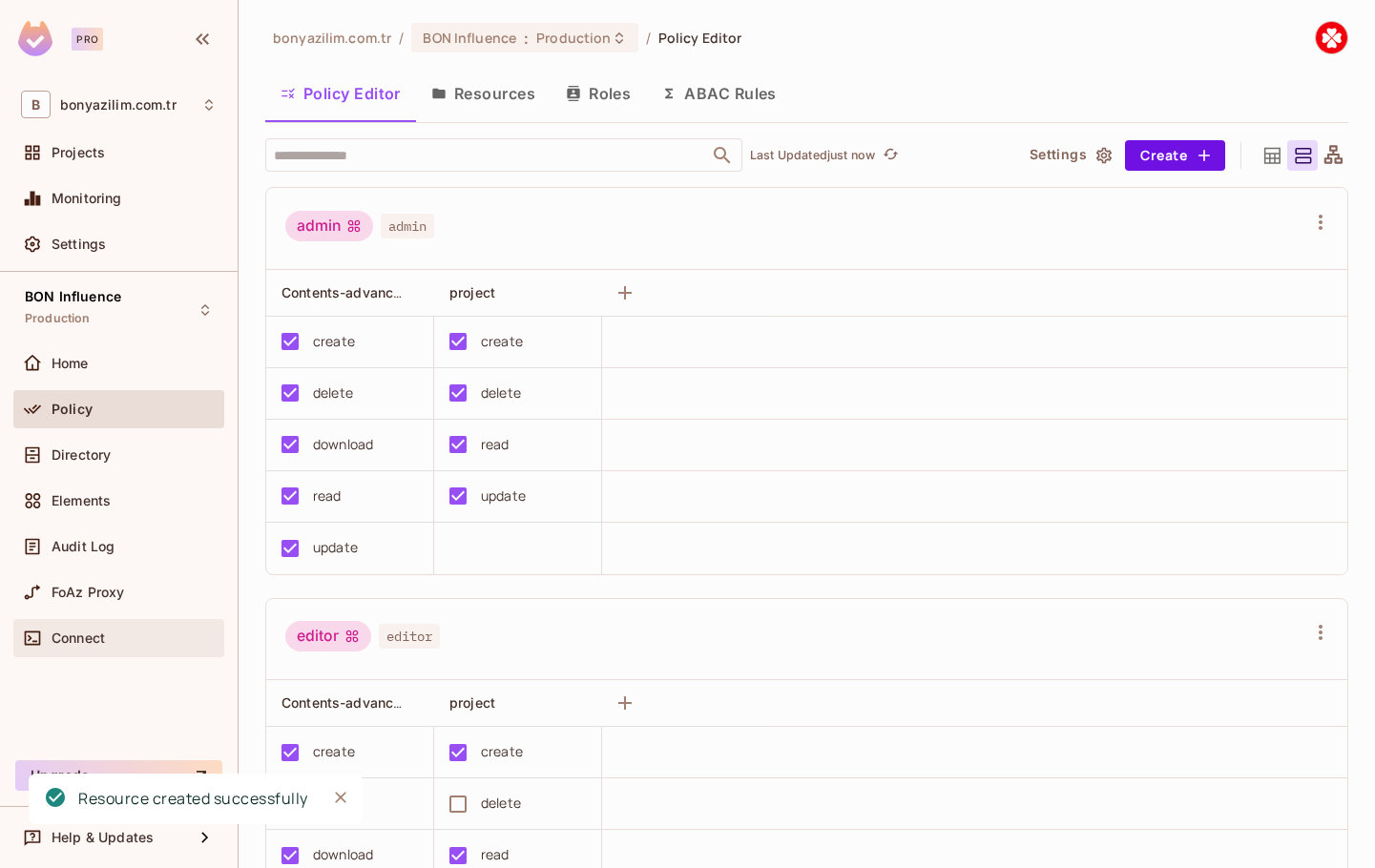 click on "Connect" at bounding box center [134, 638] 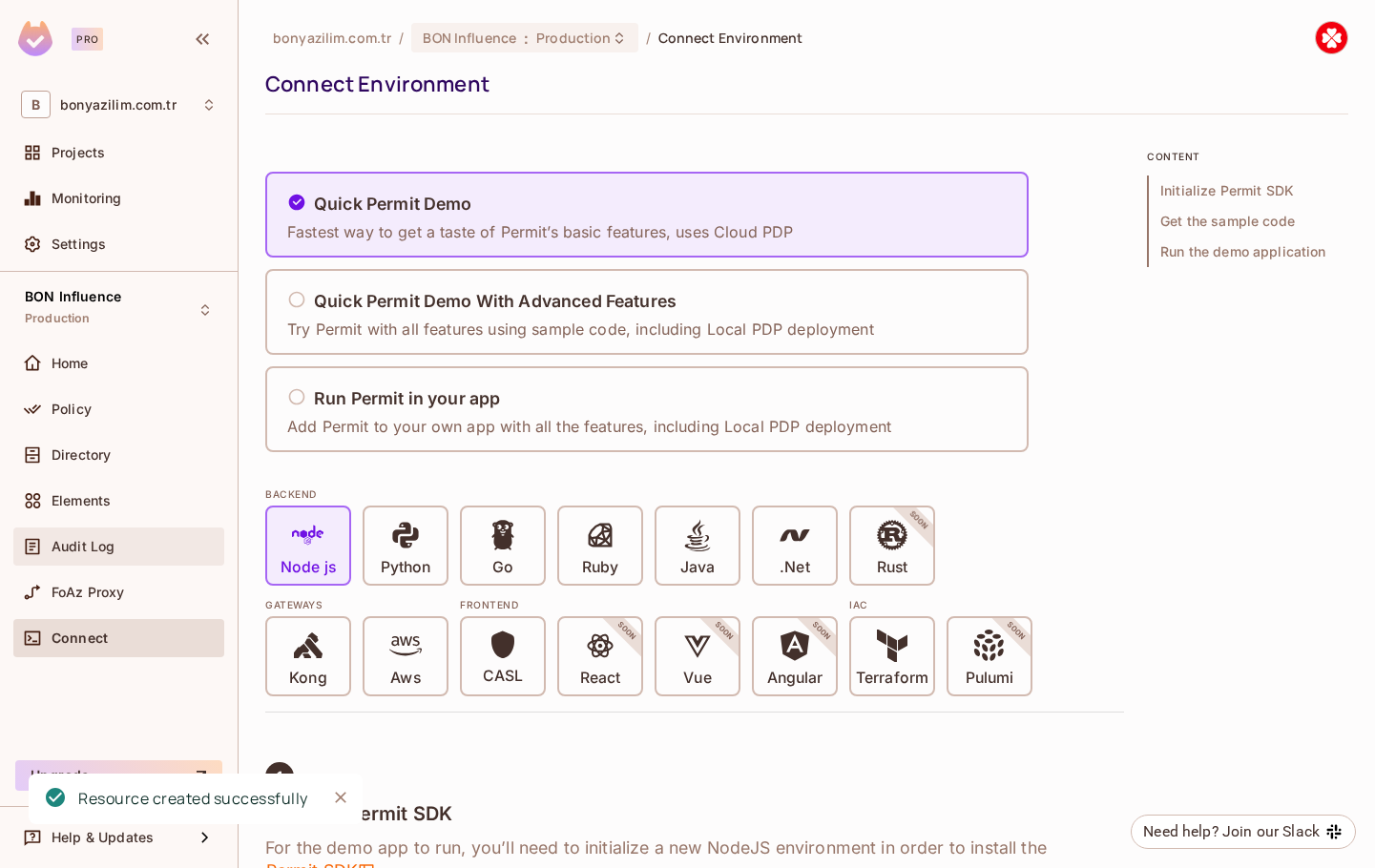 click on "Audit Log" at bounding box center (134, 547) 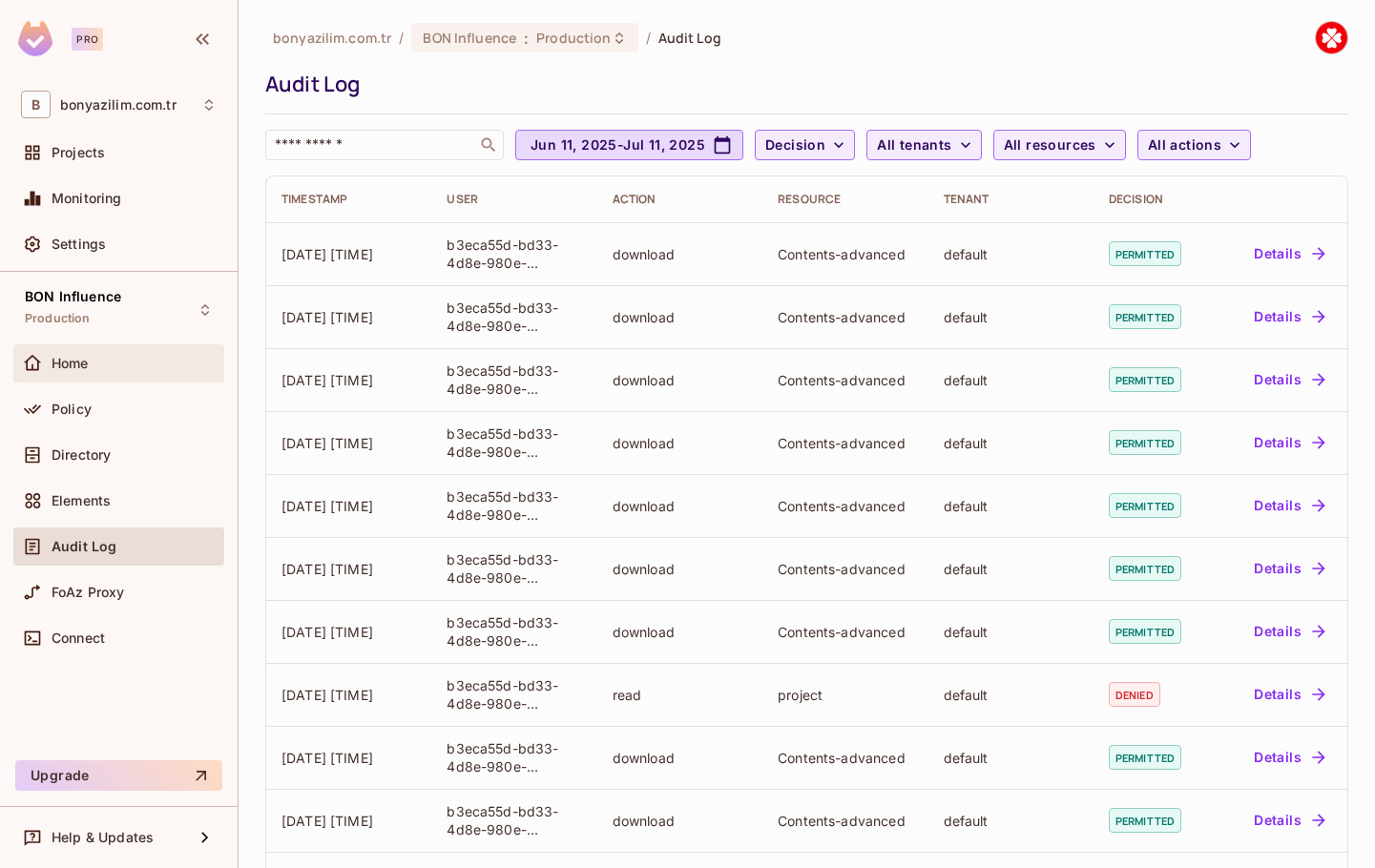 click on "Home" at bounding box center [134, 363] 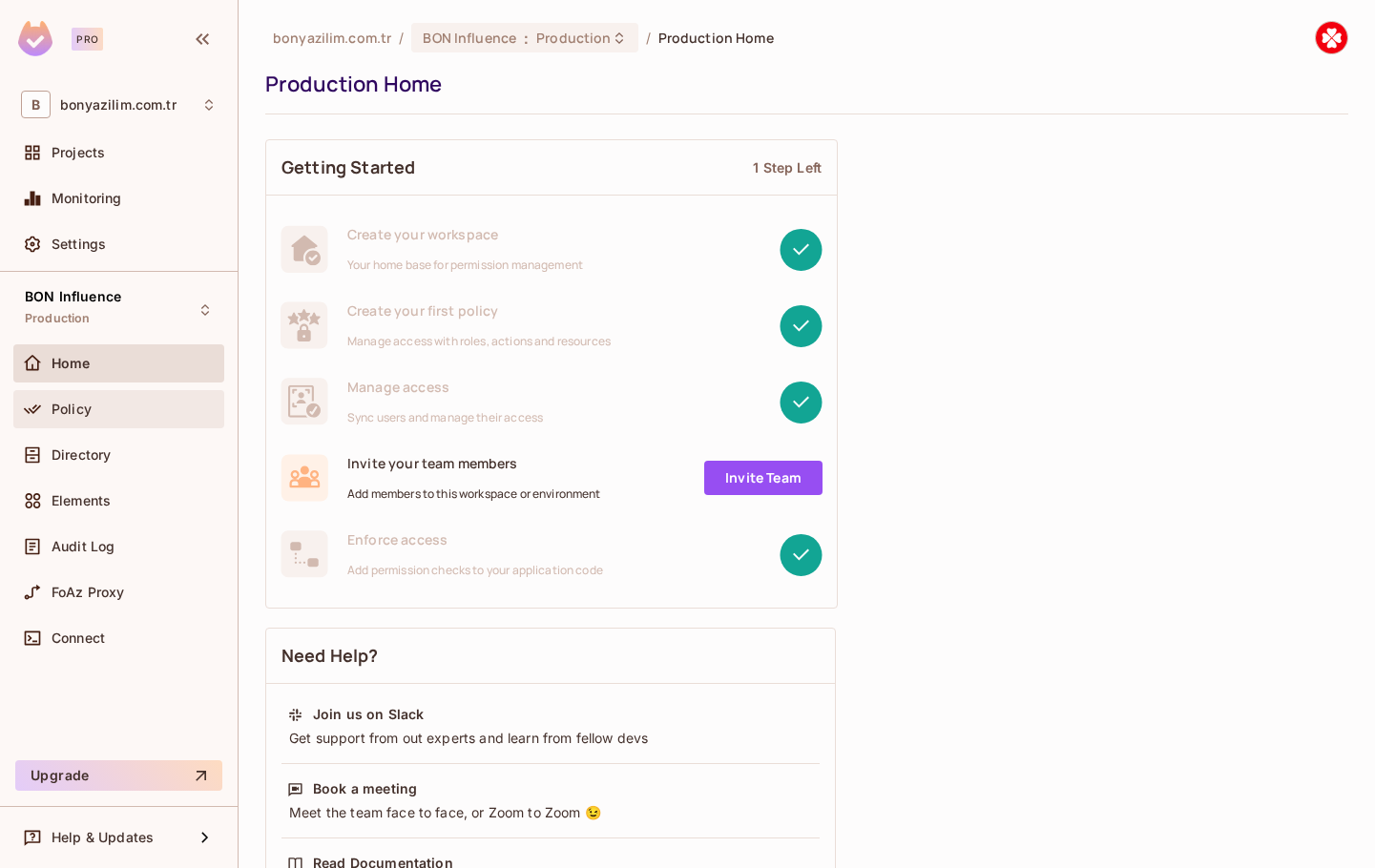click on "Policy" at bounding box center [118, 409] 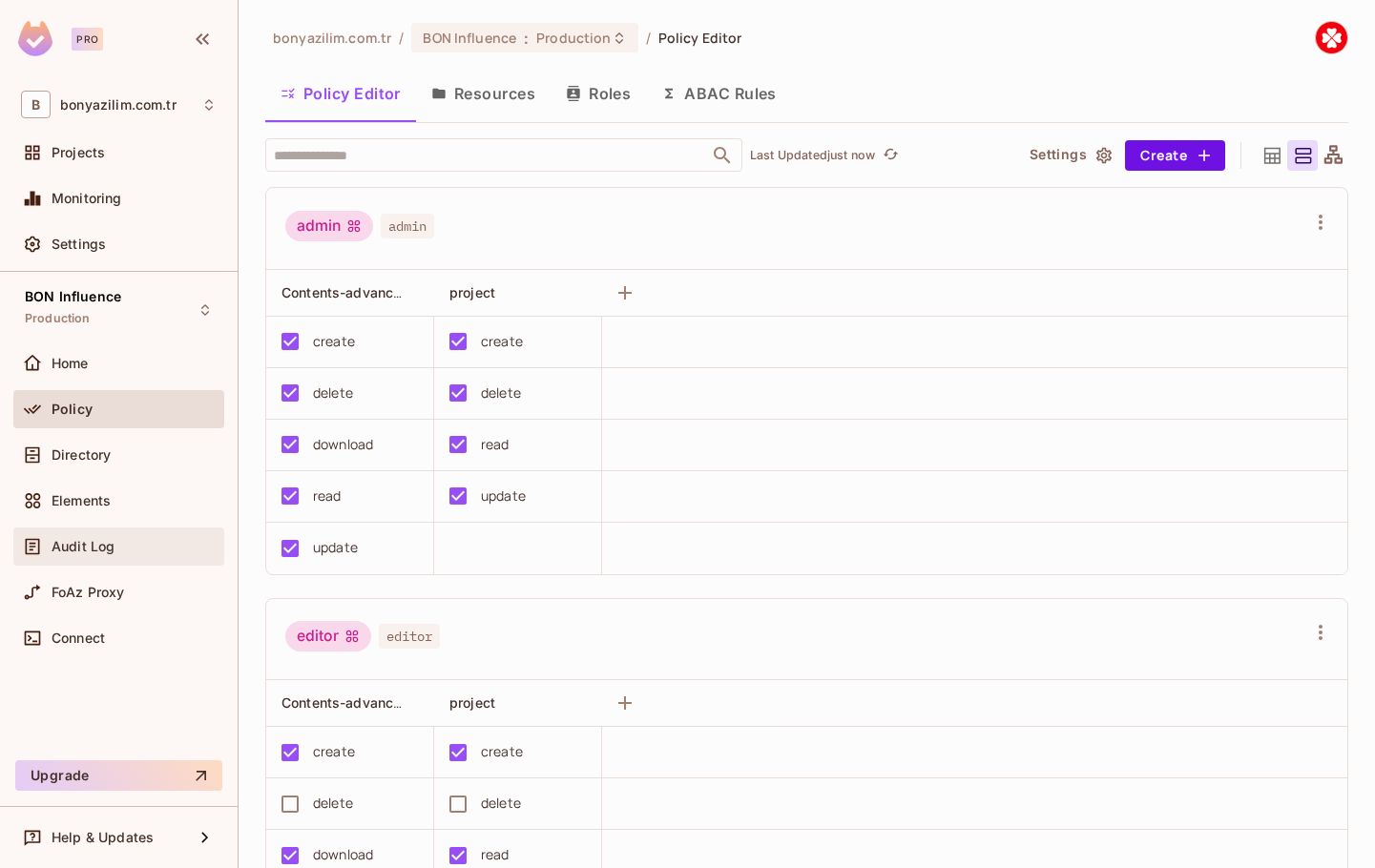 click on "Audit Log" at bounding box center (118, 547) 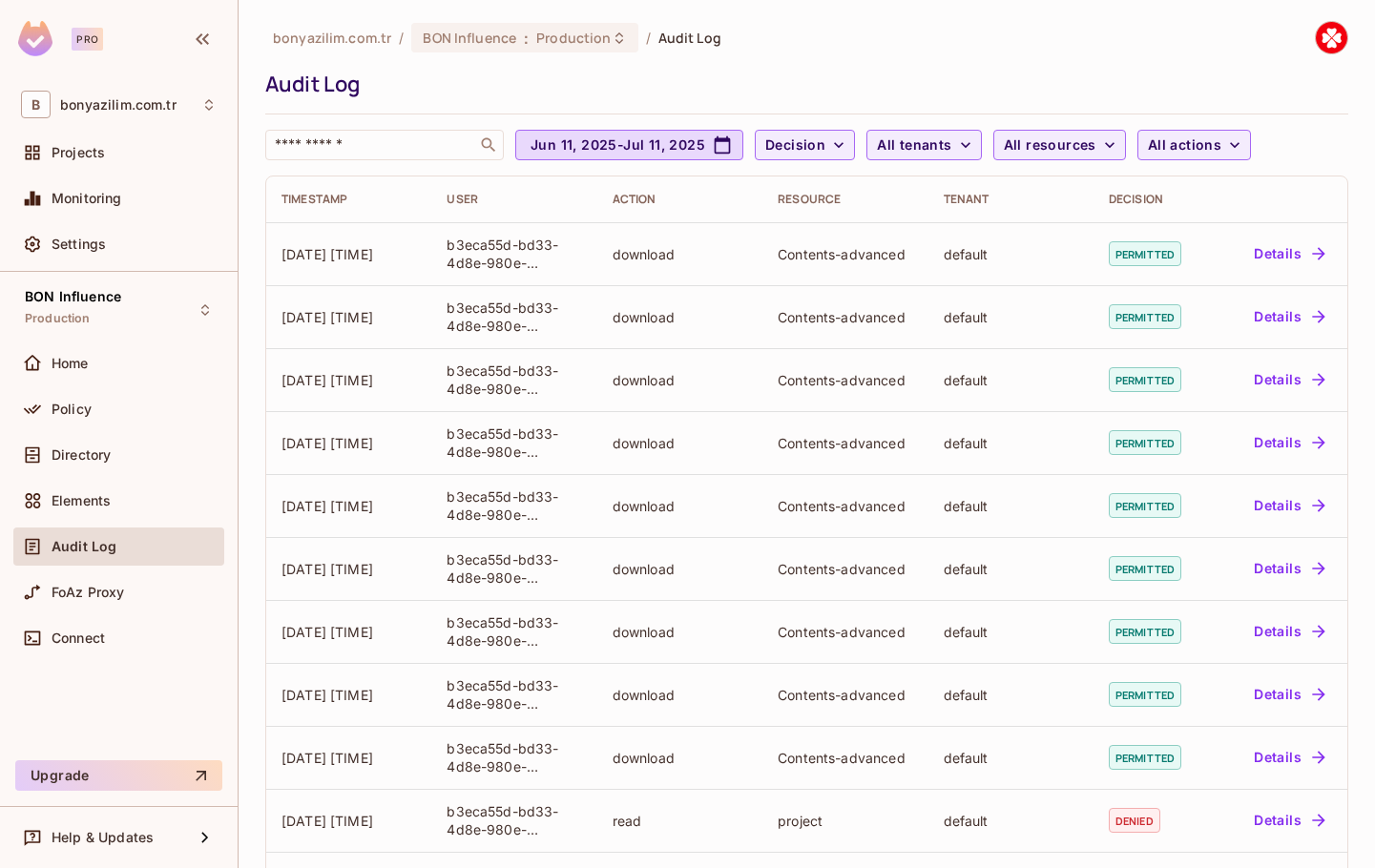 scroll, scrollTop: 0, scrollLeft: 0, axis: both 